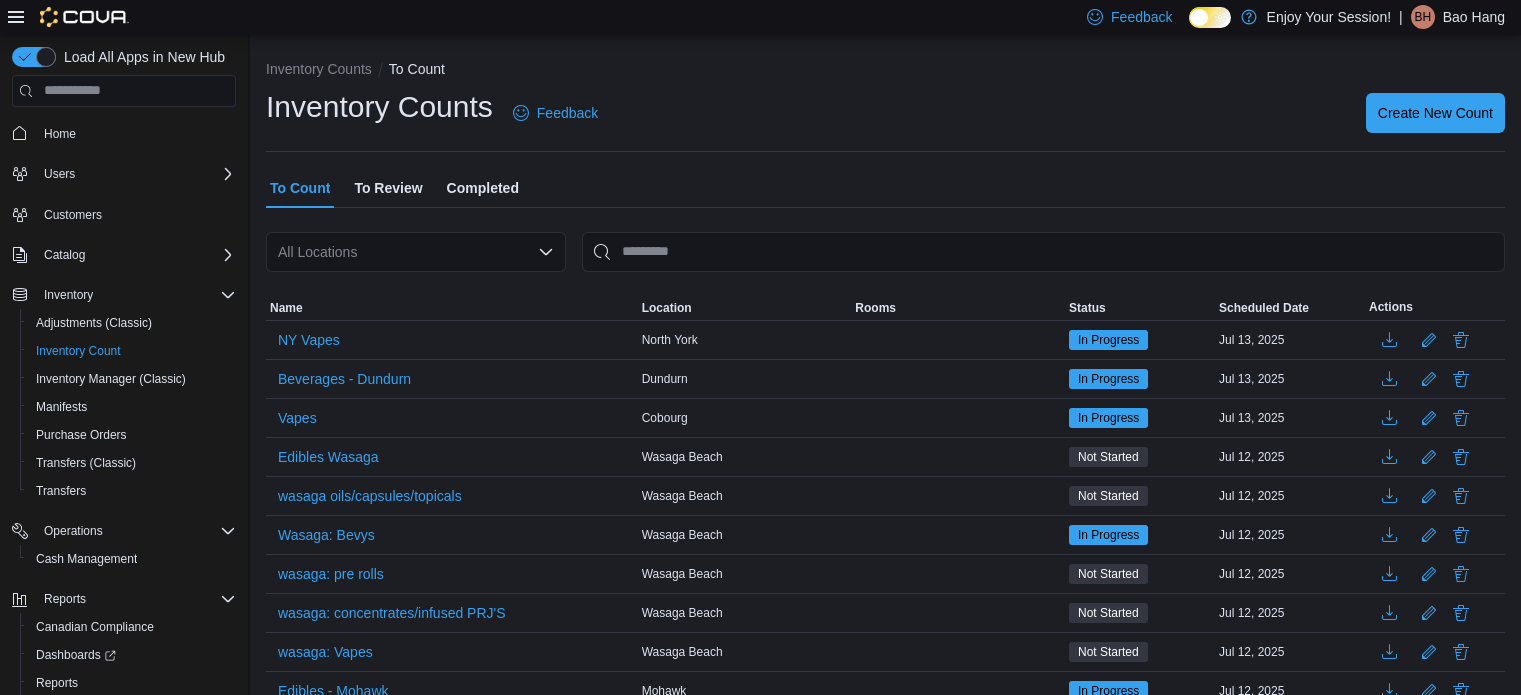scroll, scrollTop: 0, scrollLeft: 0, axis: both 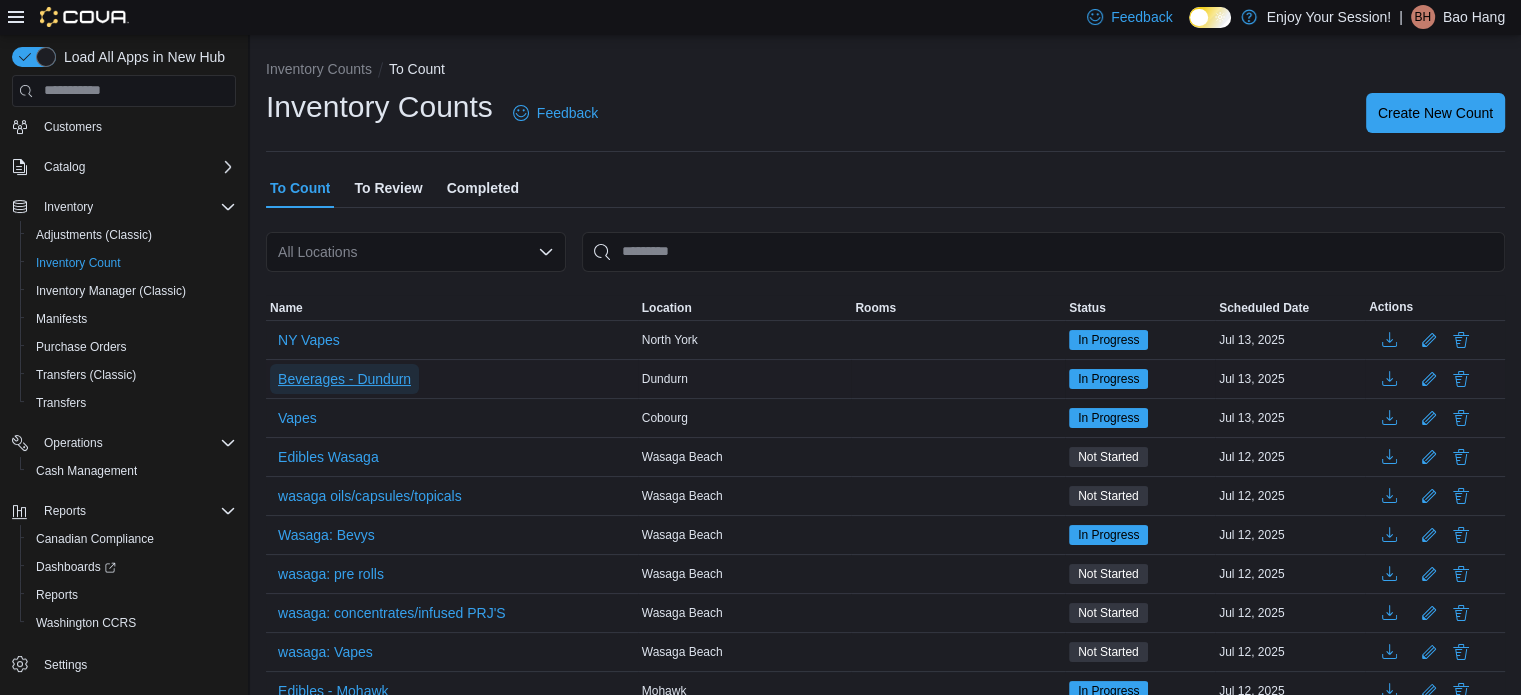 click on "Beverages - Dundurn" at bounding box center [344, 379] 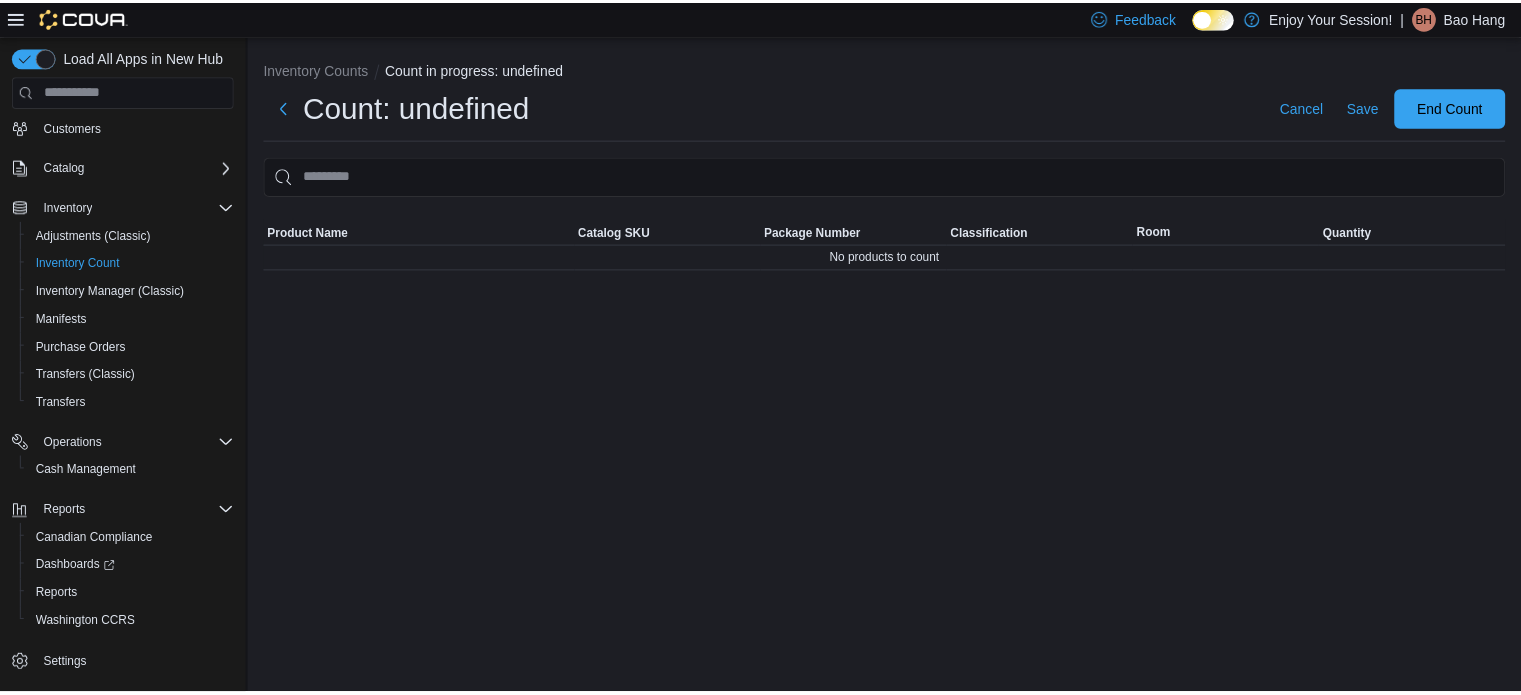 scroll, scrollTop: 88, scrollLeft: 0, axis: vertical 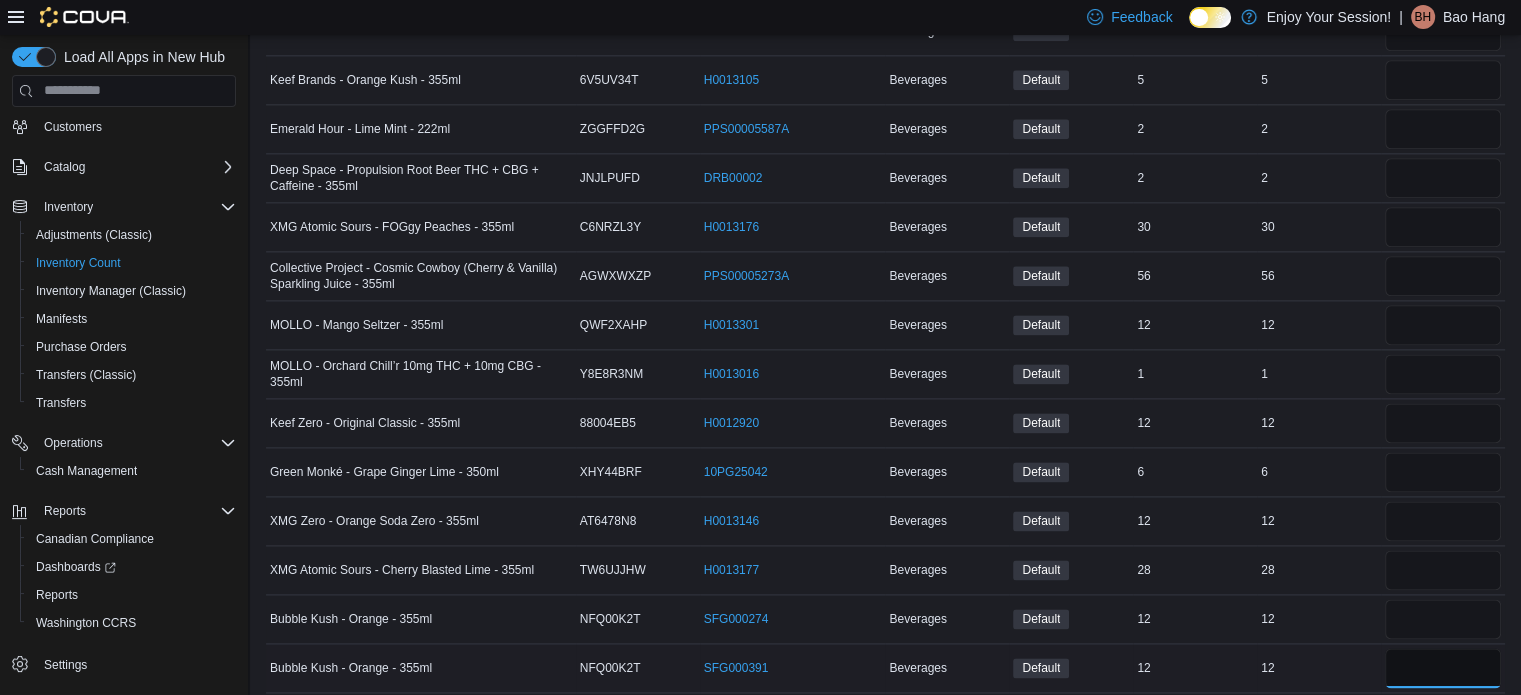 click at bounding box center (1443, 668) 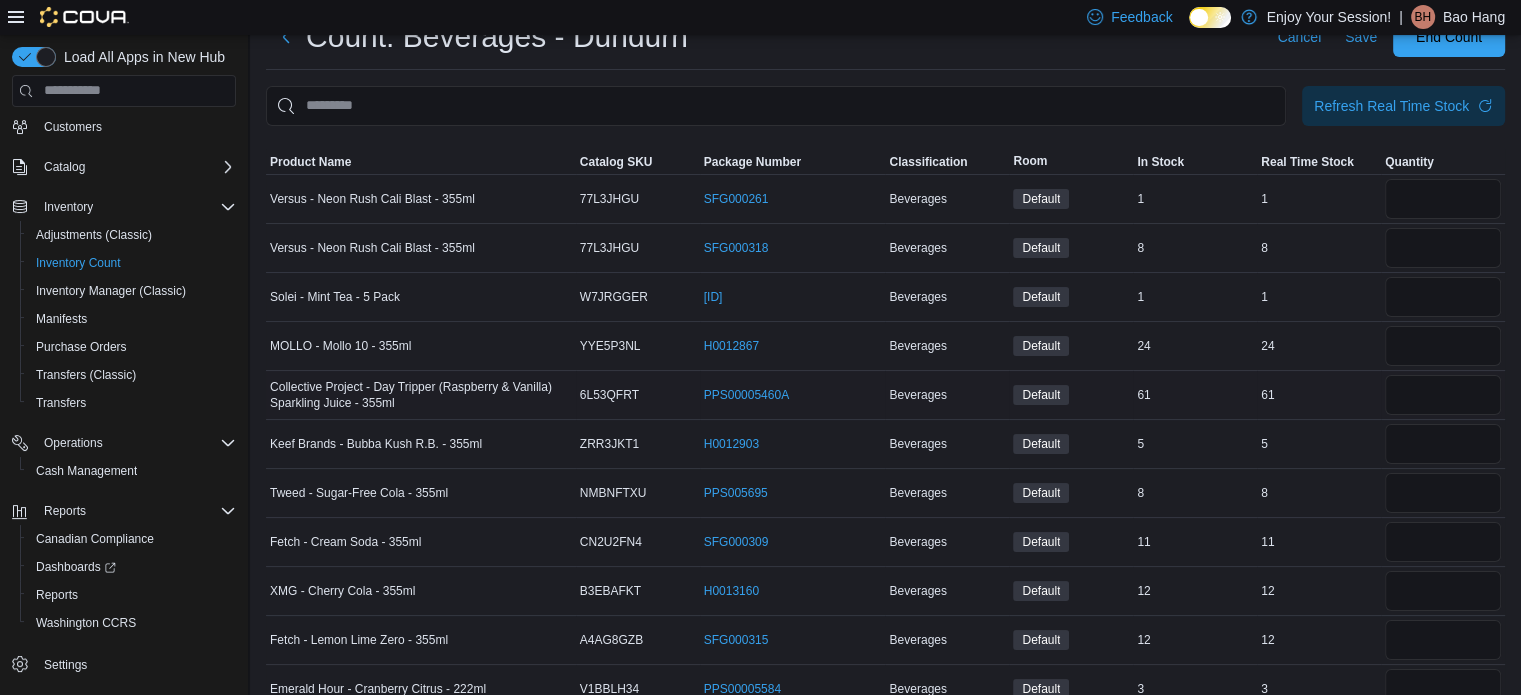 scroll, scrollTop: 0, scrollLeft: 0, axis: both 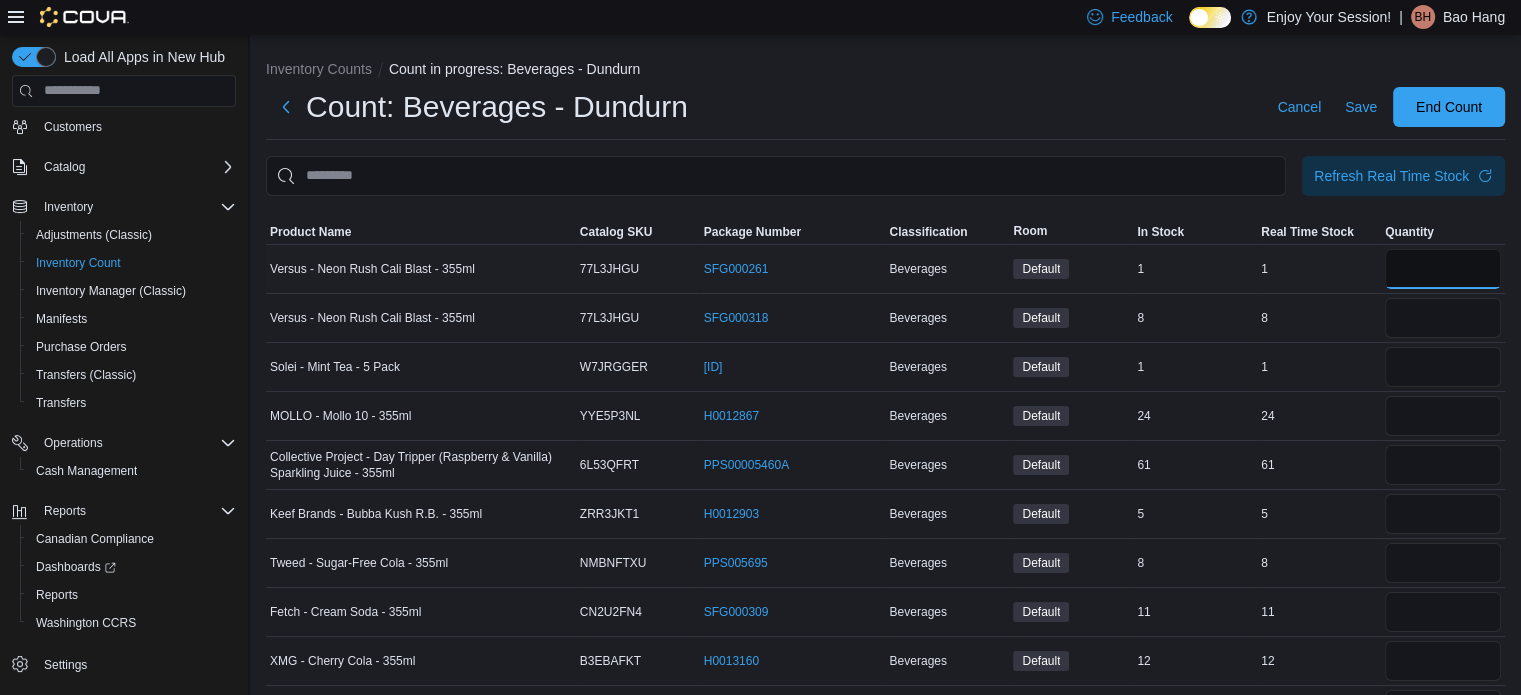 click at bounding box center (1443, 269) 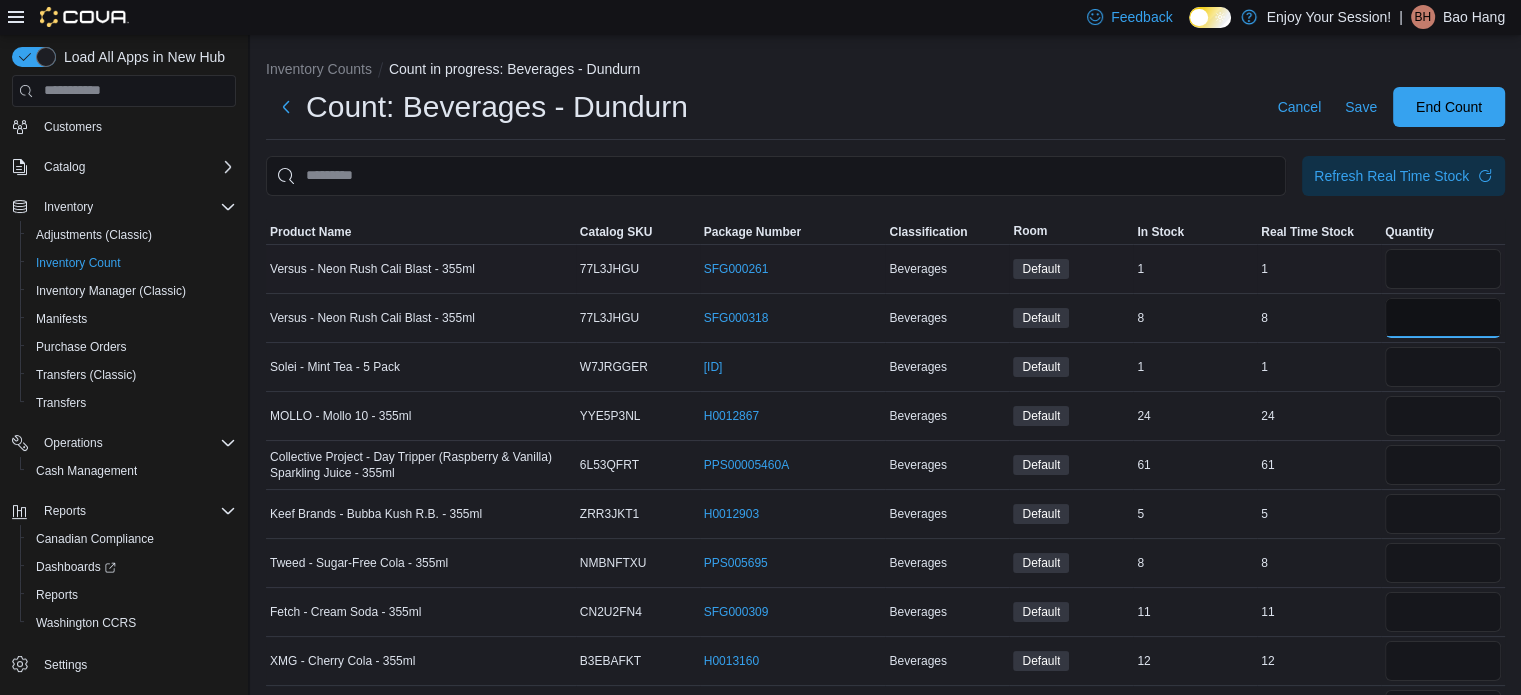 type on "*" 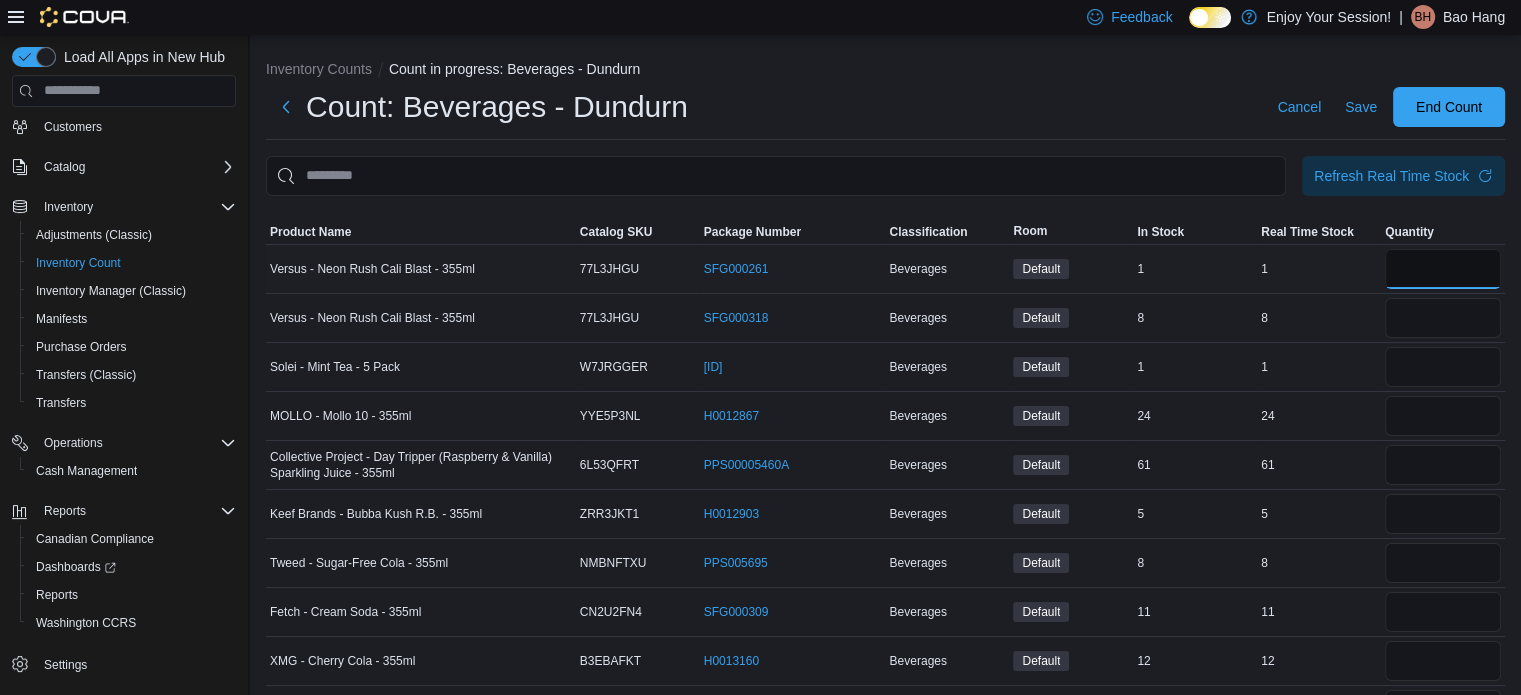 click at bounding box center [1443, 269] 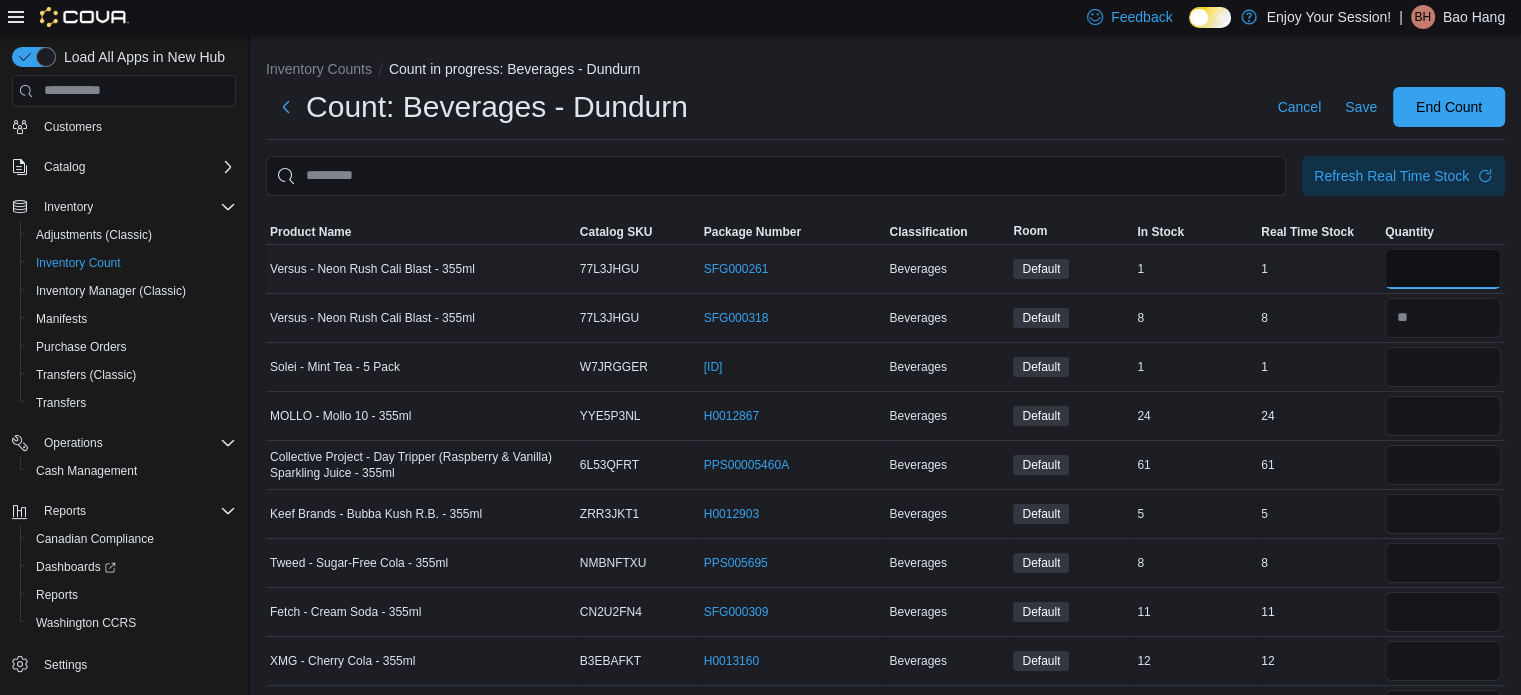 type on "*" 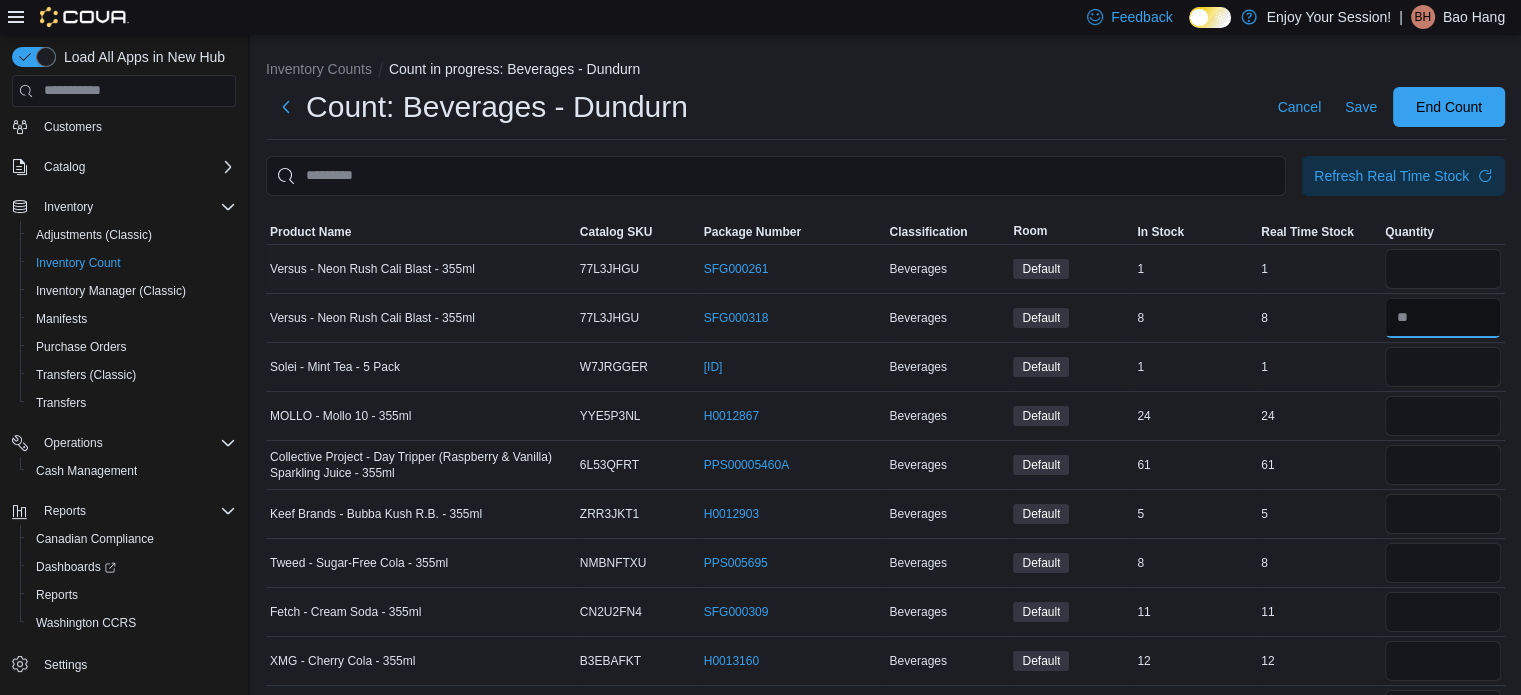 type 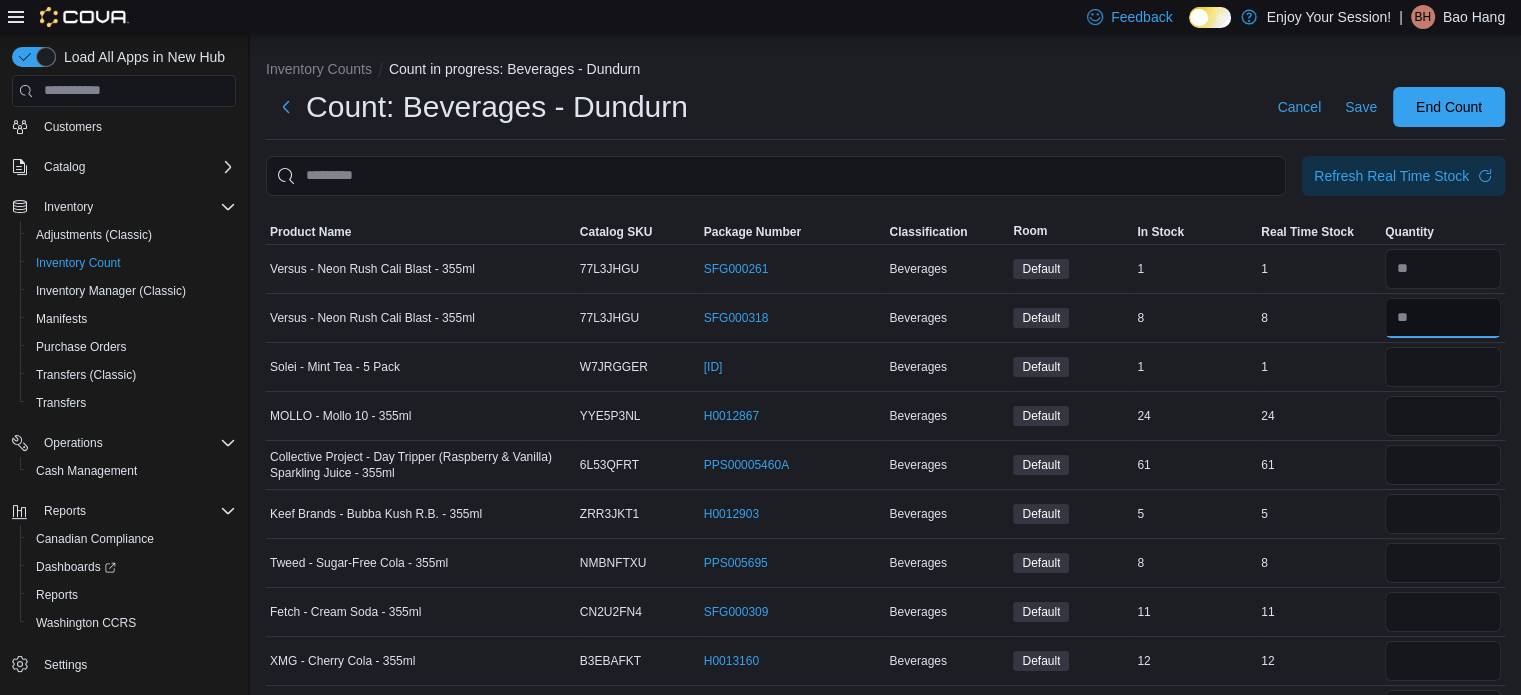 type on "*" 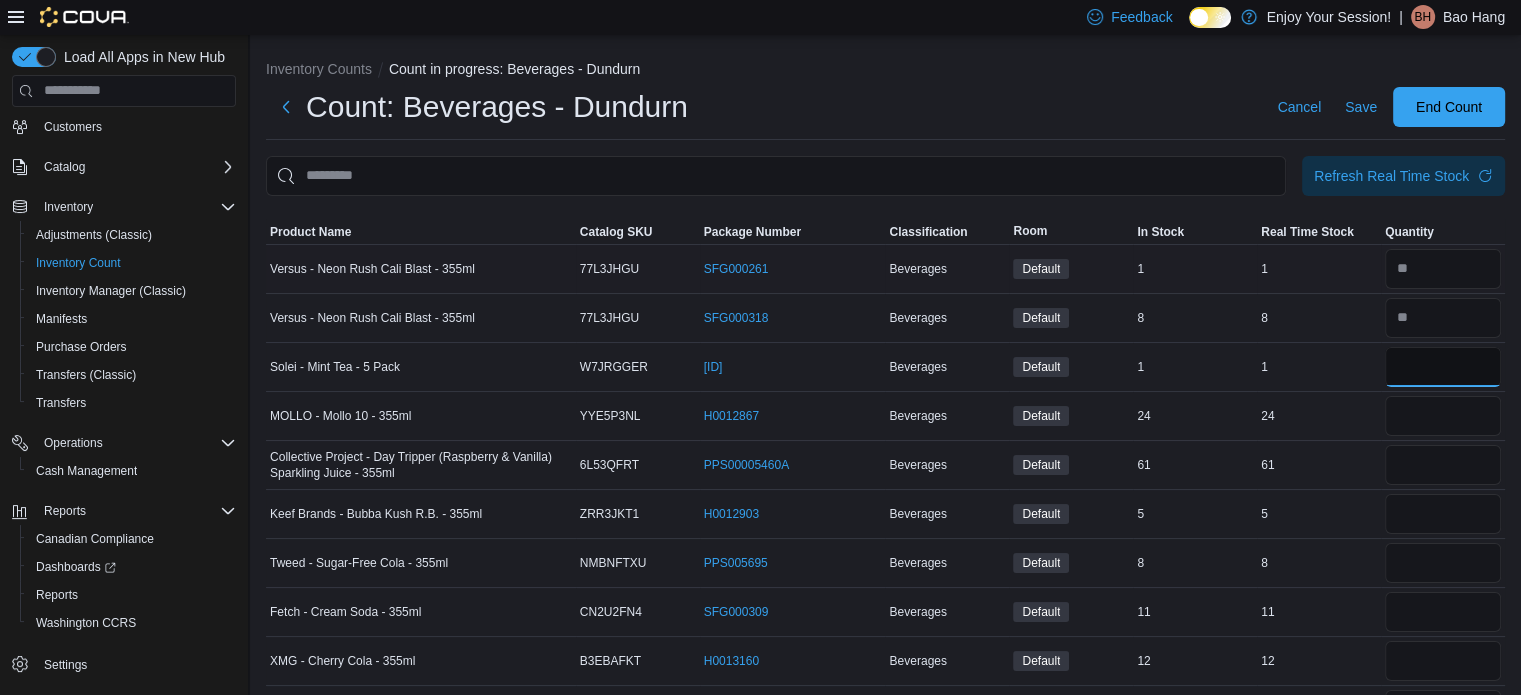 type 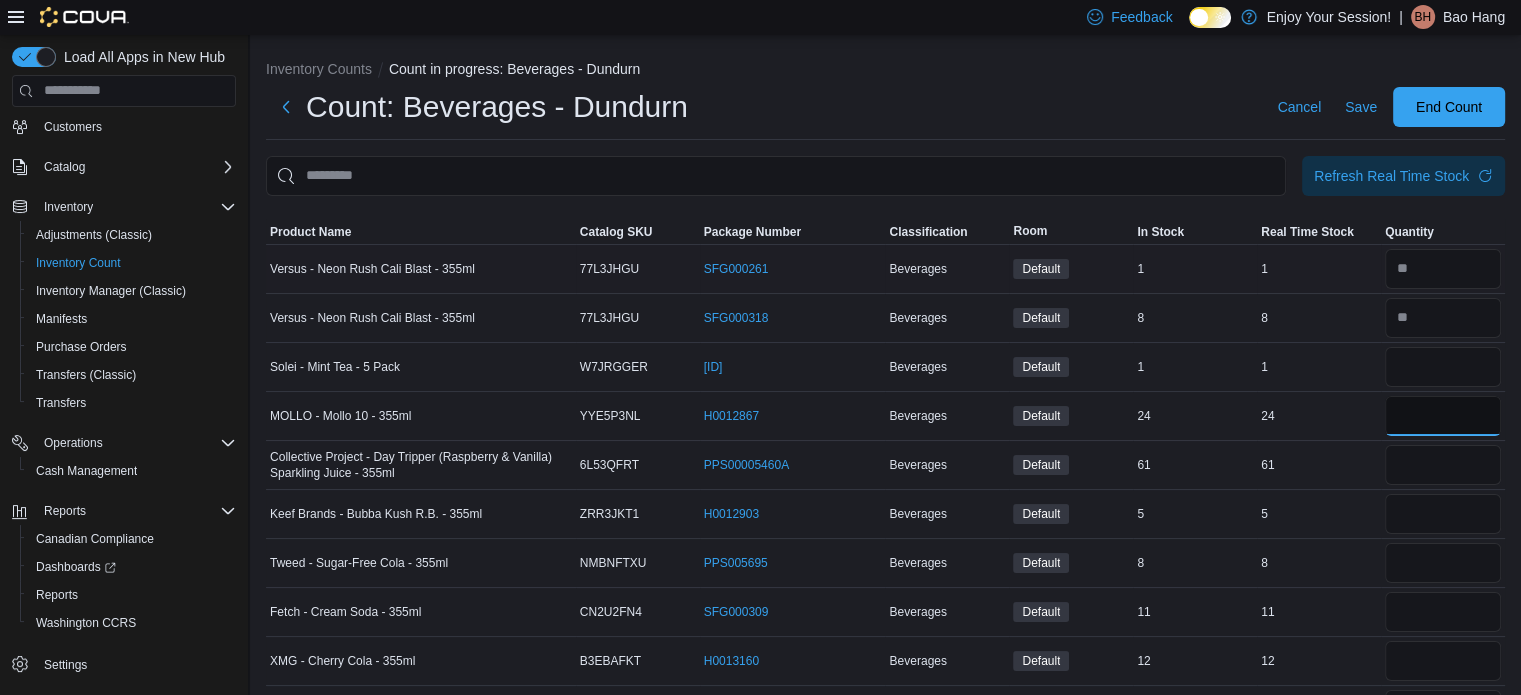 type 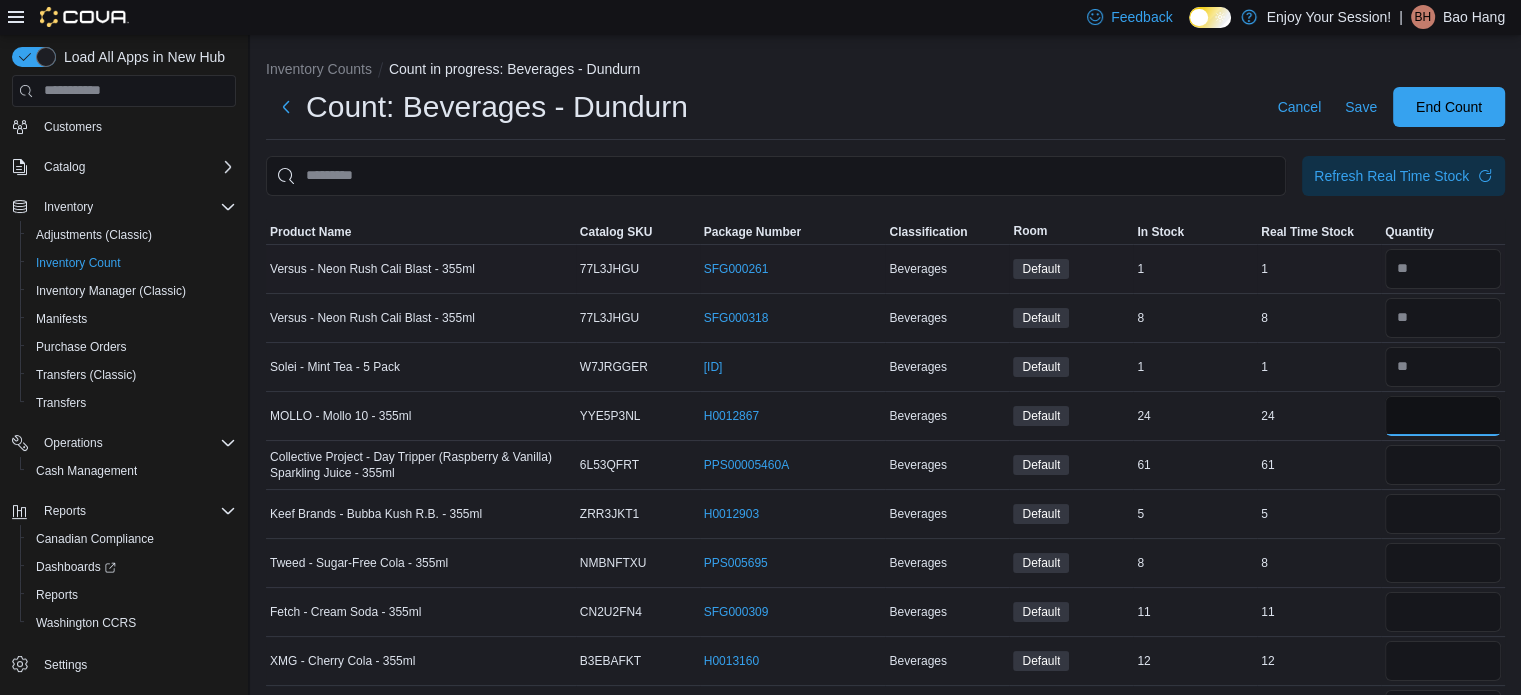 type on "**" 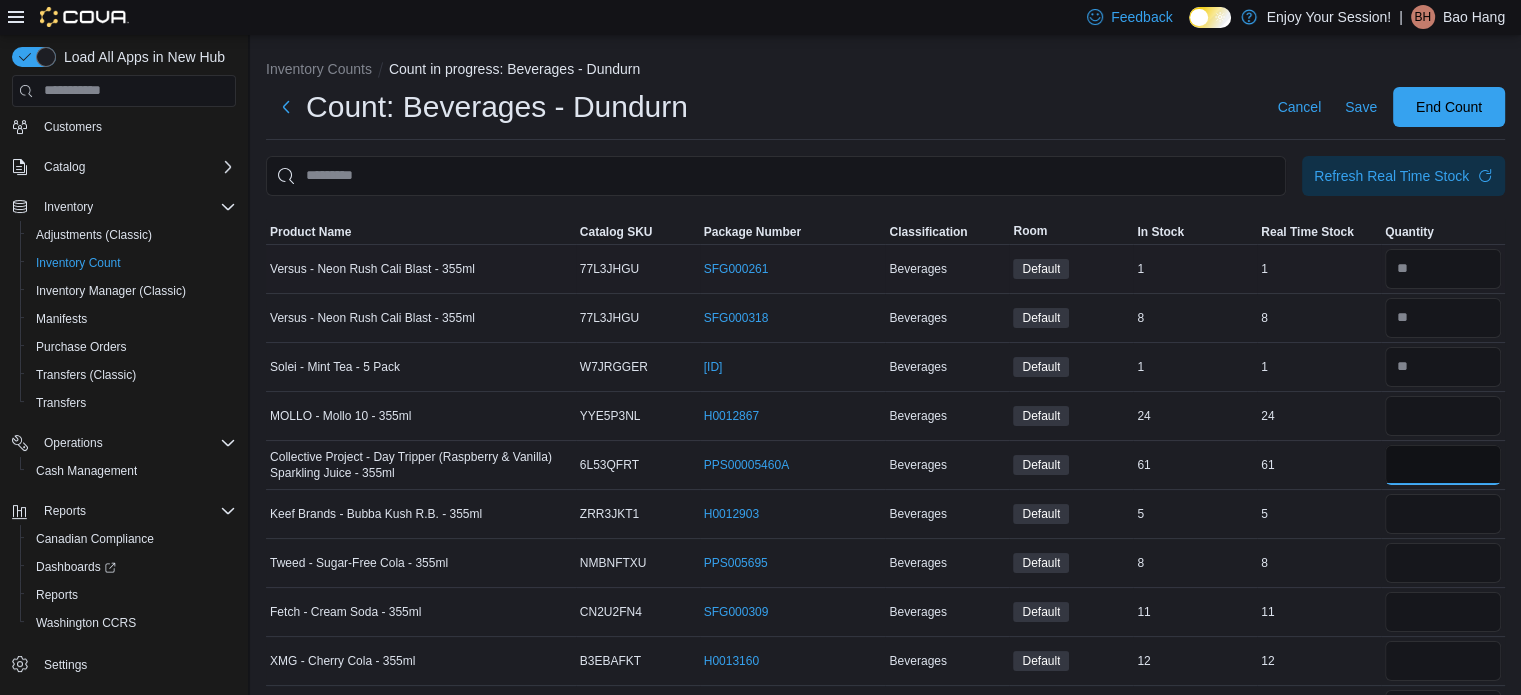 type 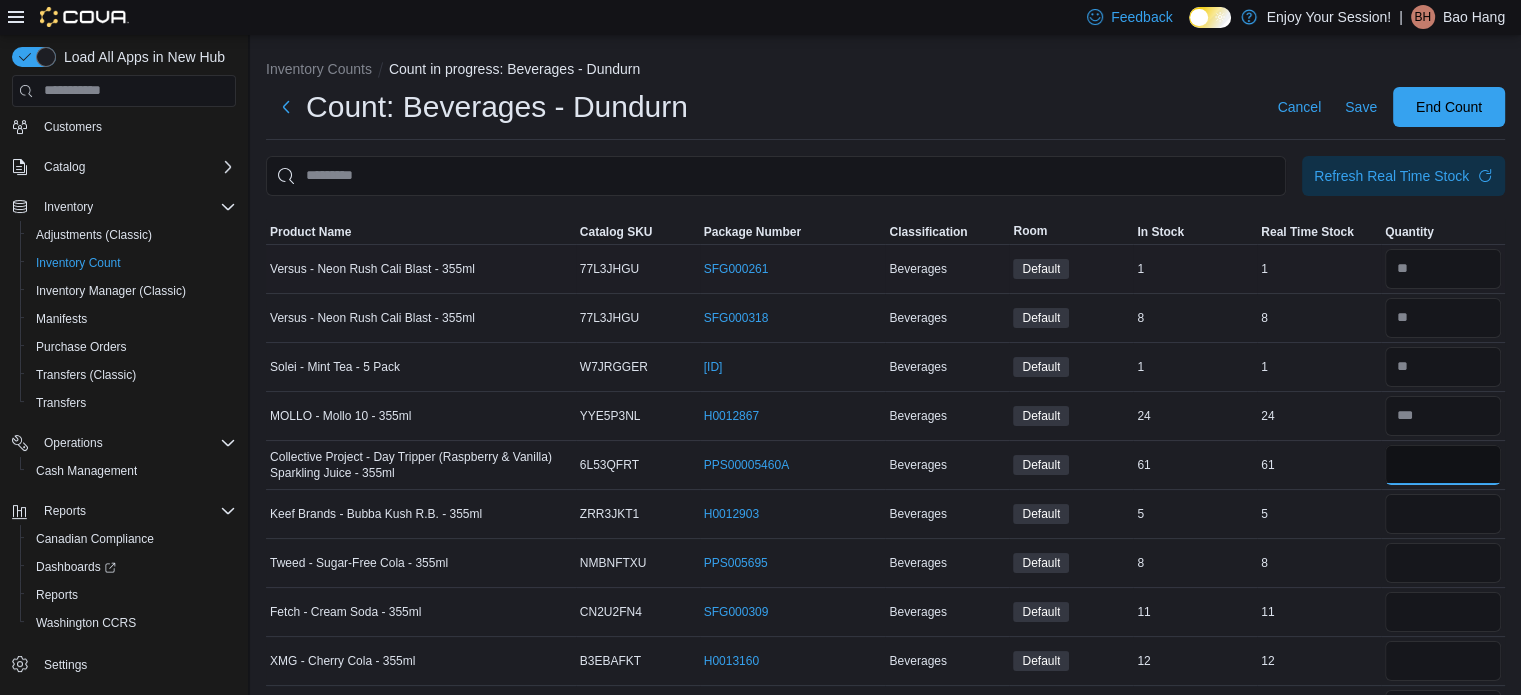 type on "**" 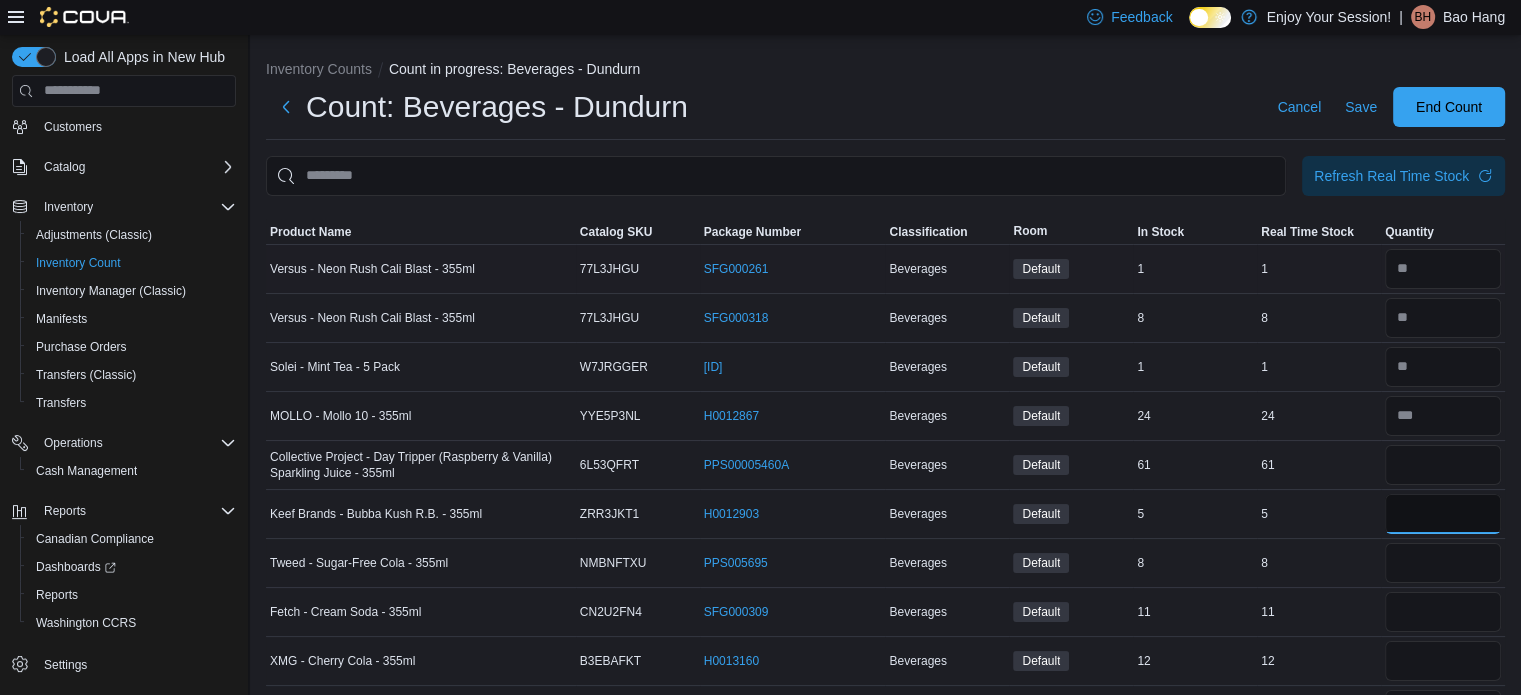 type 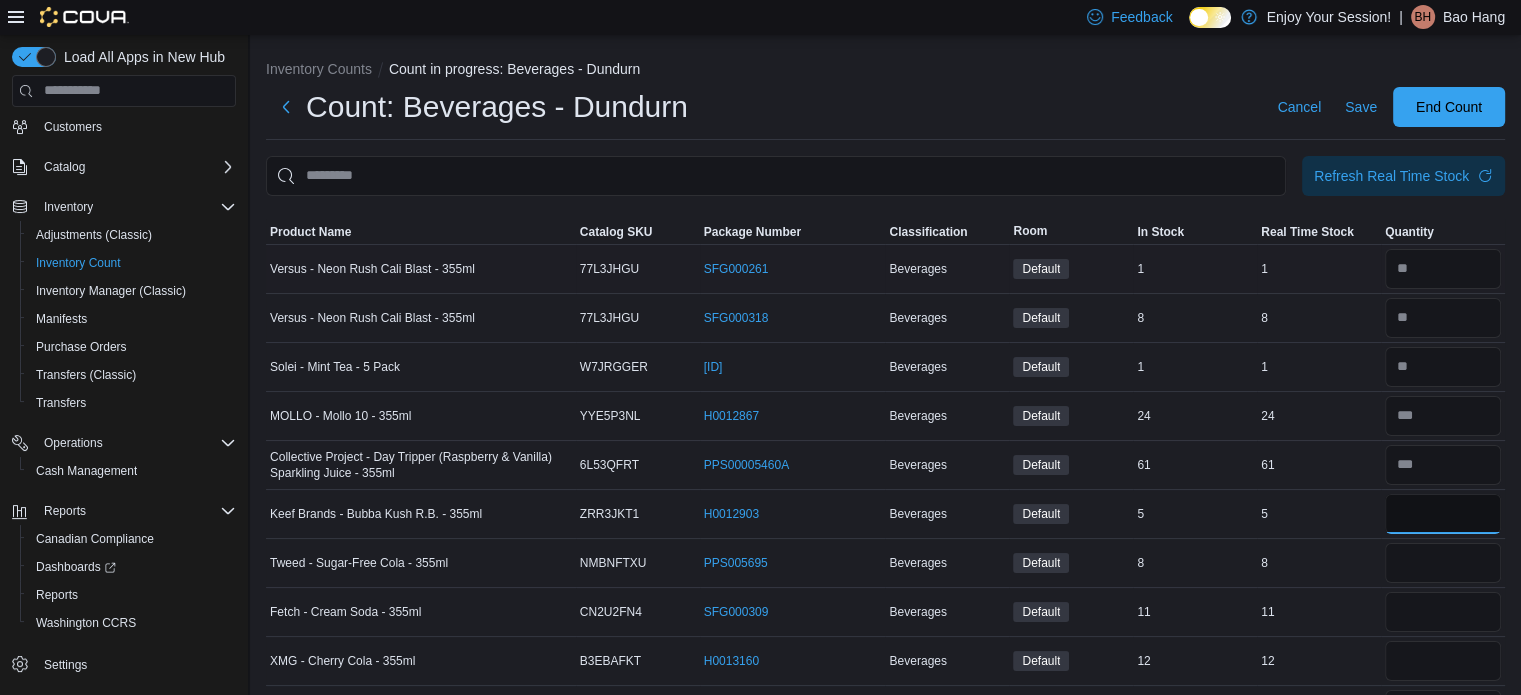 type on "*" 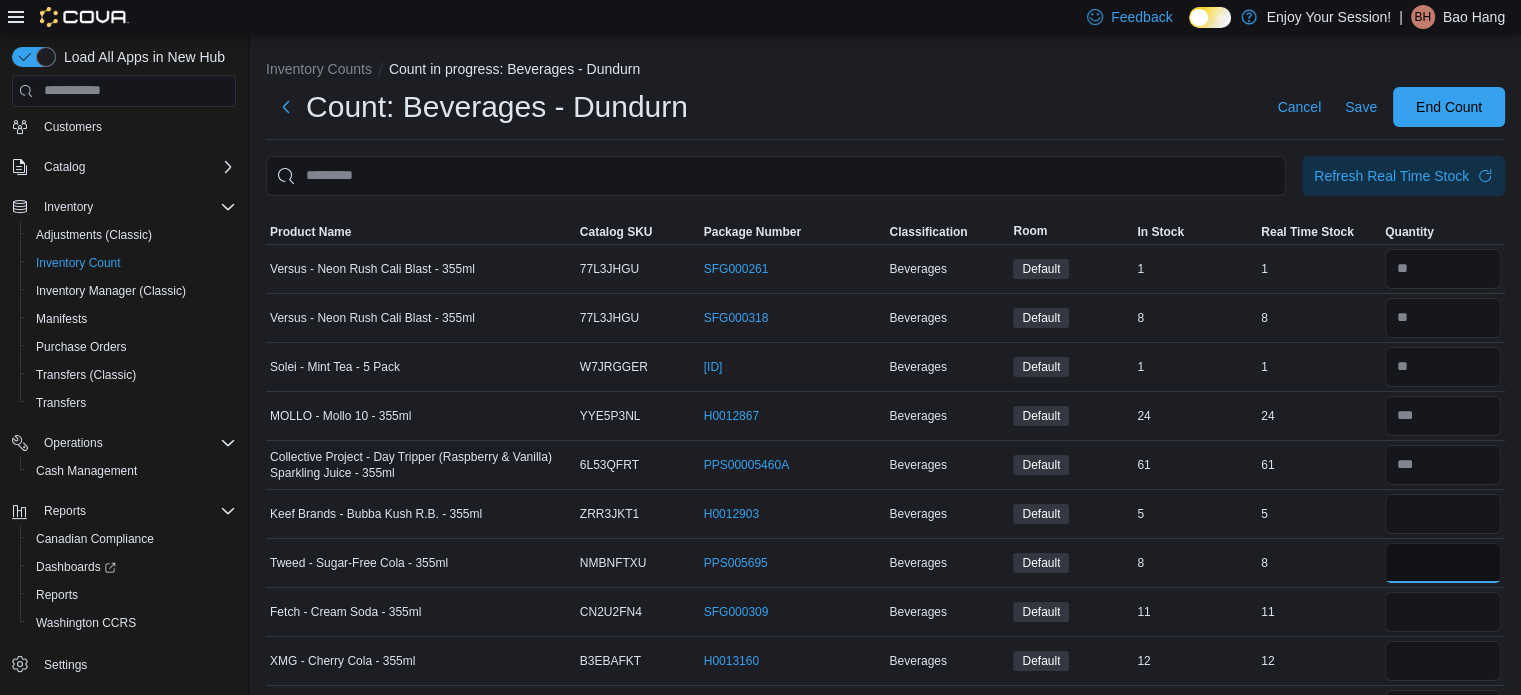 type 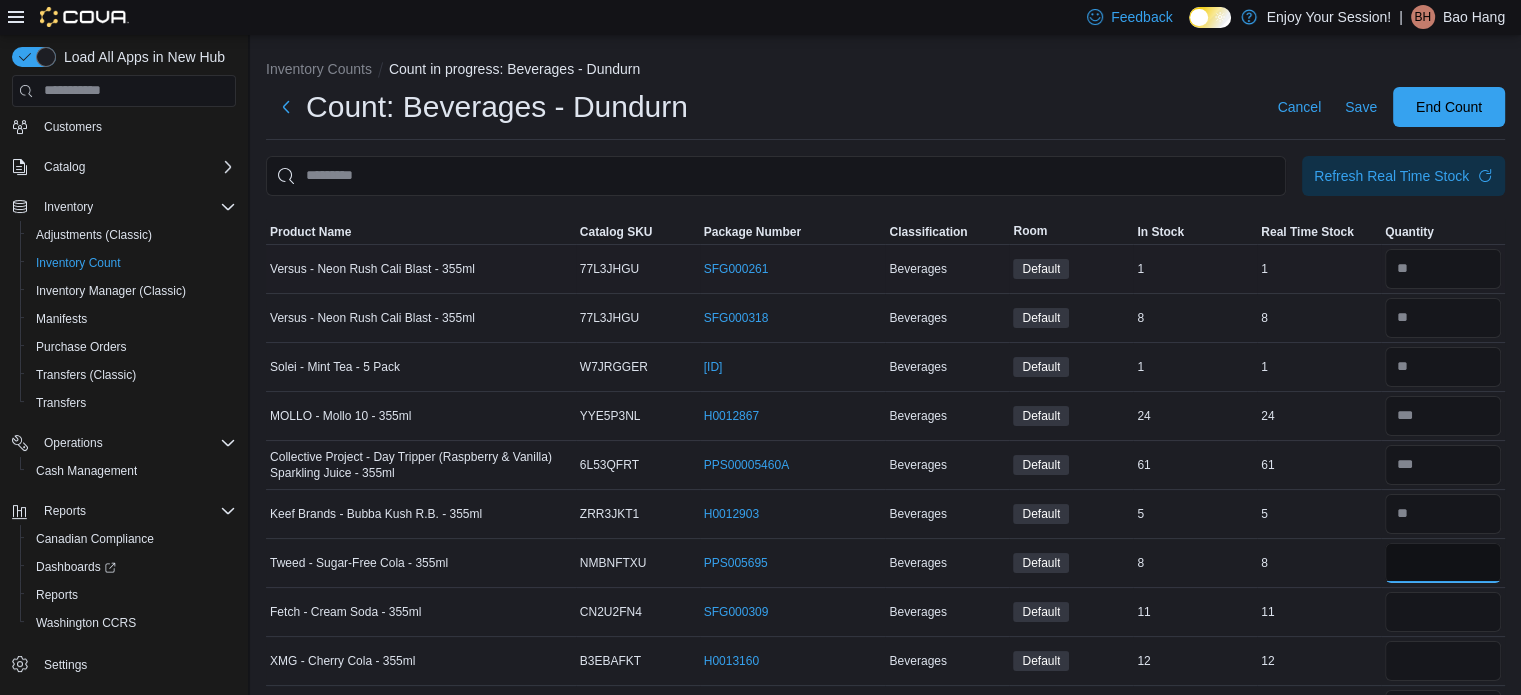 type on "*" 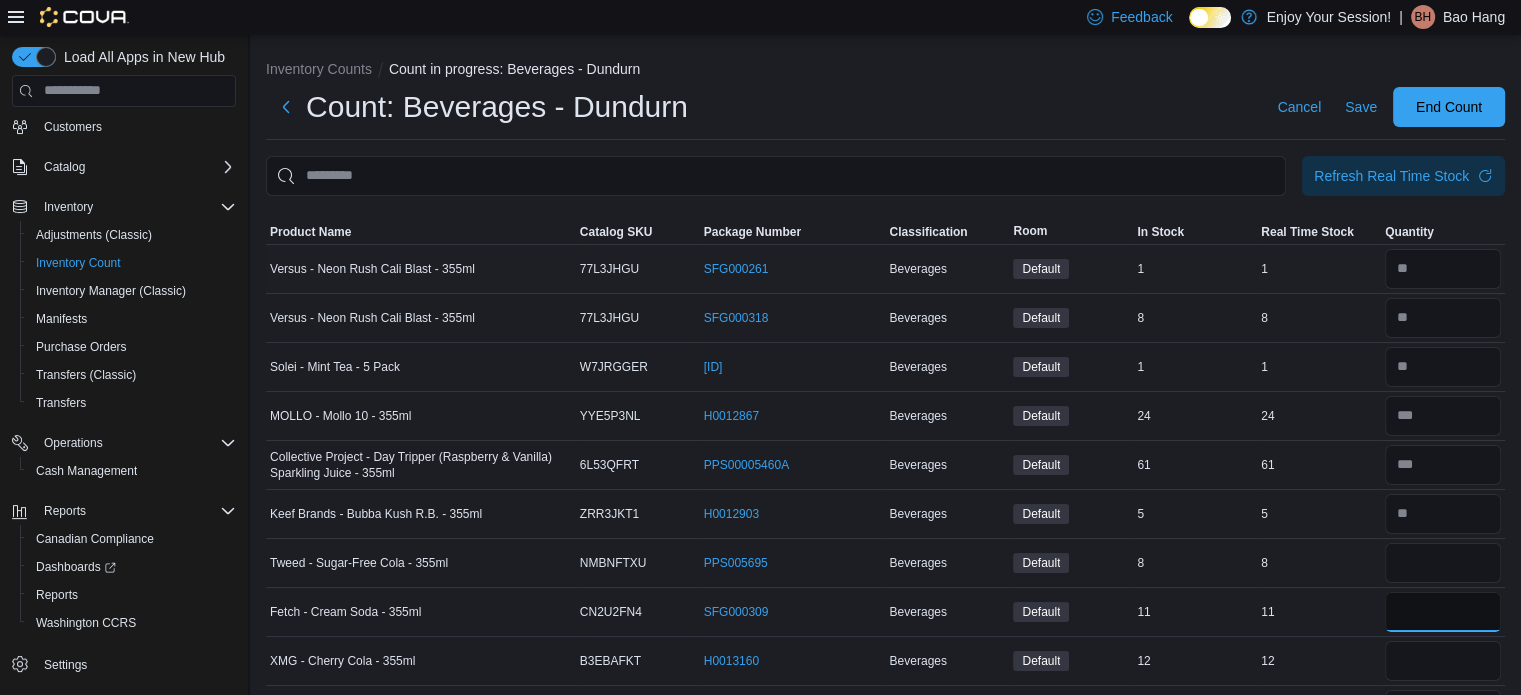 type 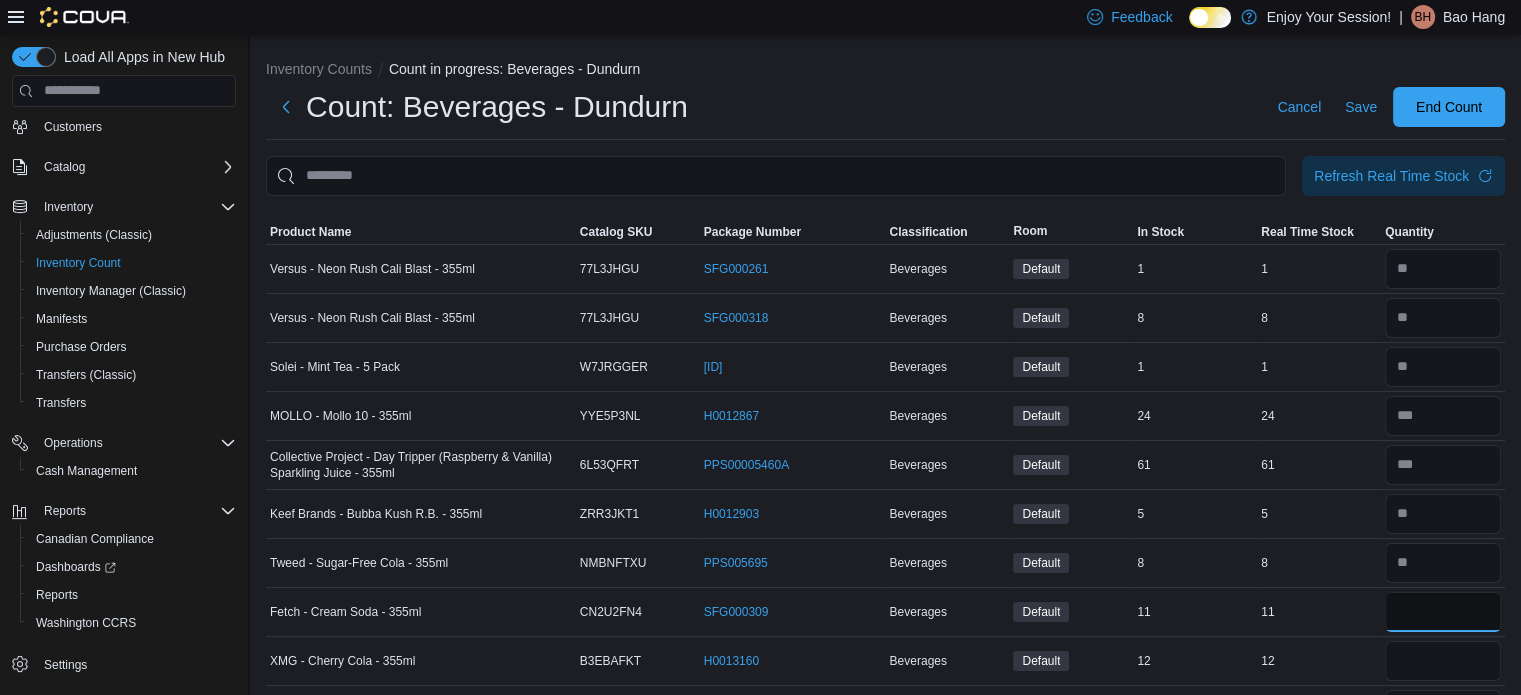 type on "**" 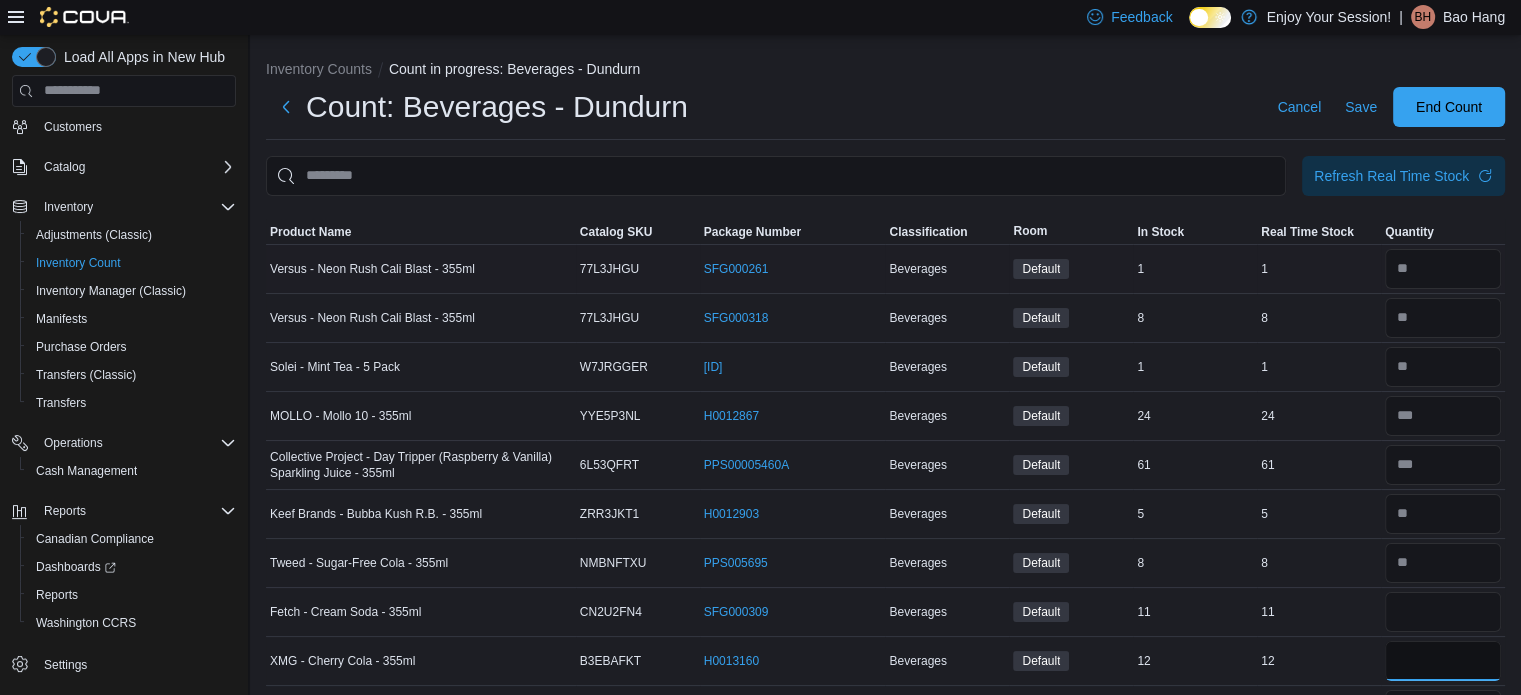 type 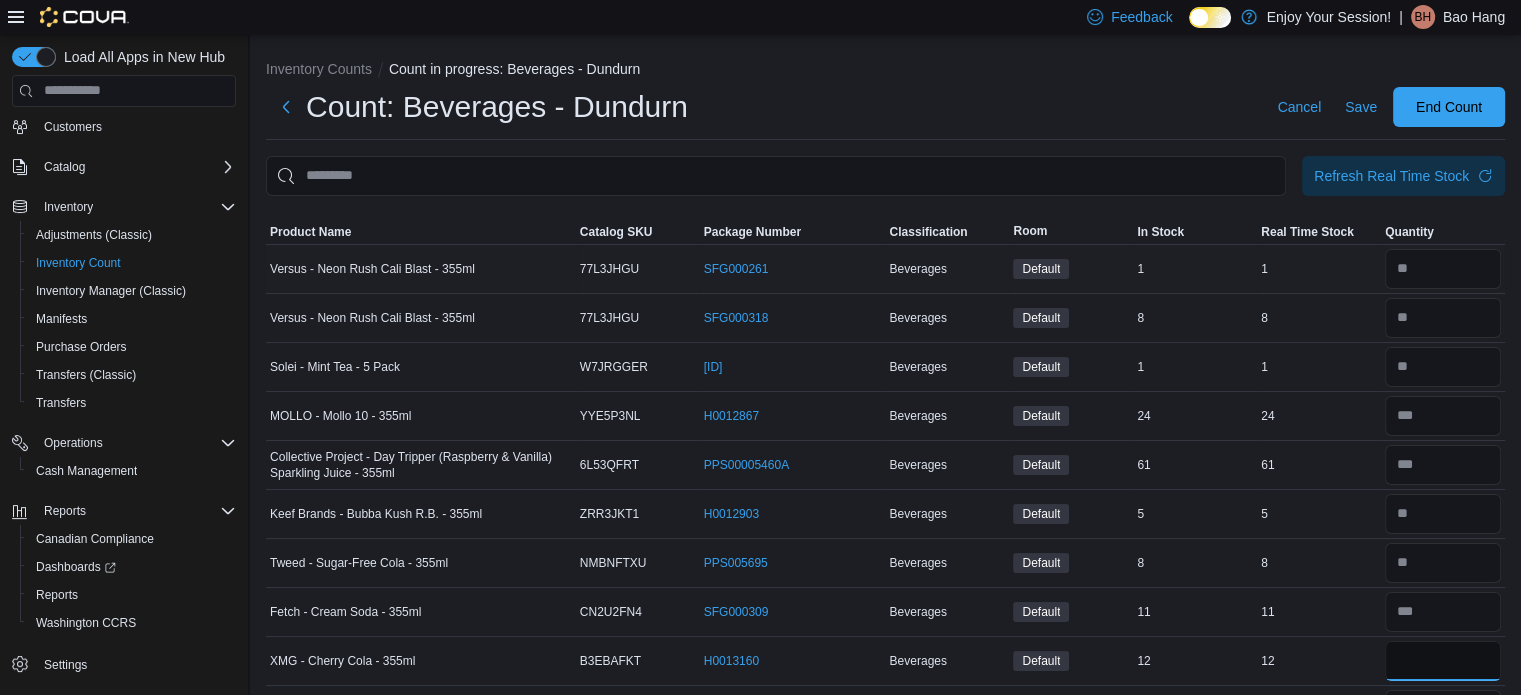 type on "**" 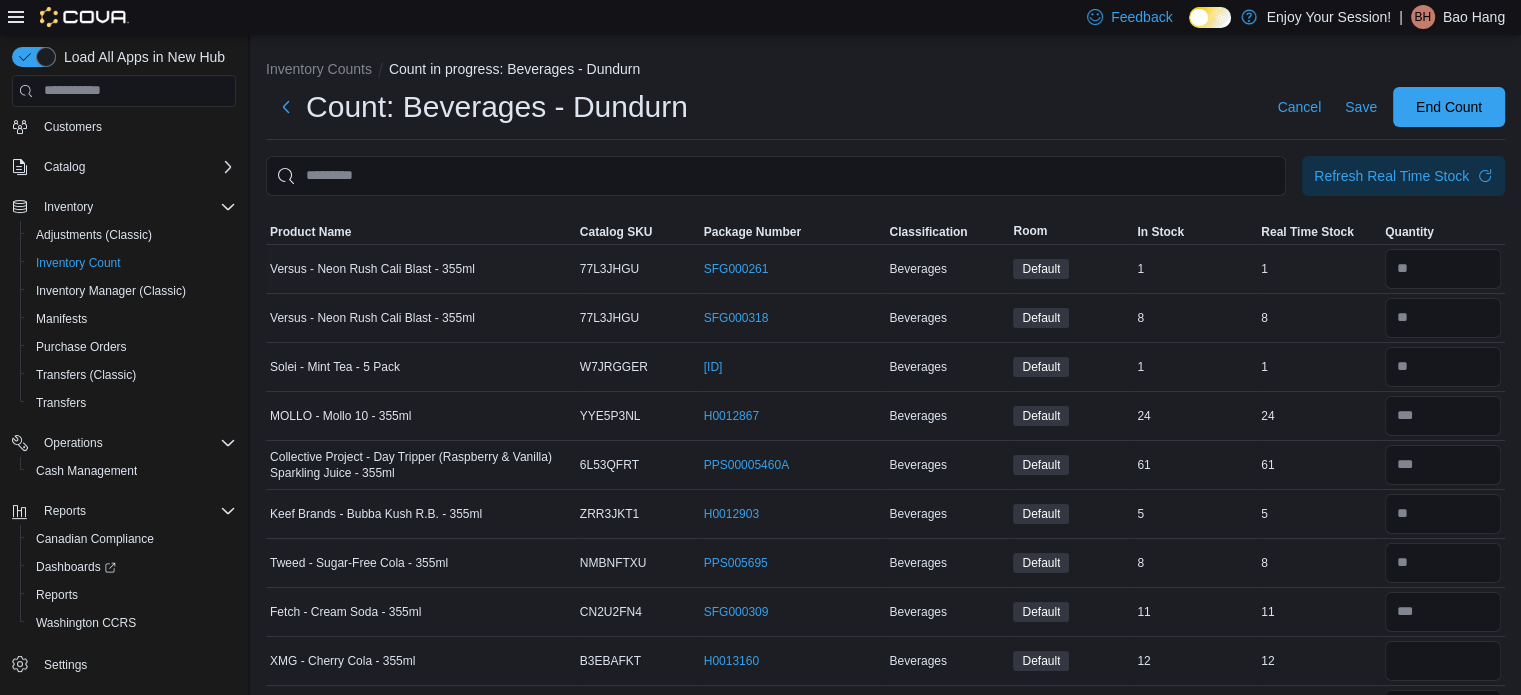 type 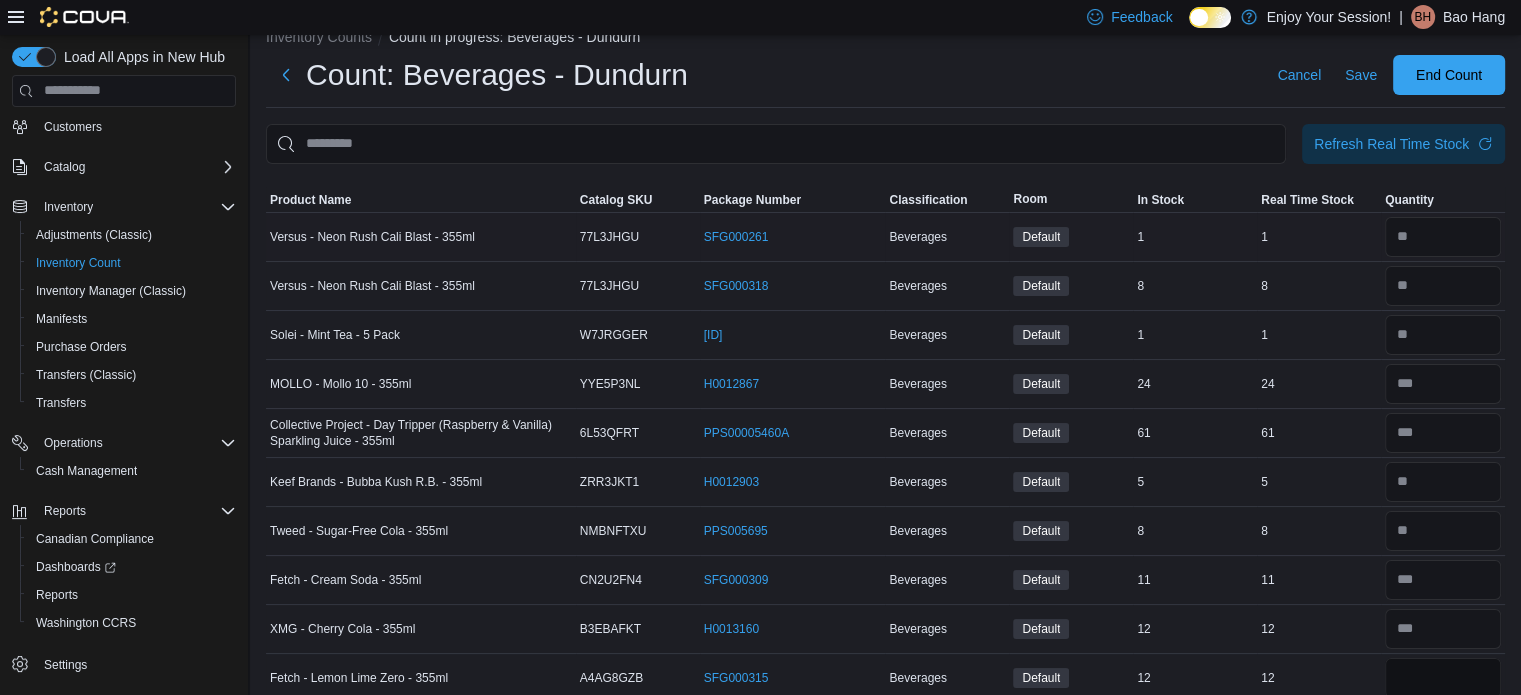 type on "**" 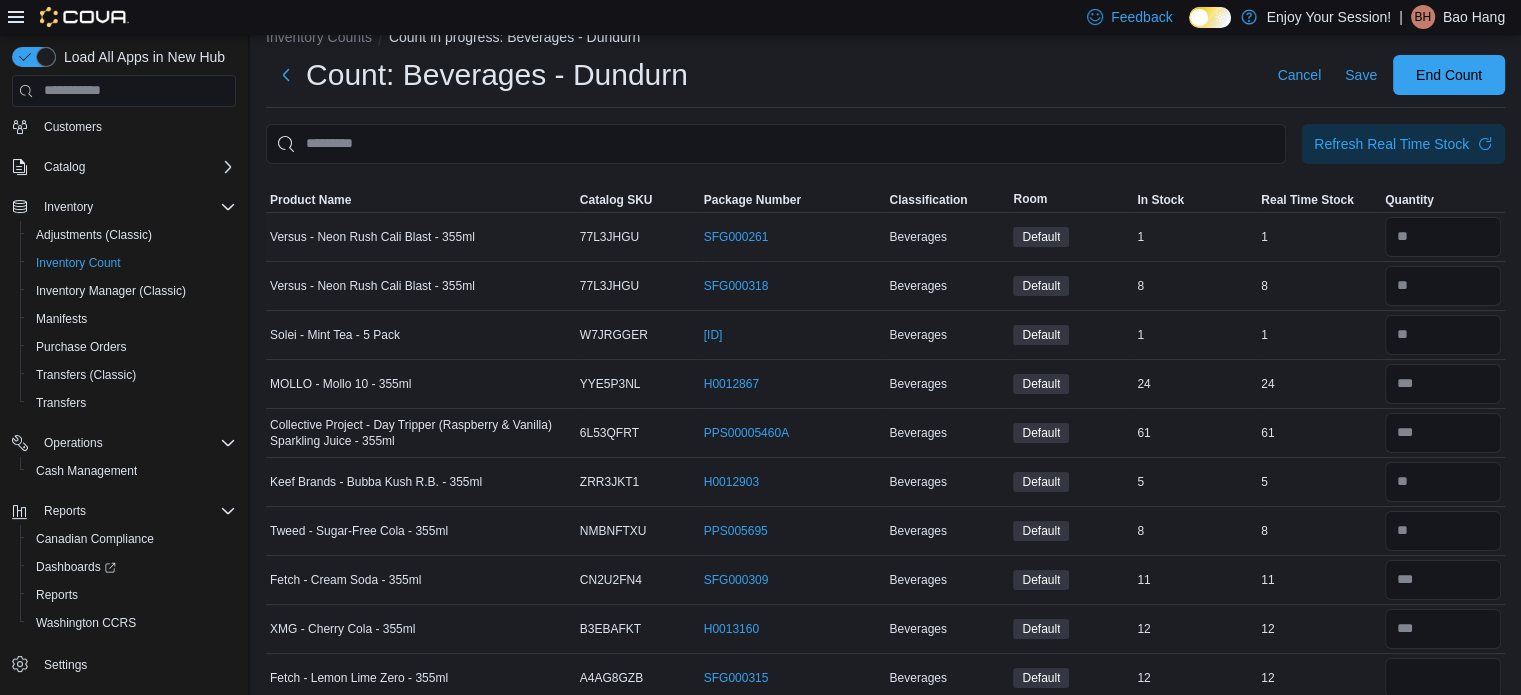 type 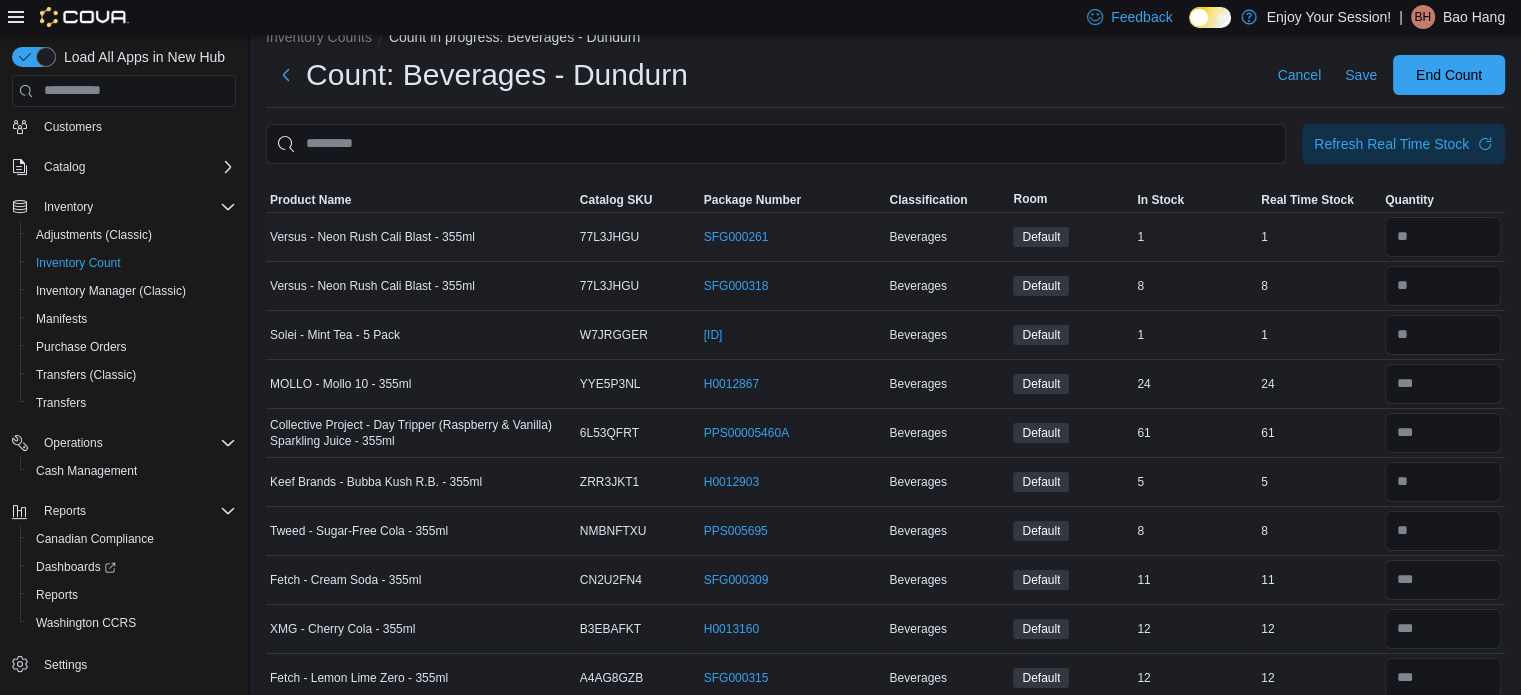 scroll, scrollTop: 408, scrollLeft: 0, axis: vertical 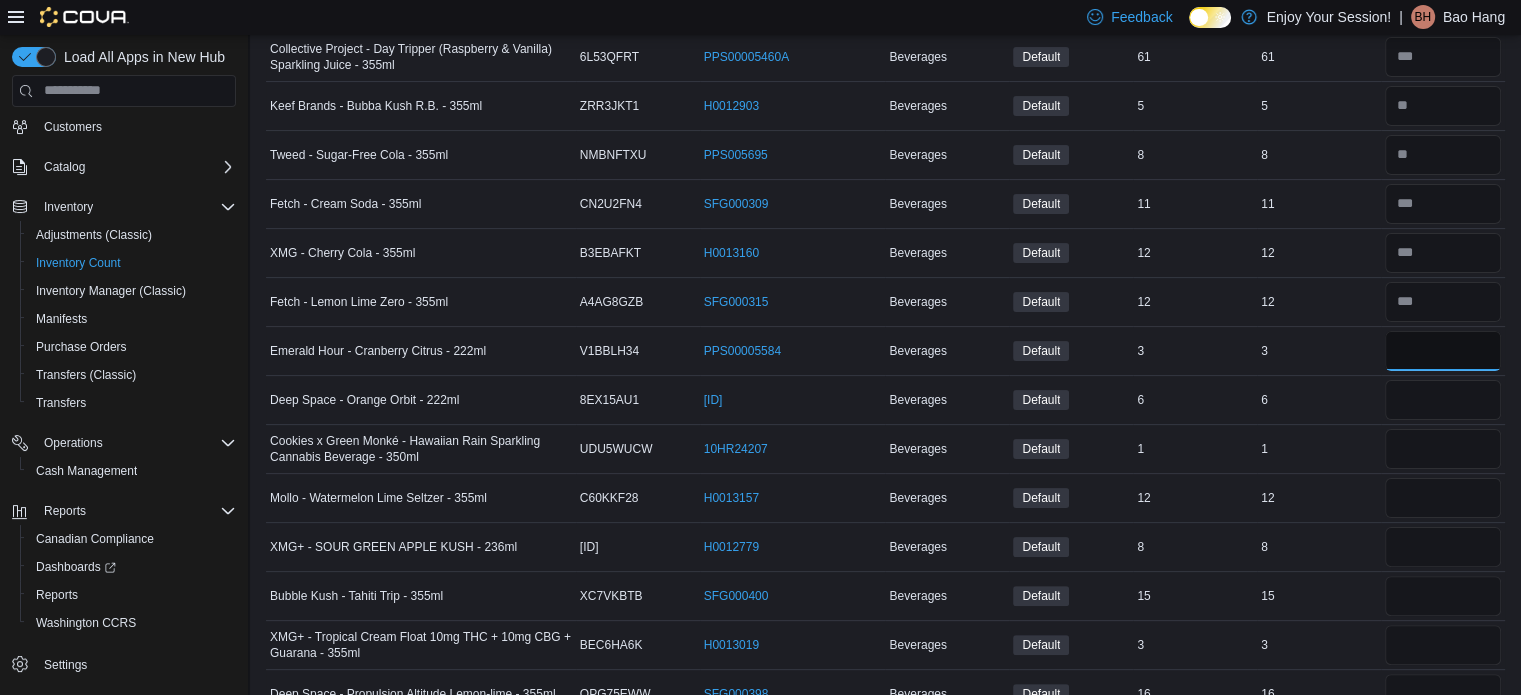 type on "*" 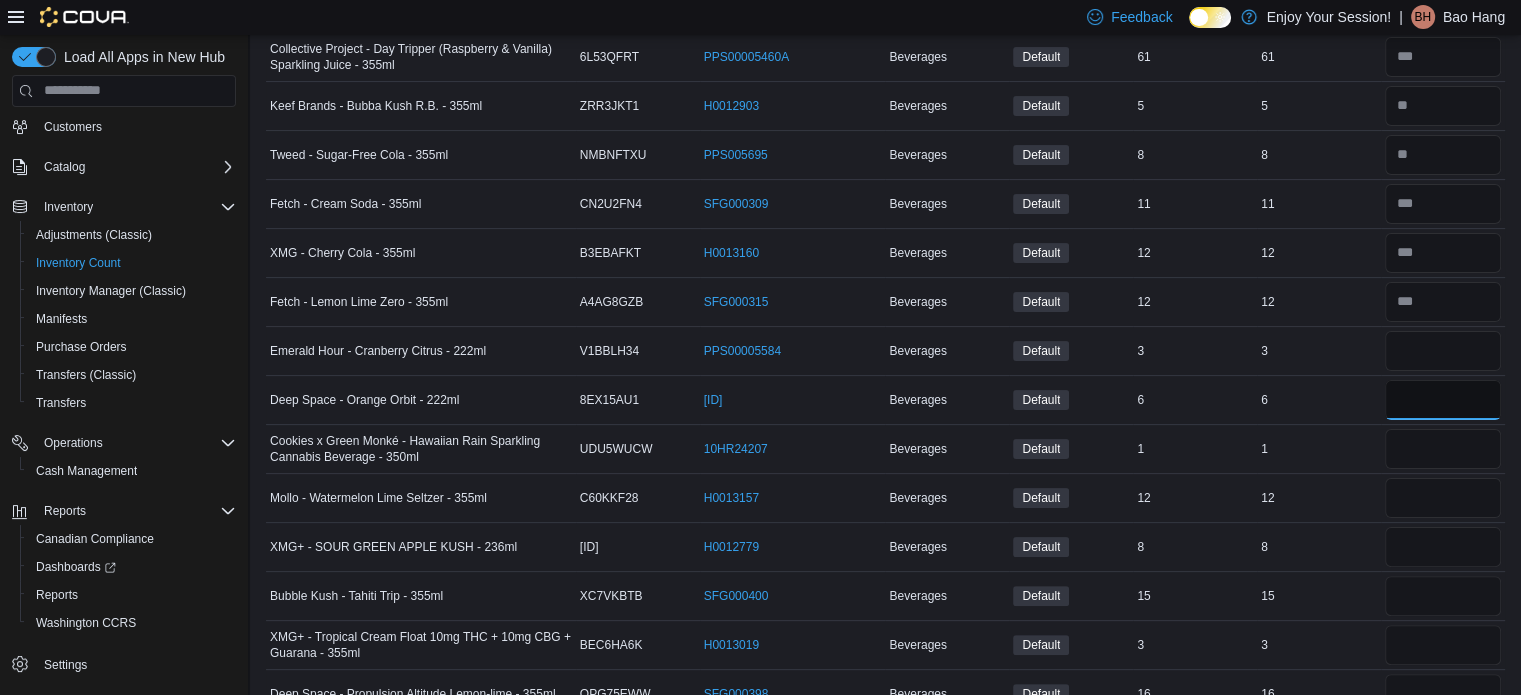type 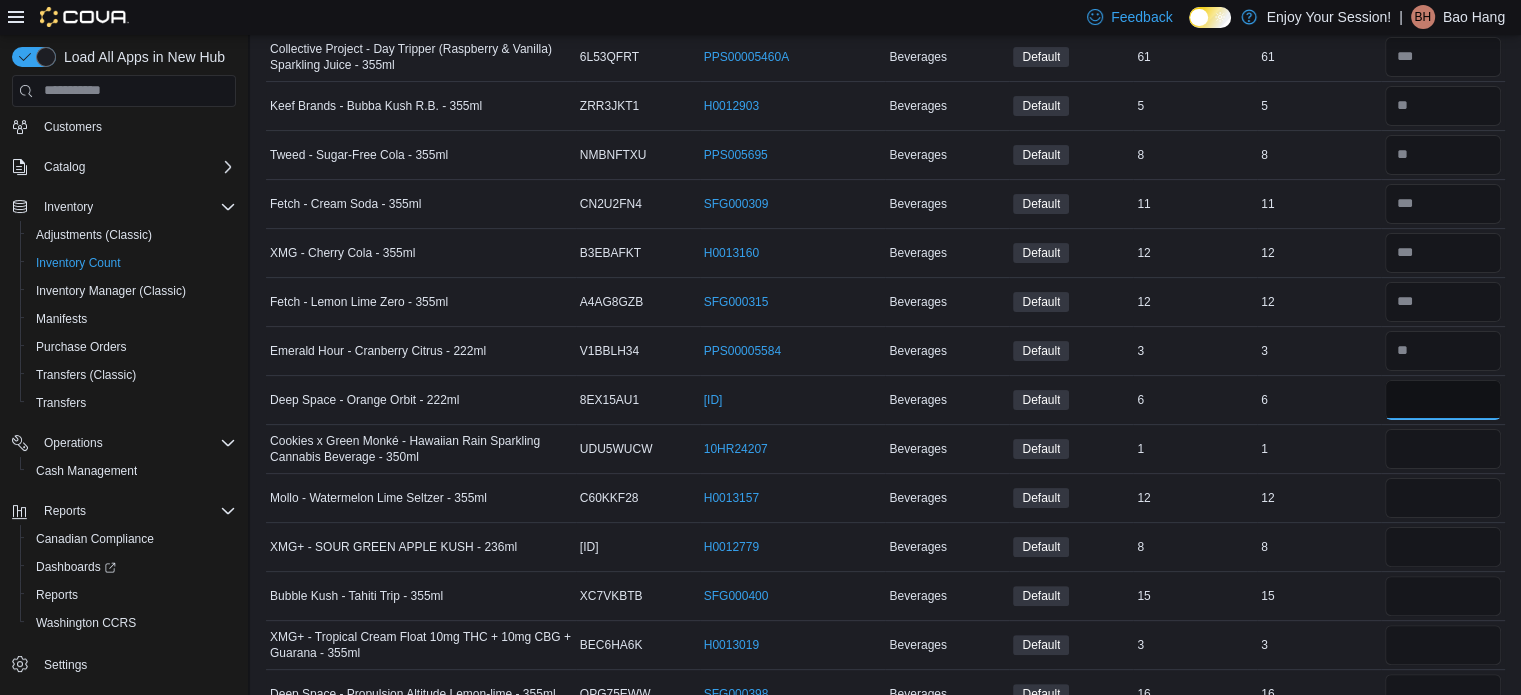 type on "*" 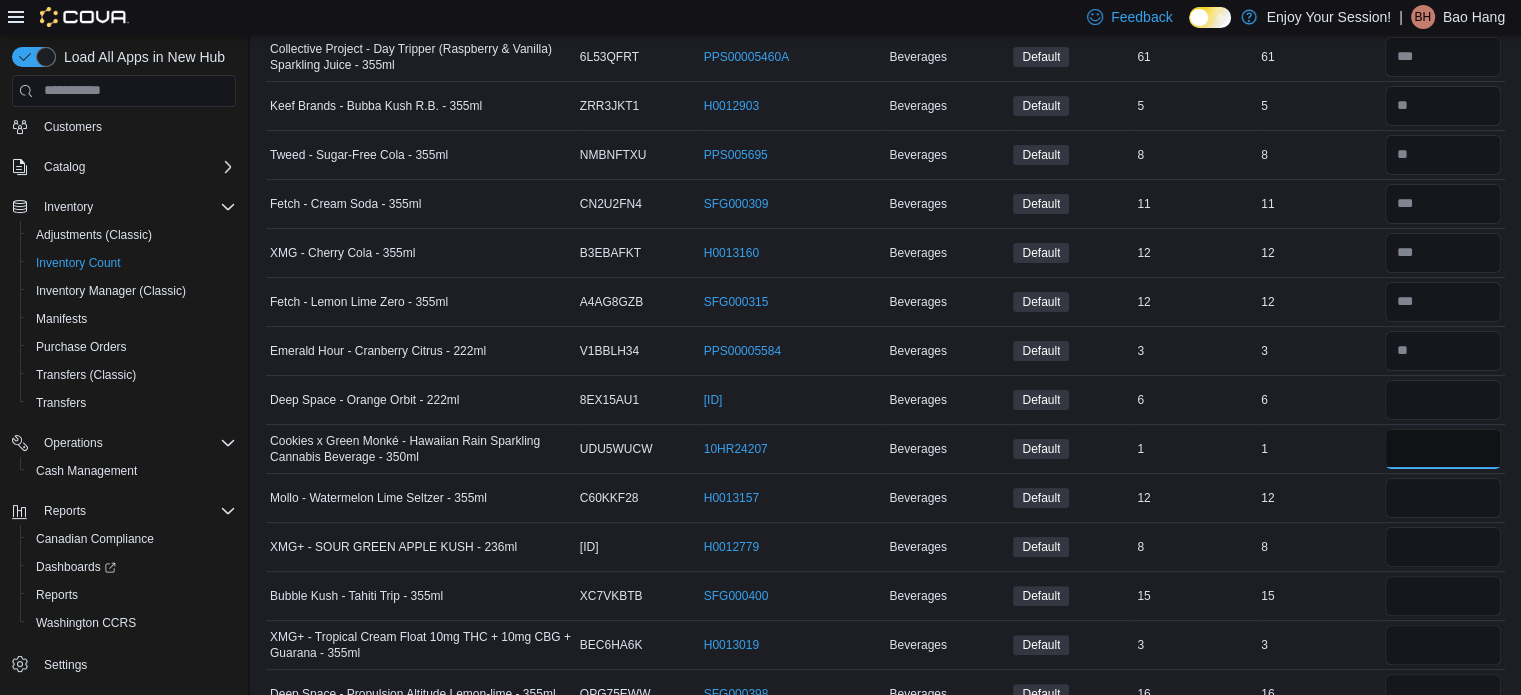 type 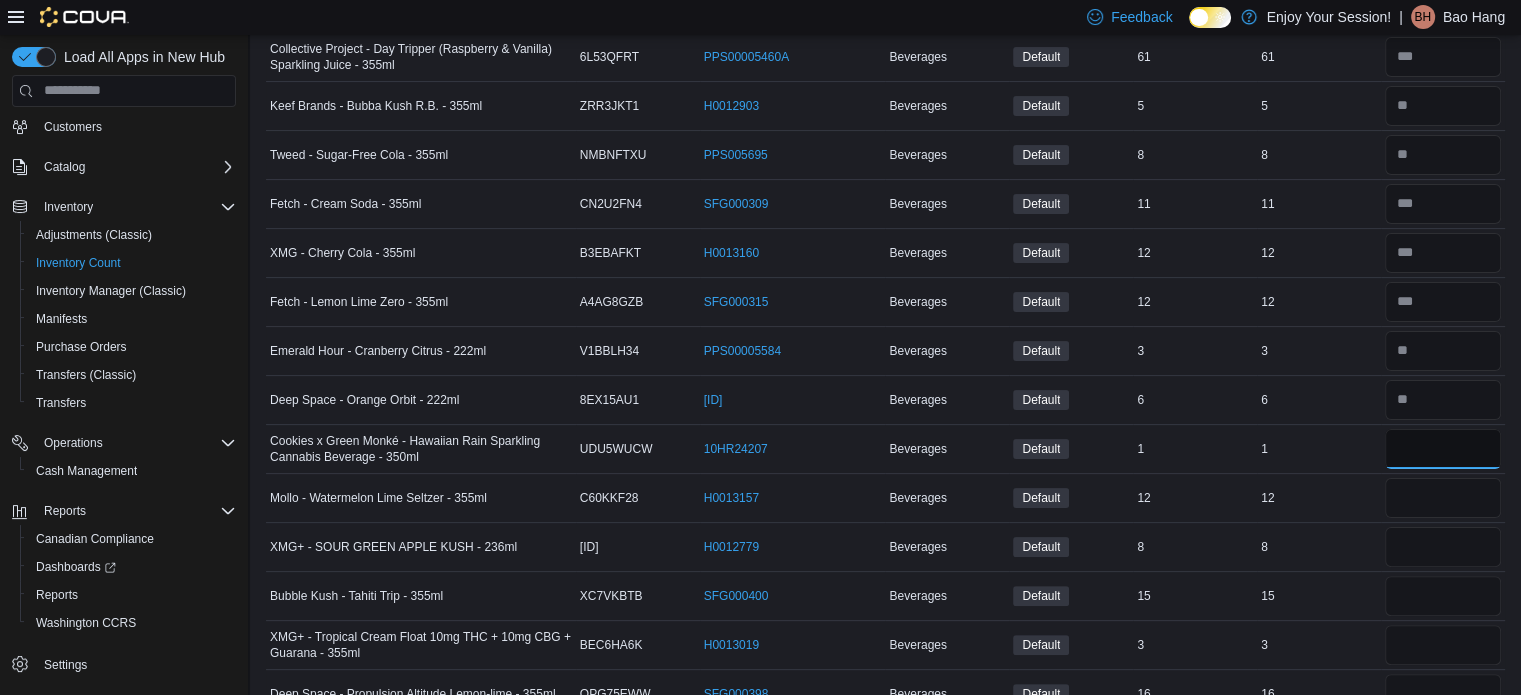 type on "*" 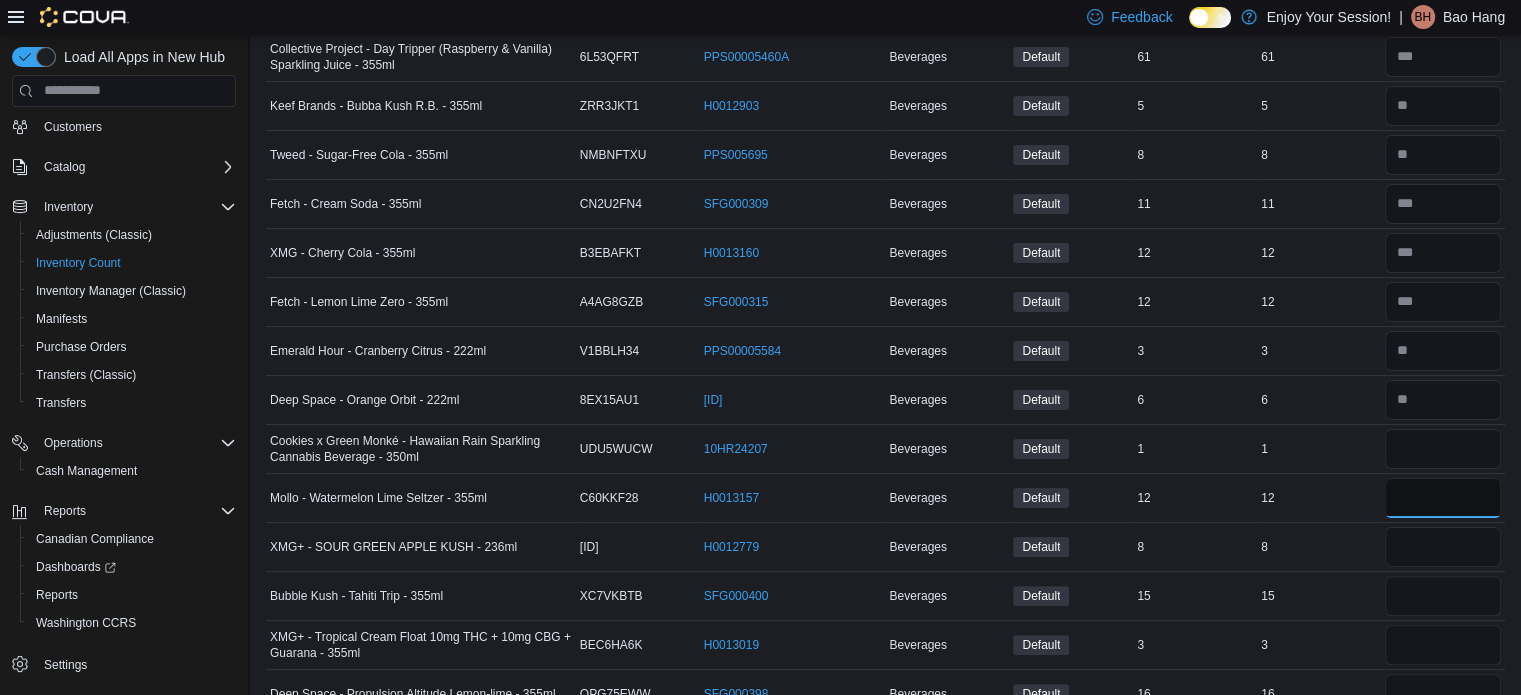 type 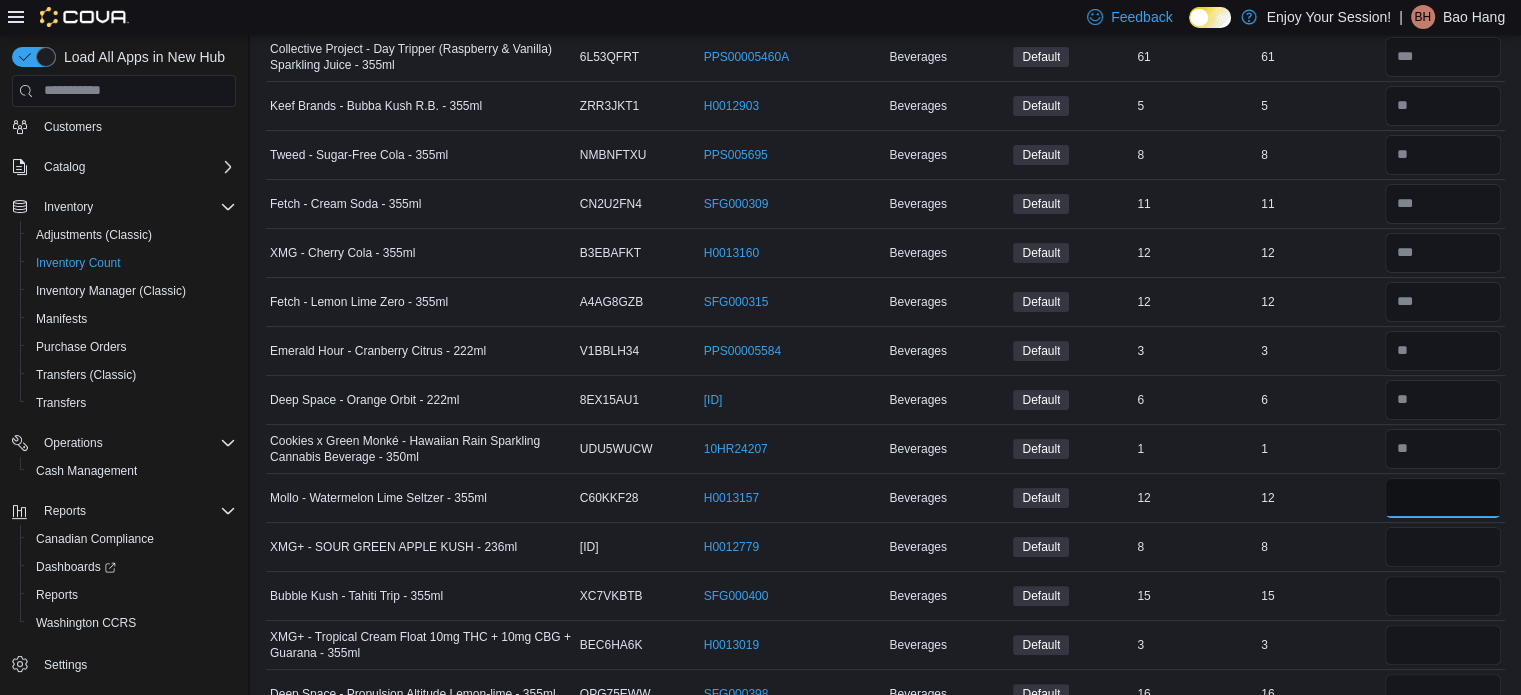 type on "**" 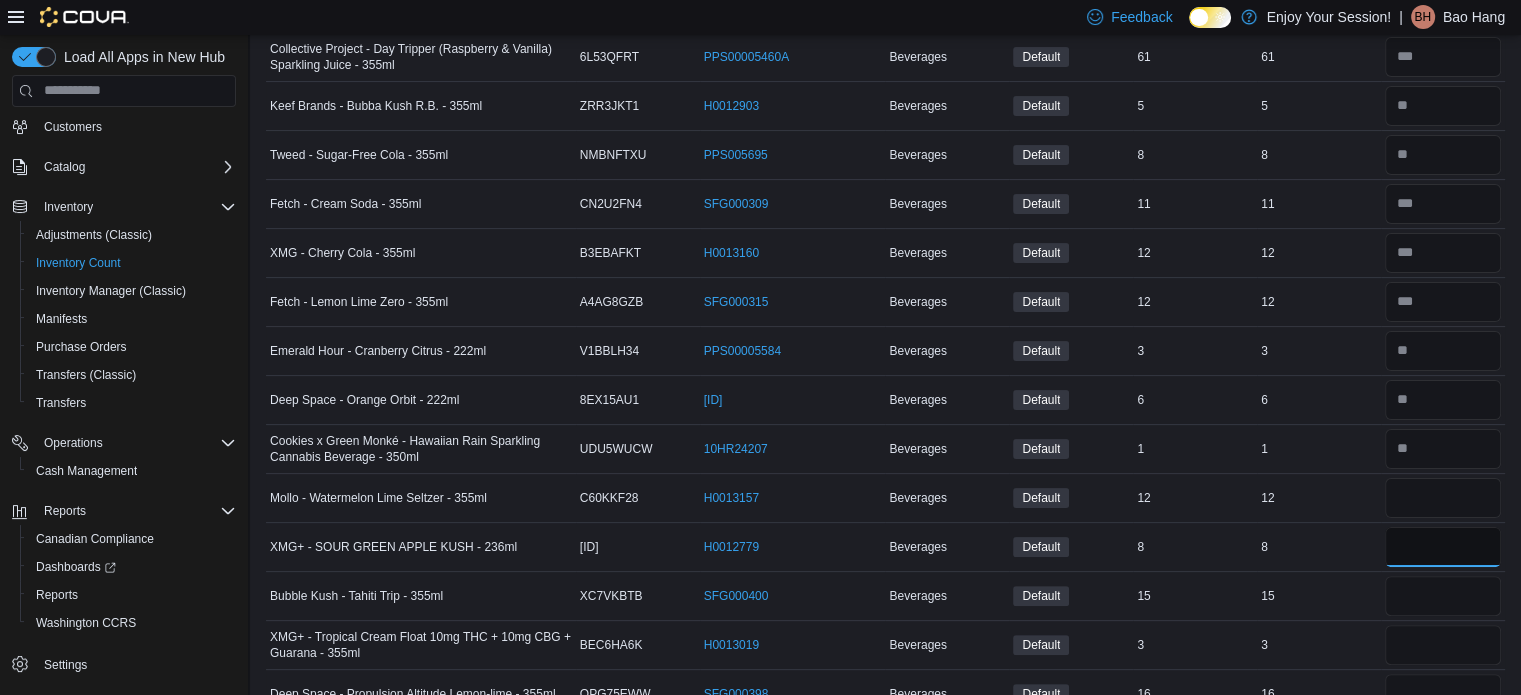 type 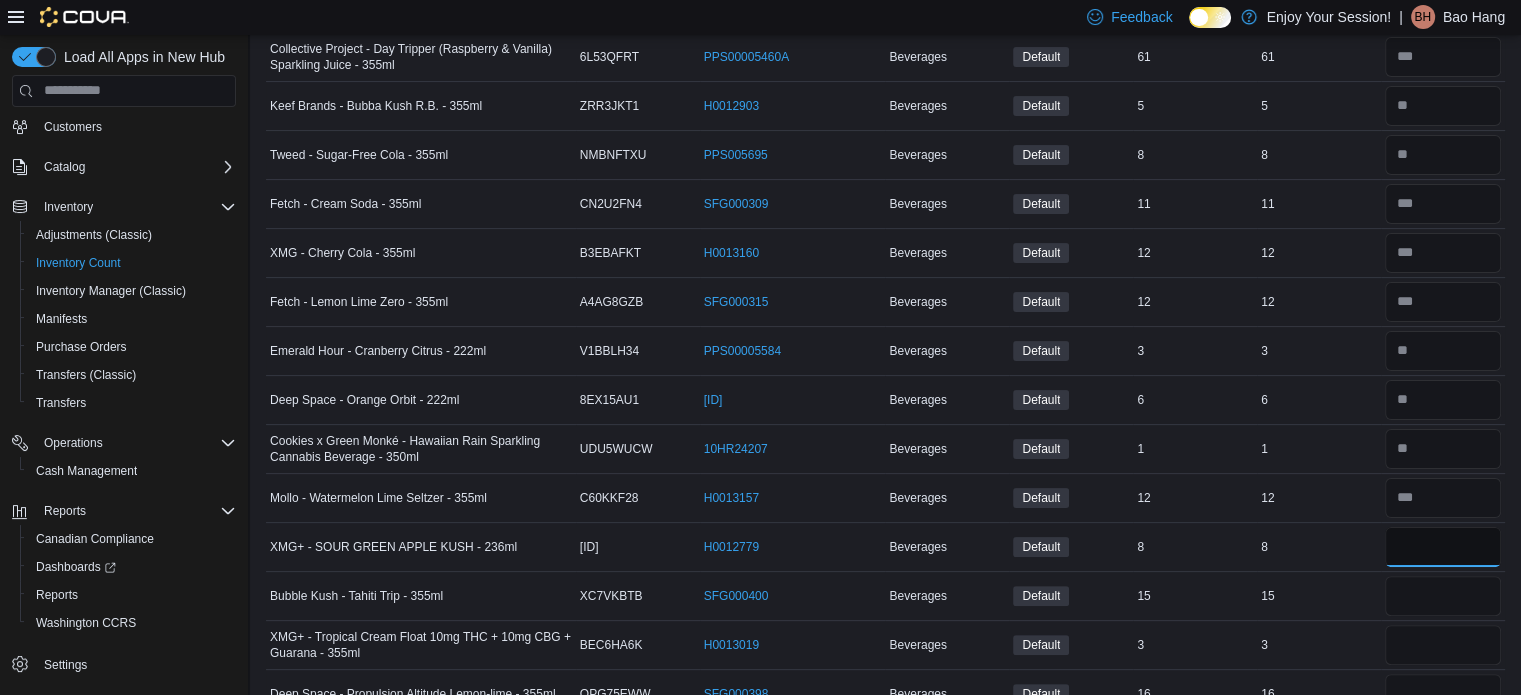 type on "*" 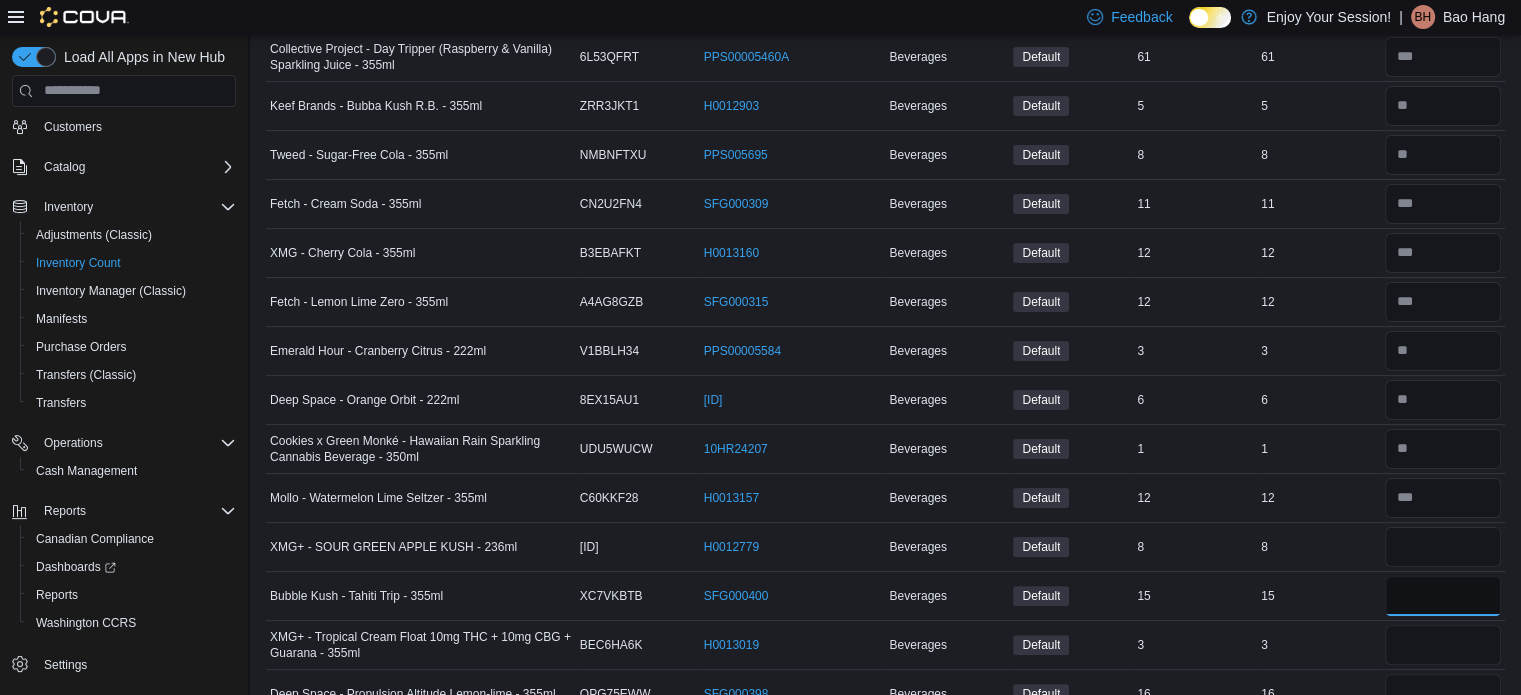 type 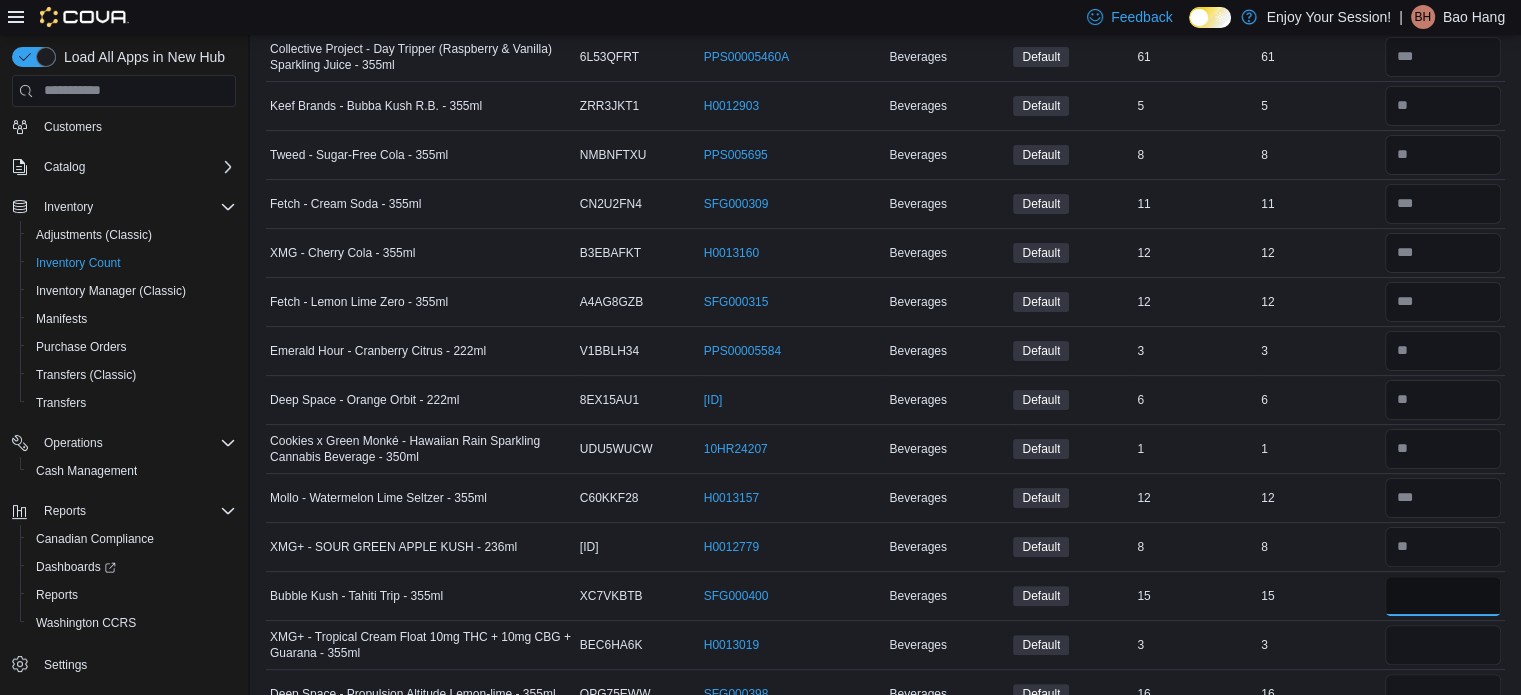 type on "**" 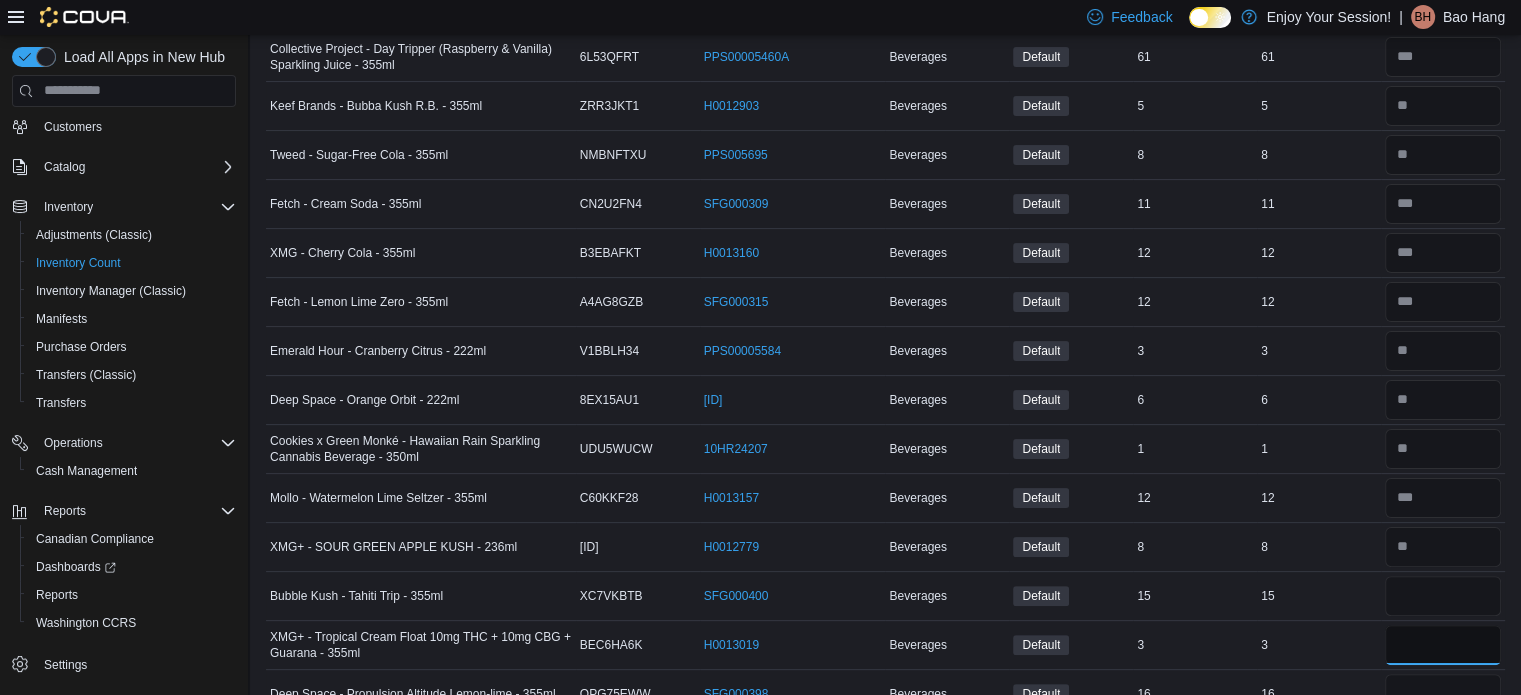 type 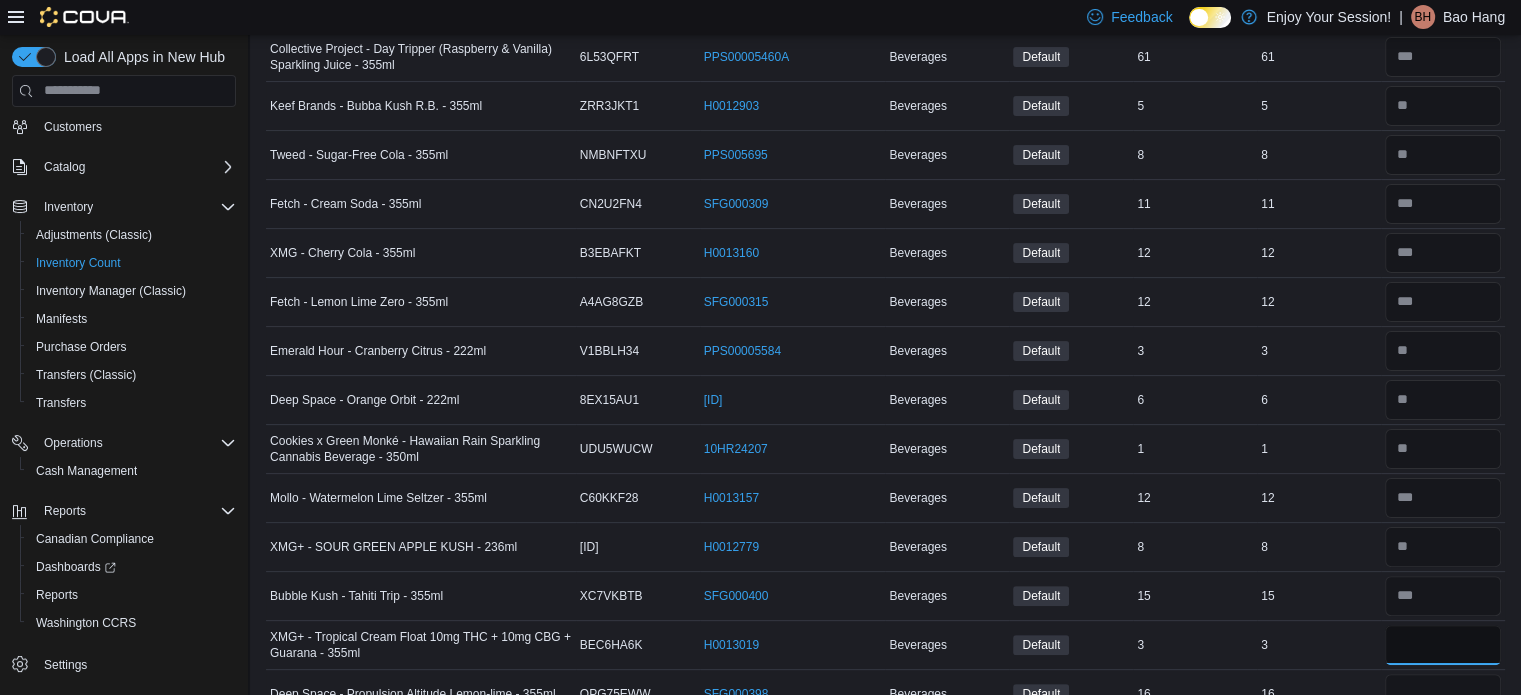 type on "*" 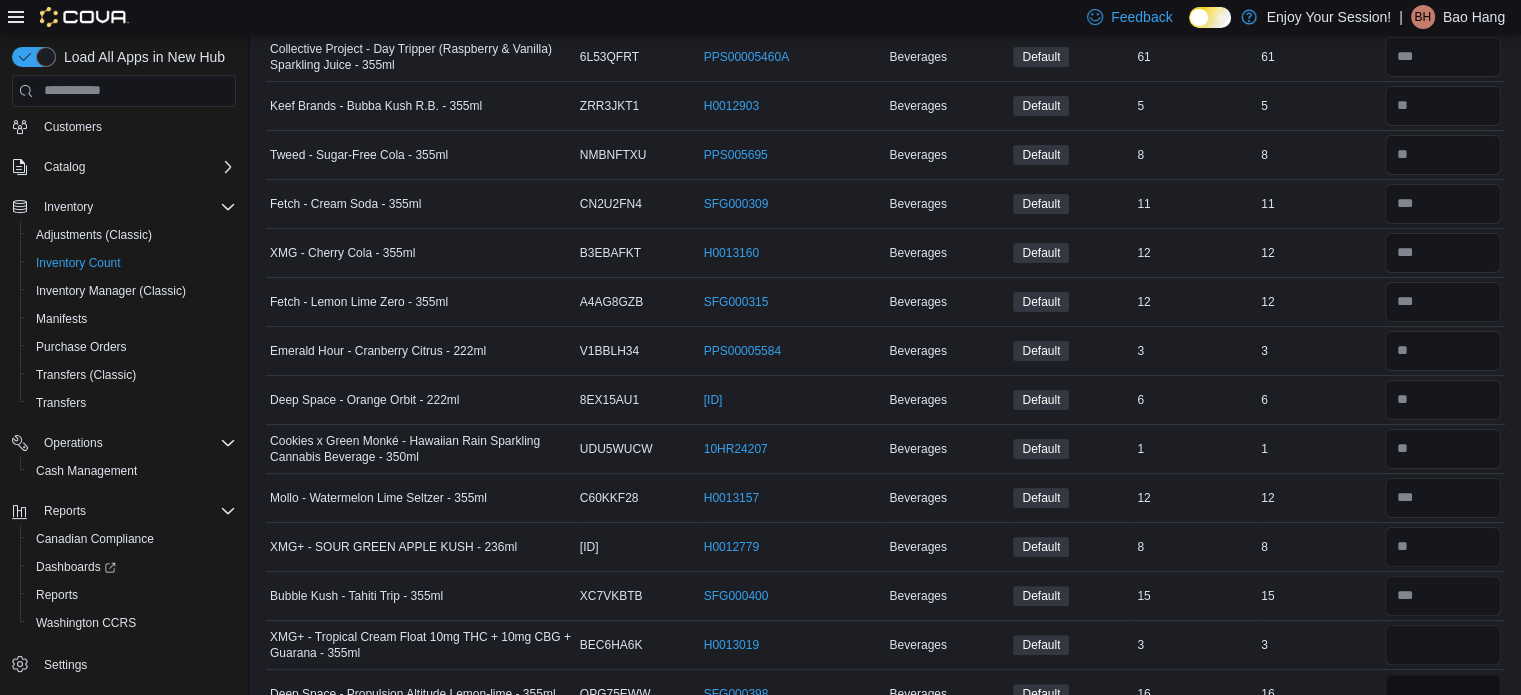type 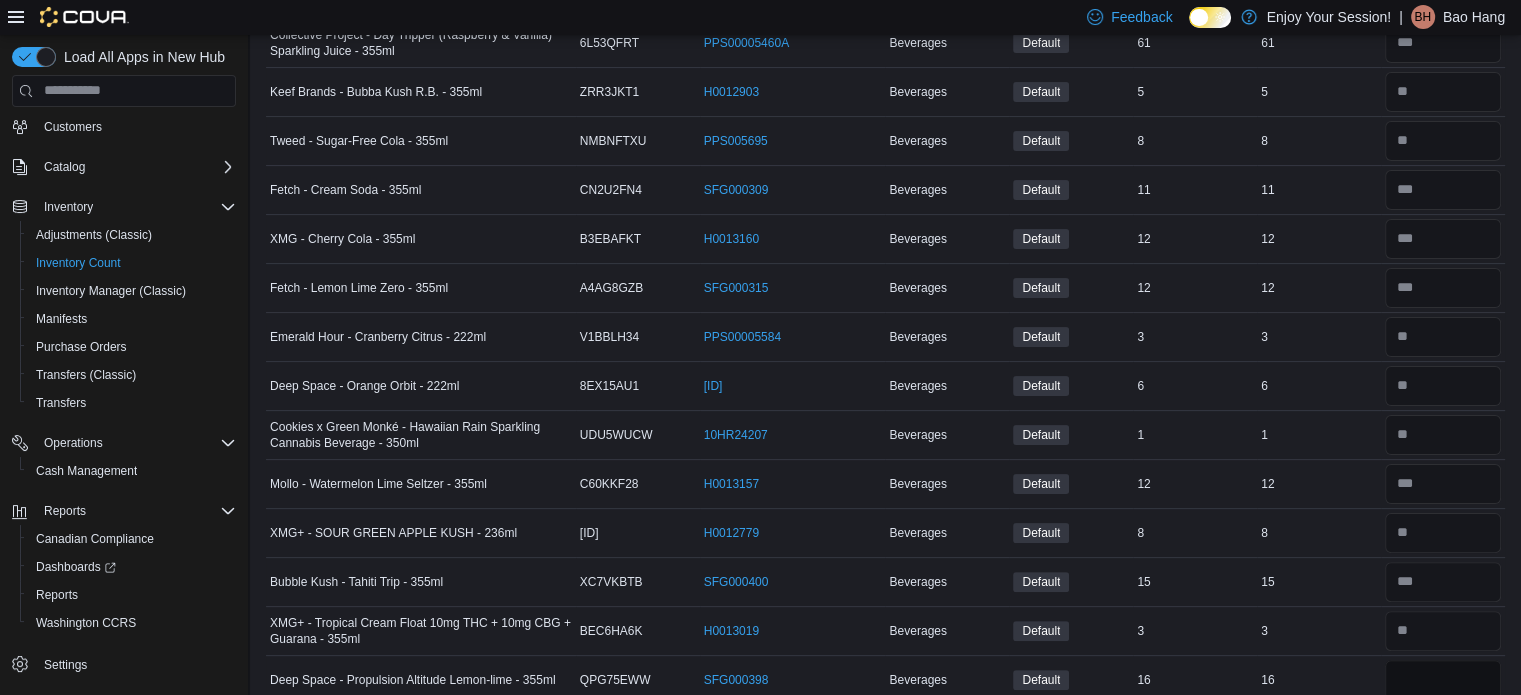 type on "**" 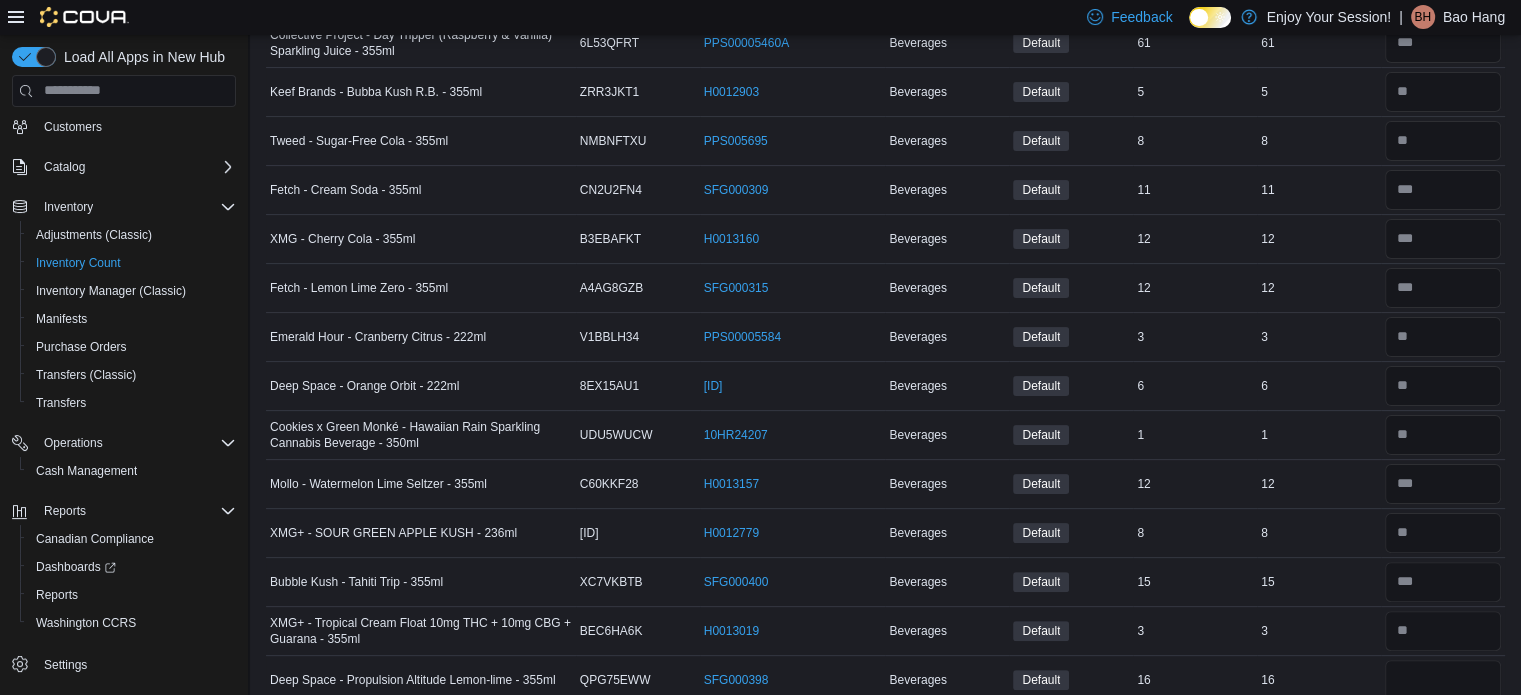 type 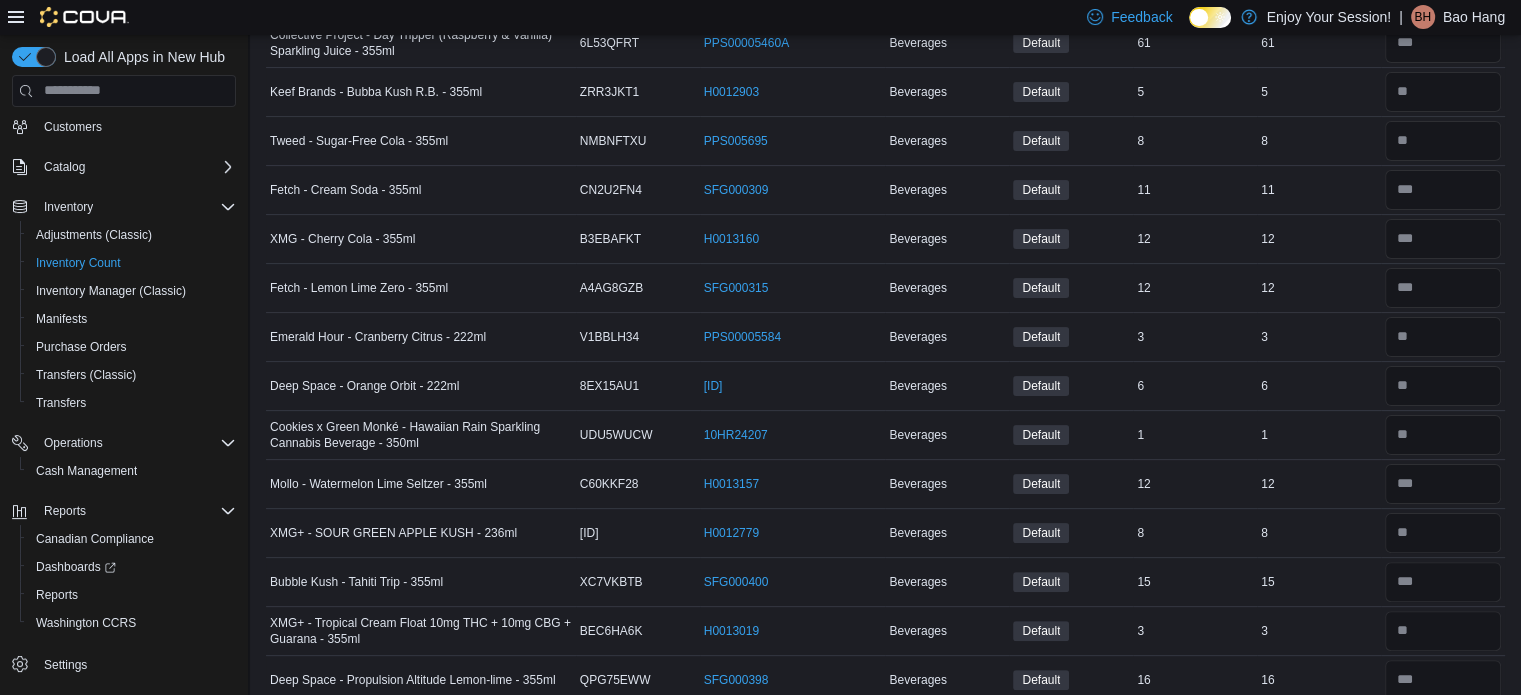 scroll, scrollTop: 799, scrollLeft: 0, axis: vertical 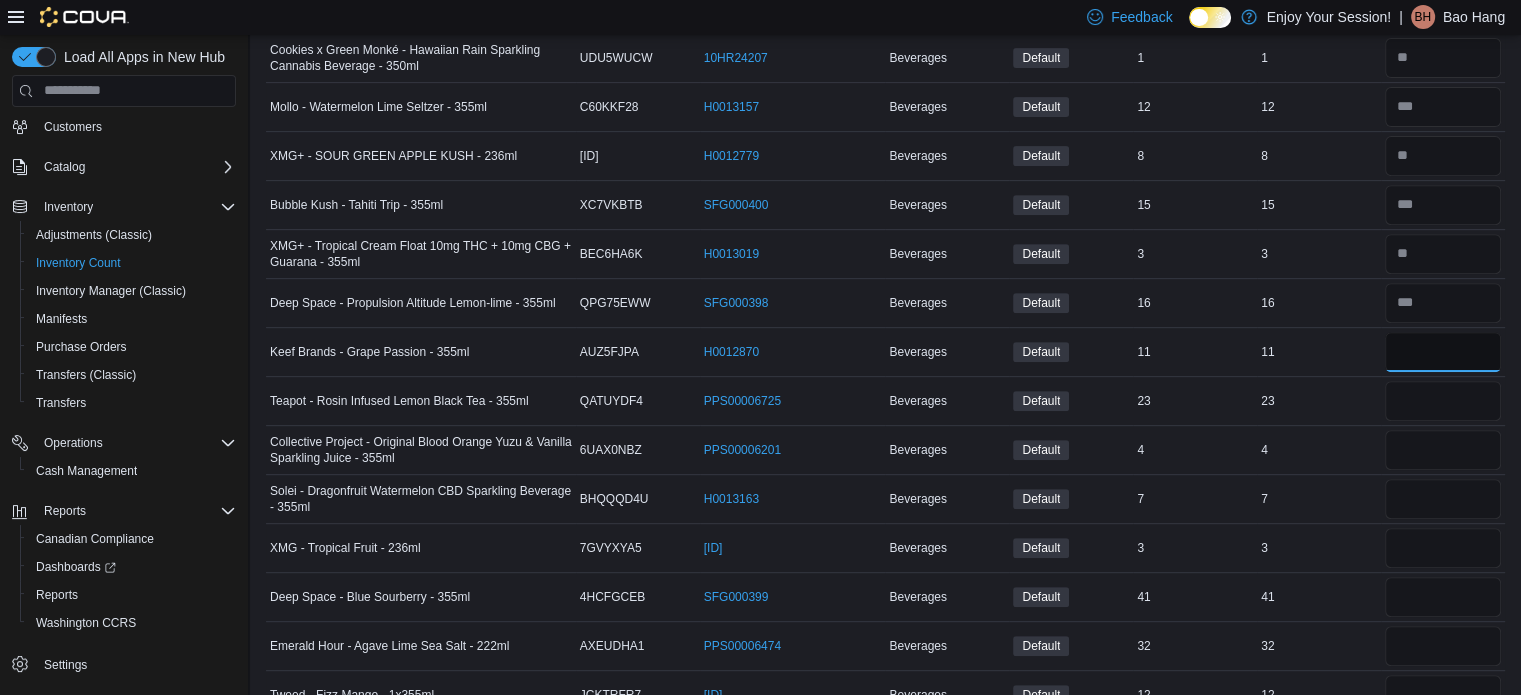 type on "**" 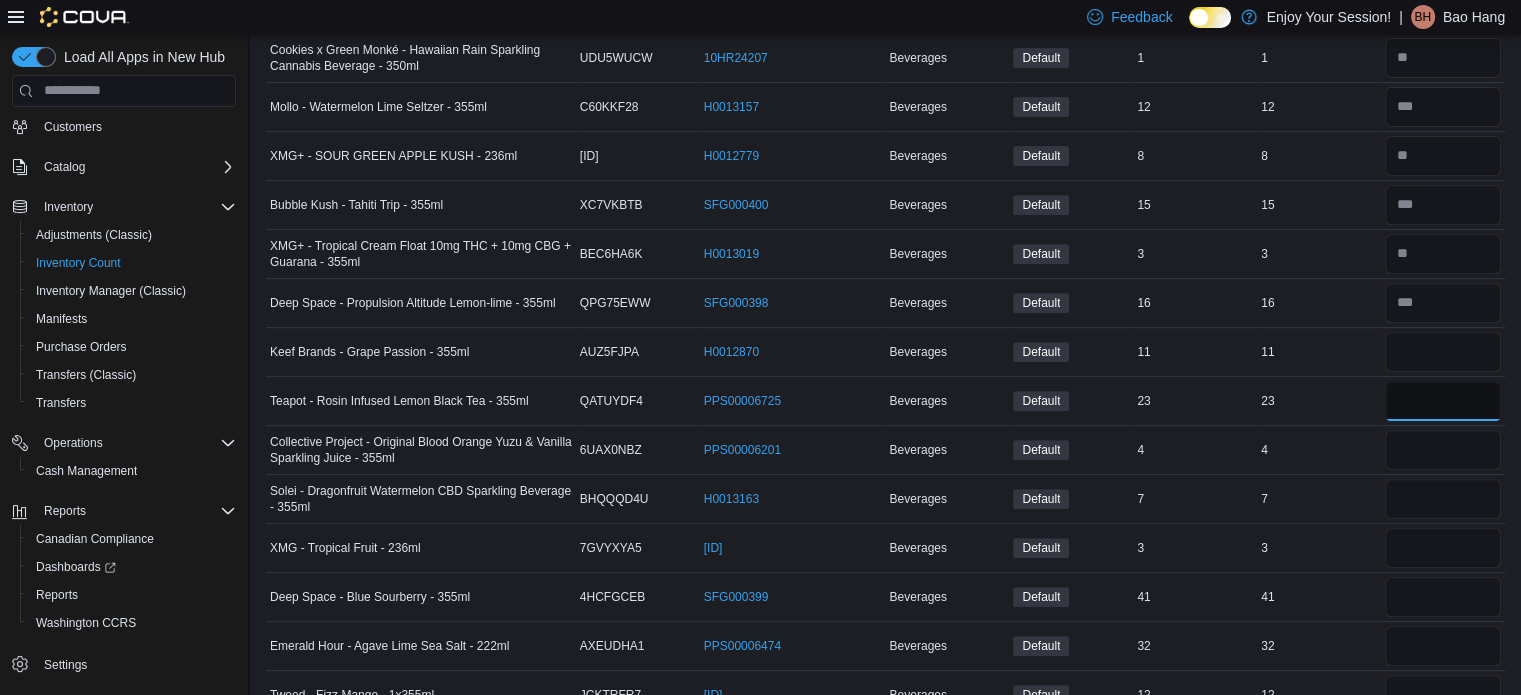 type 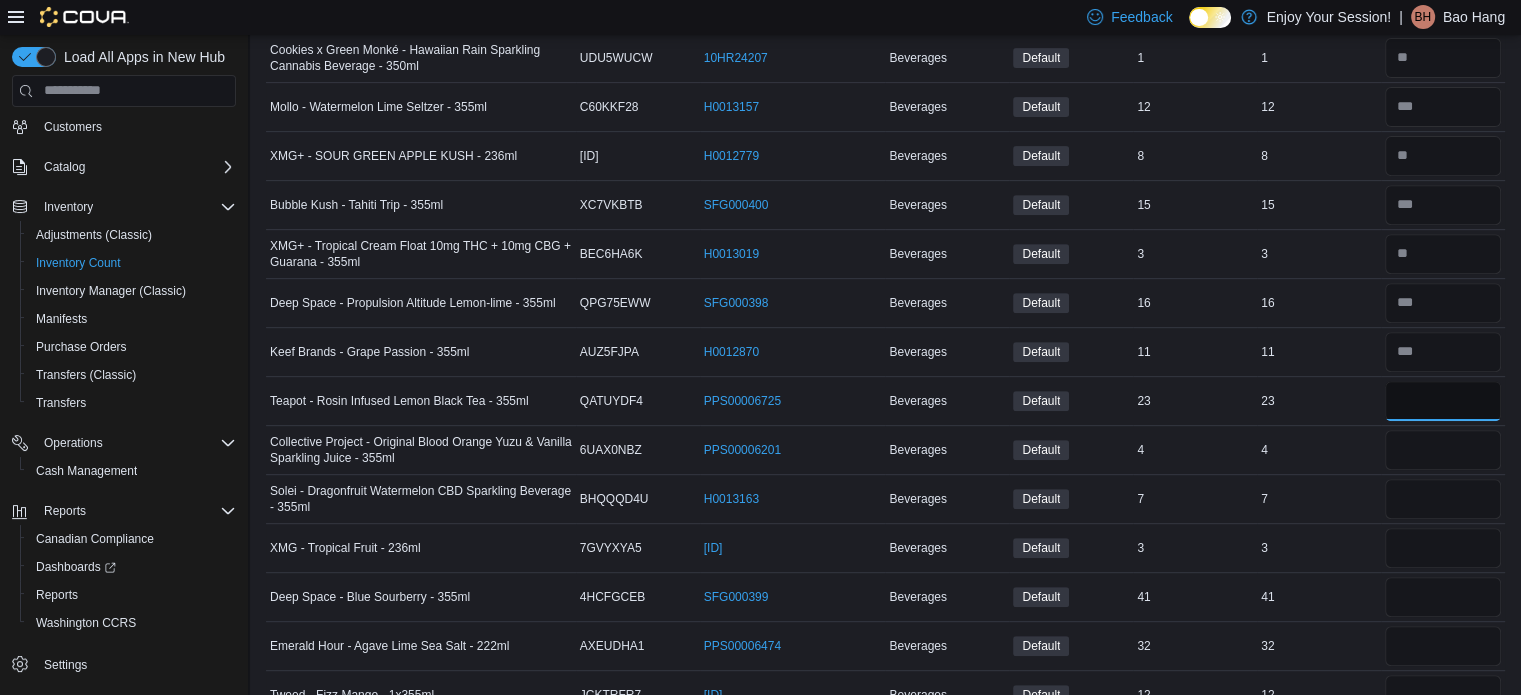 type on "**" 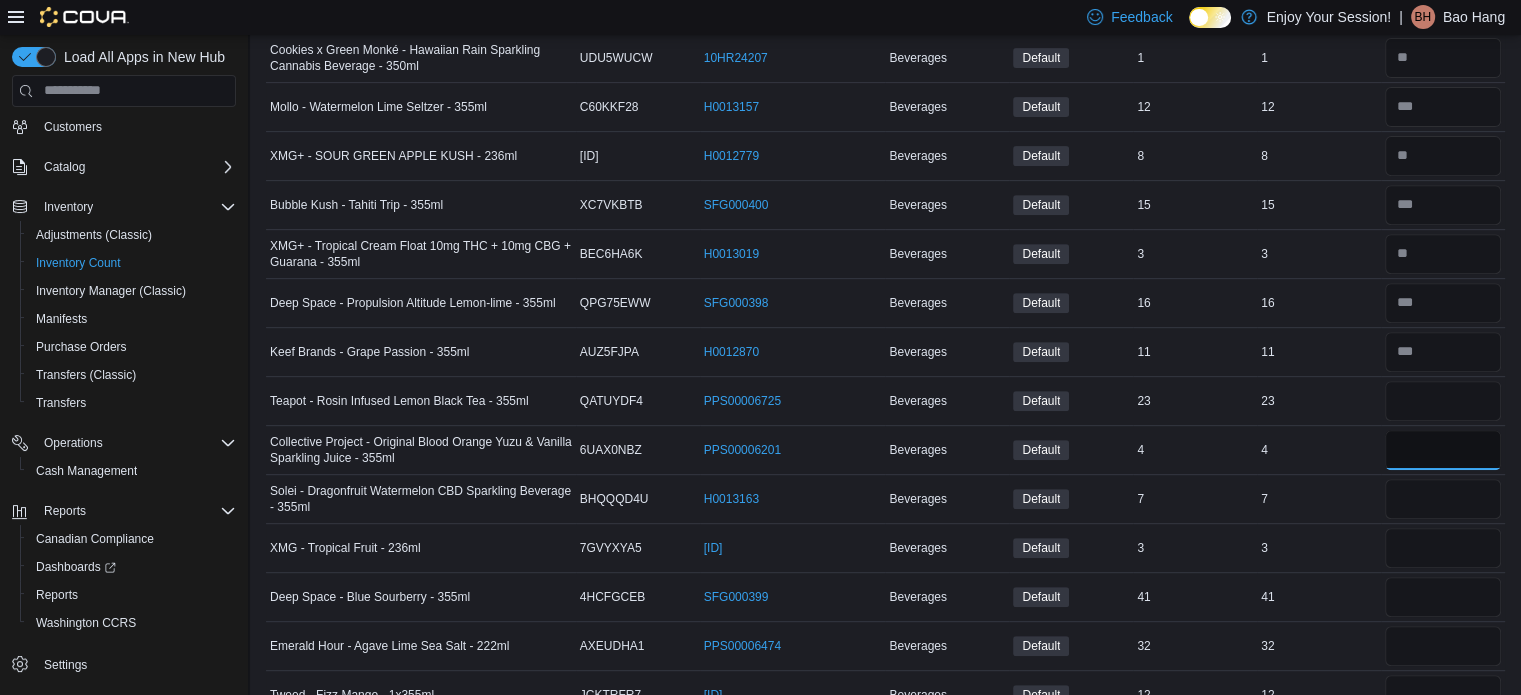 type 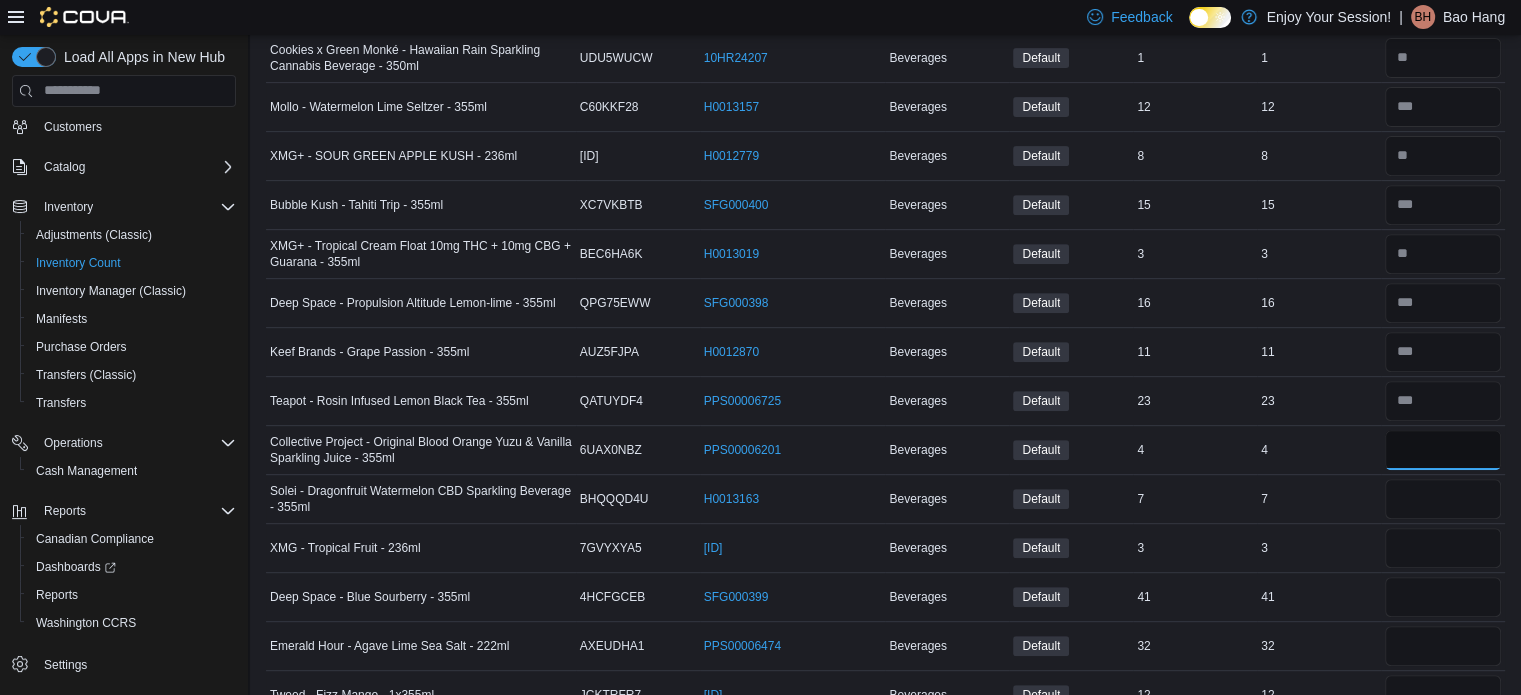 type on "*" 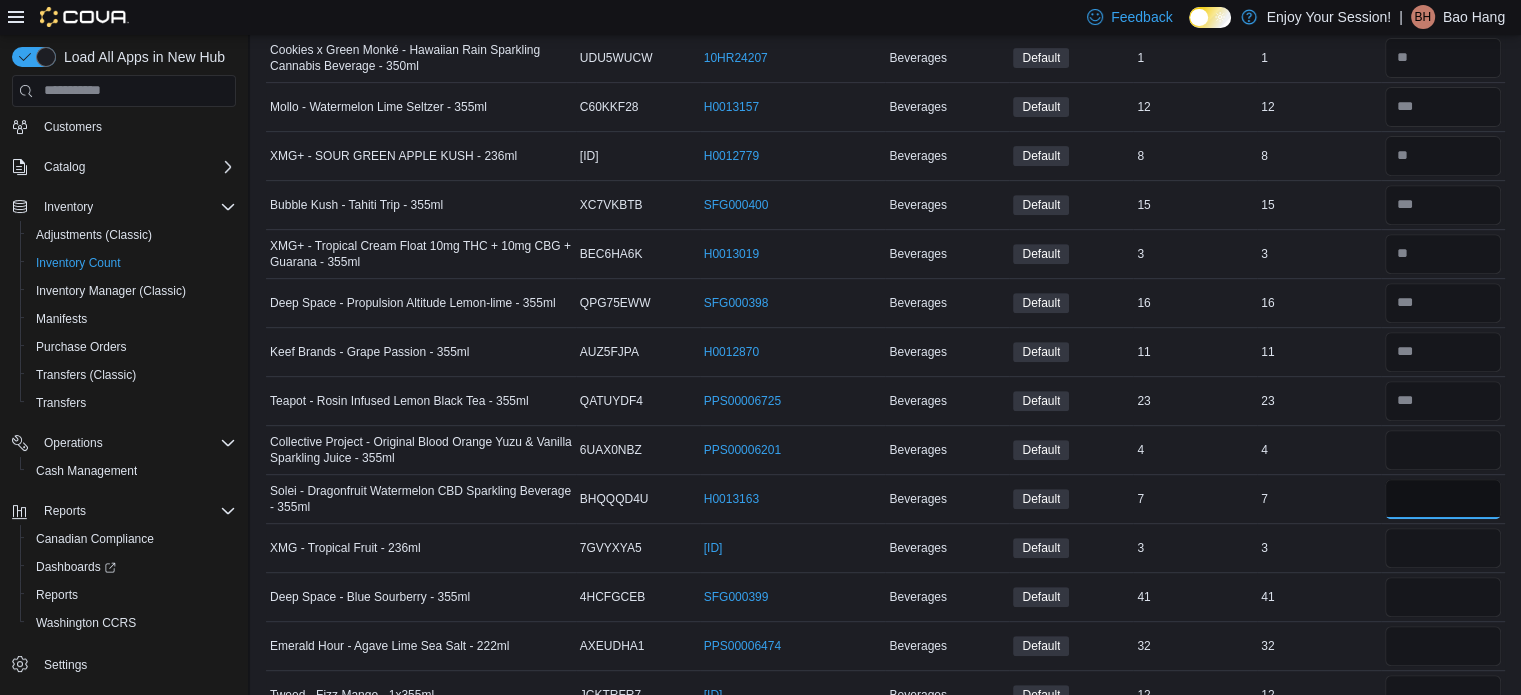type 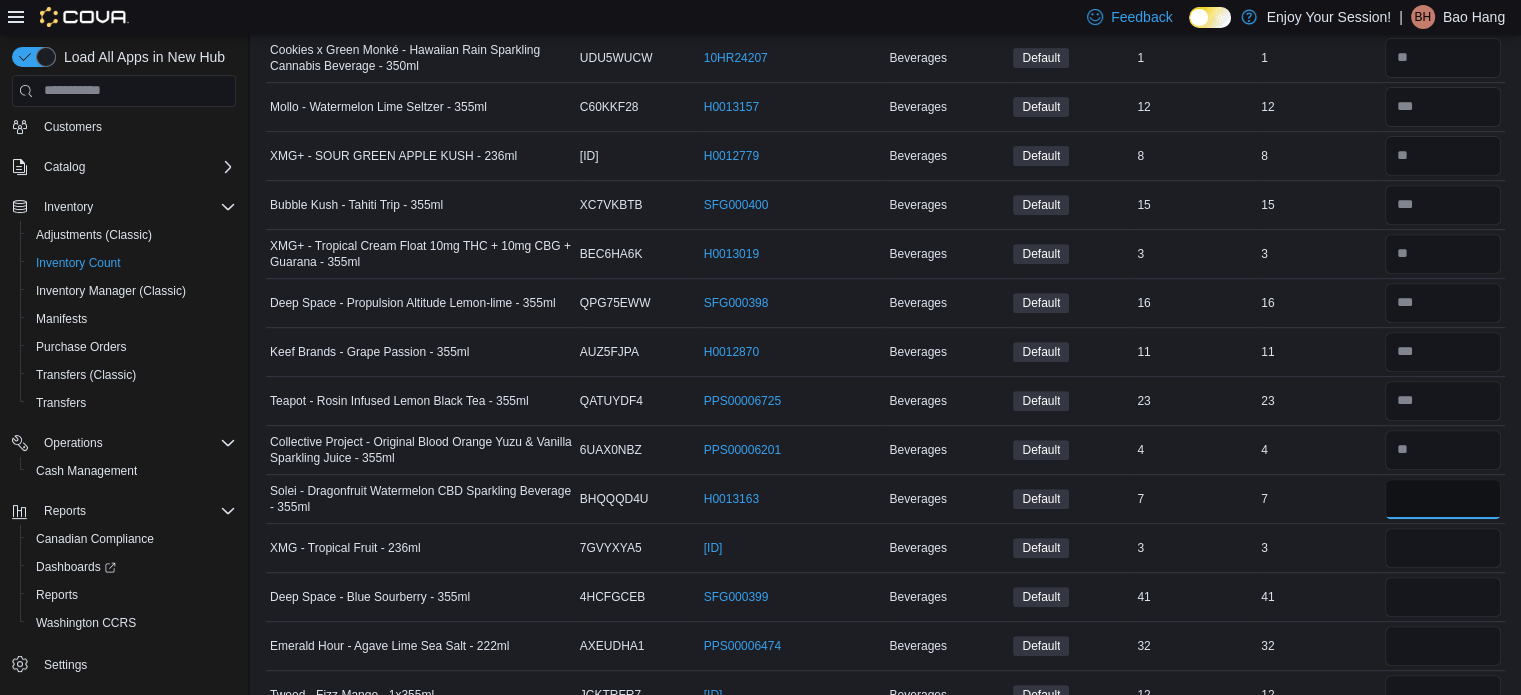 type on "*" 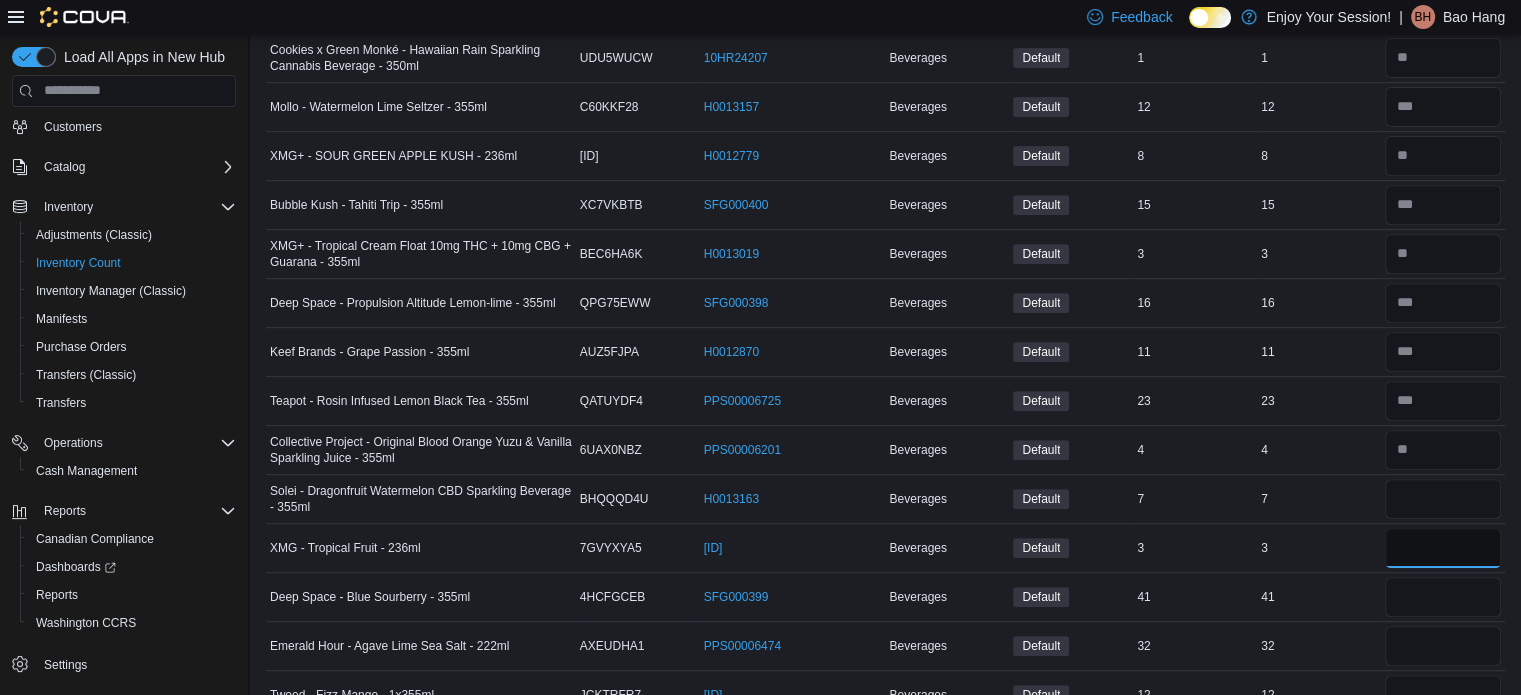 type 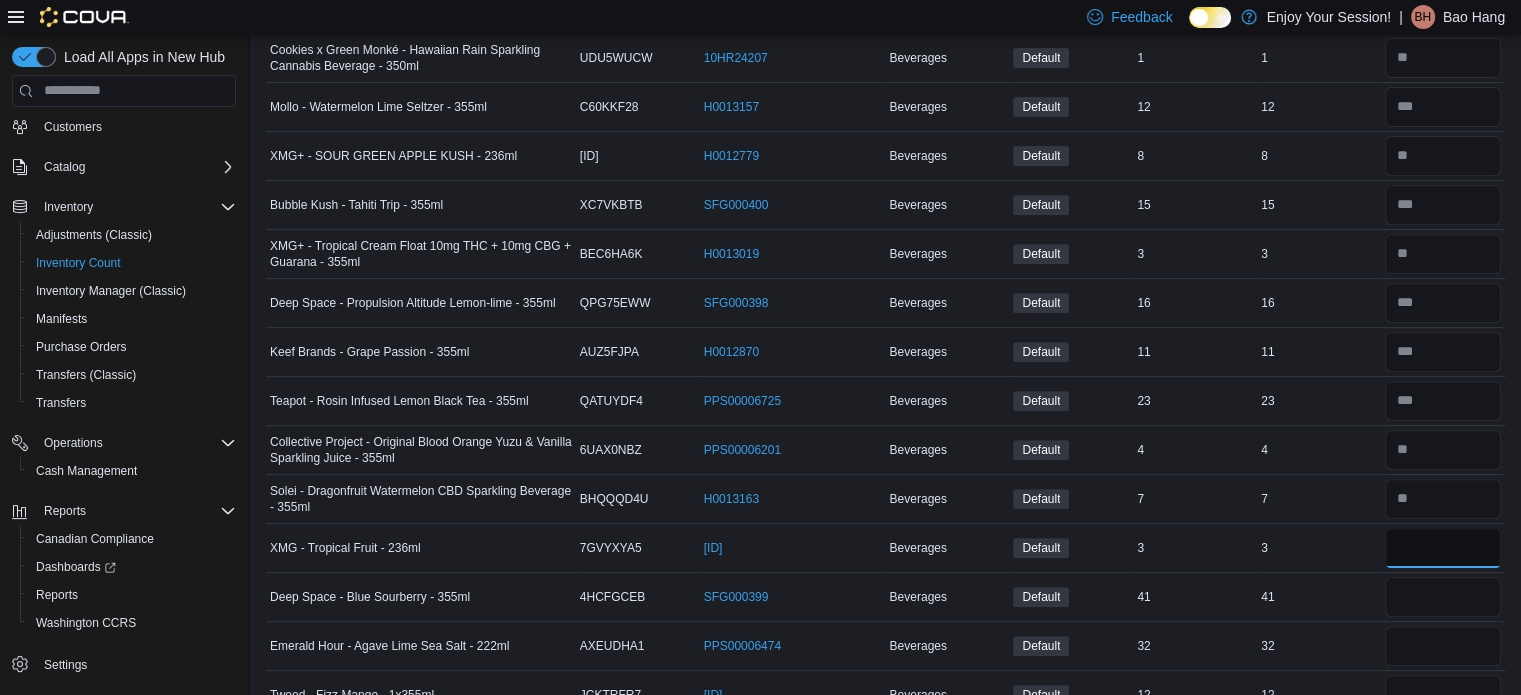 type on "*" 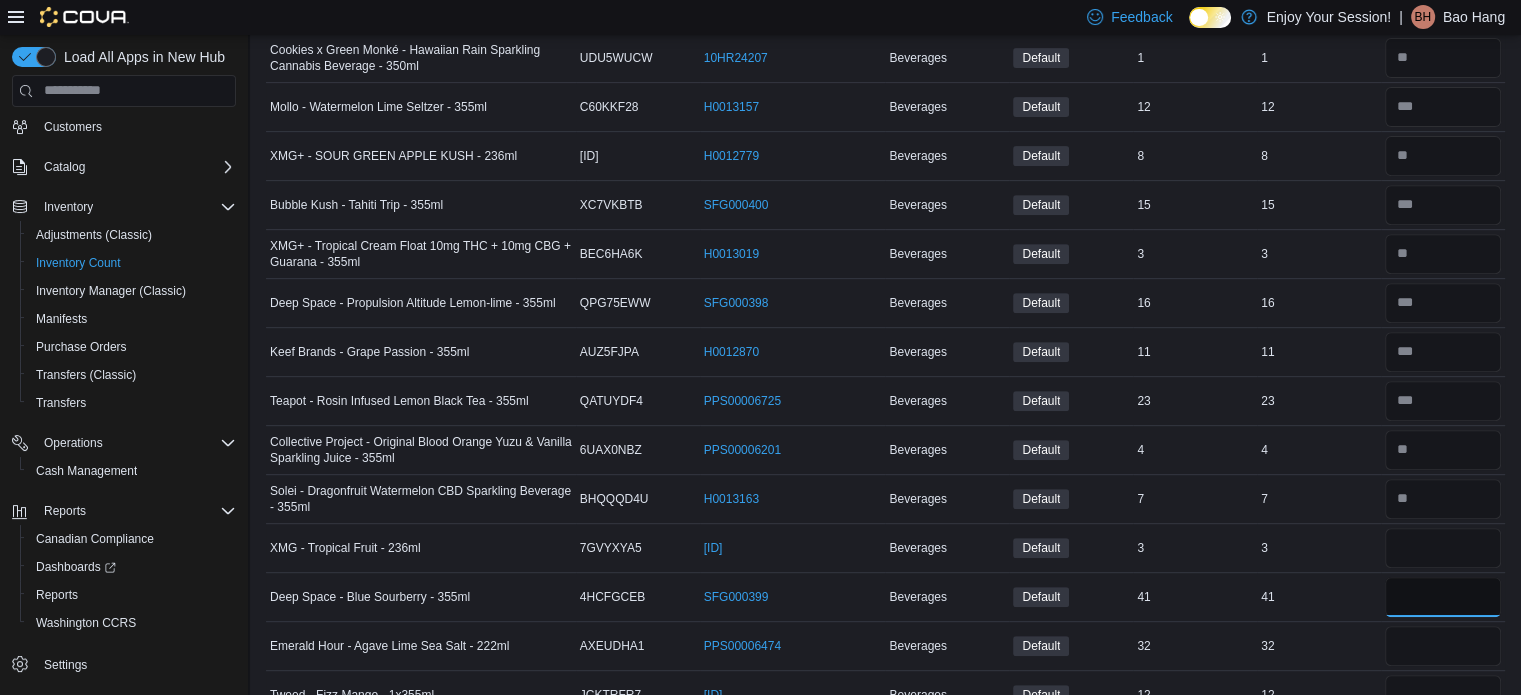 type 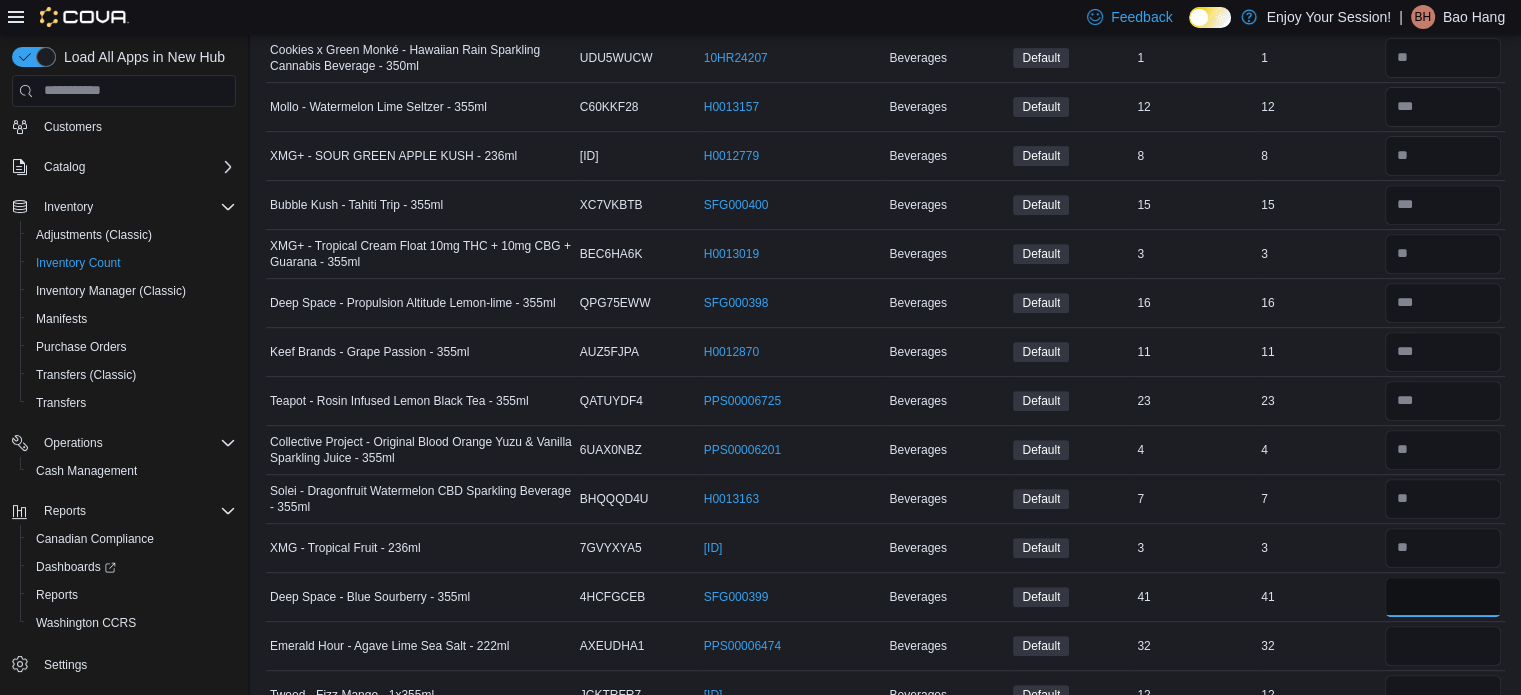type on "**" 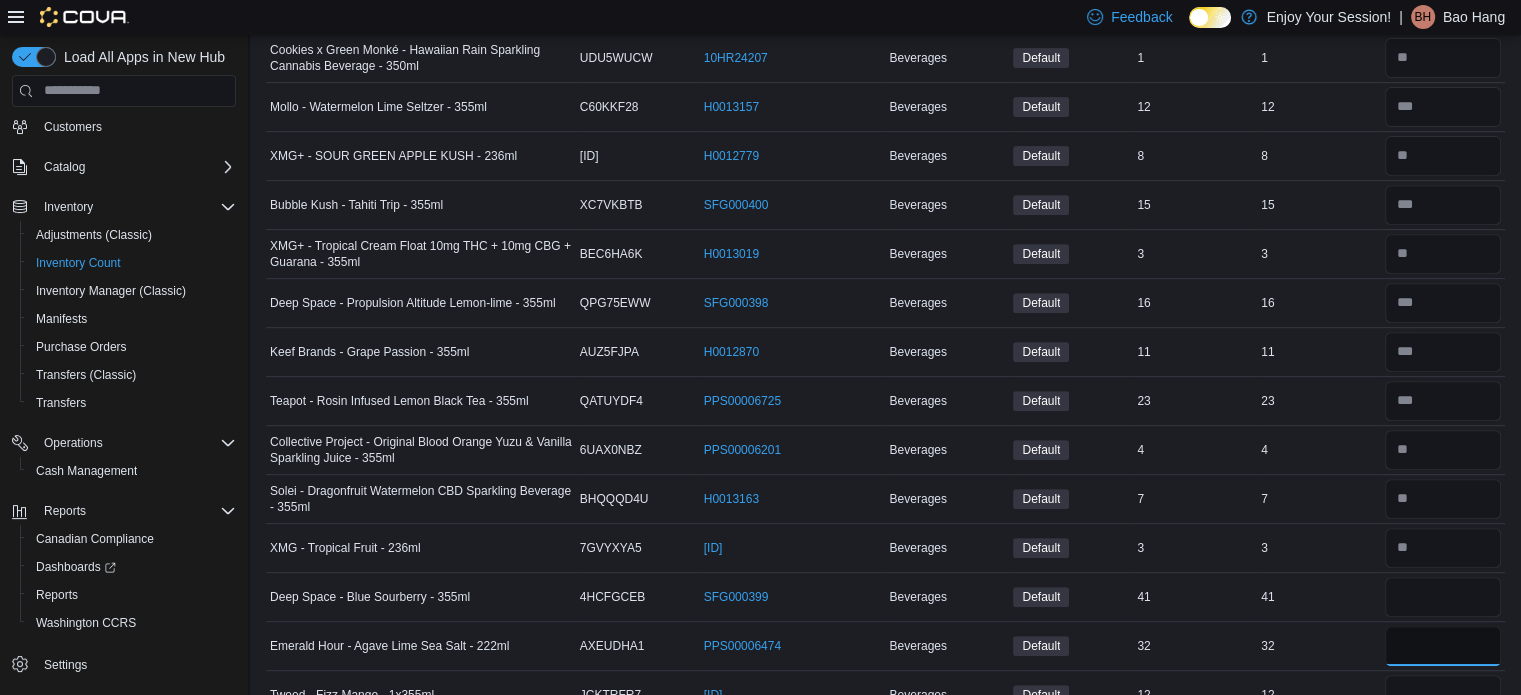 type 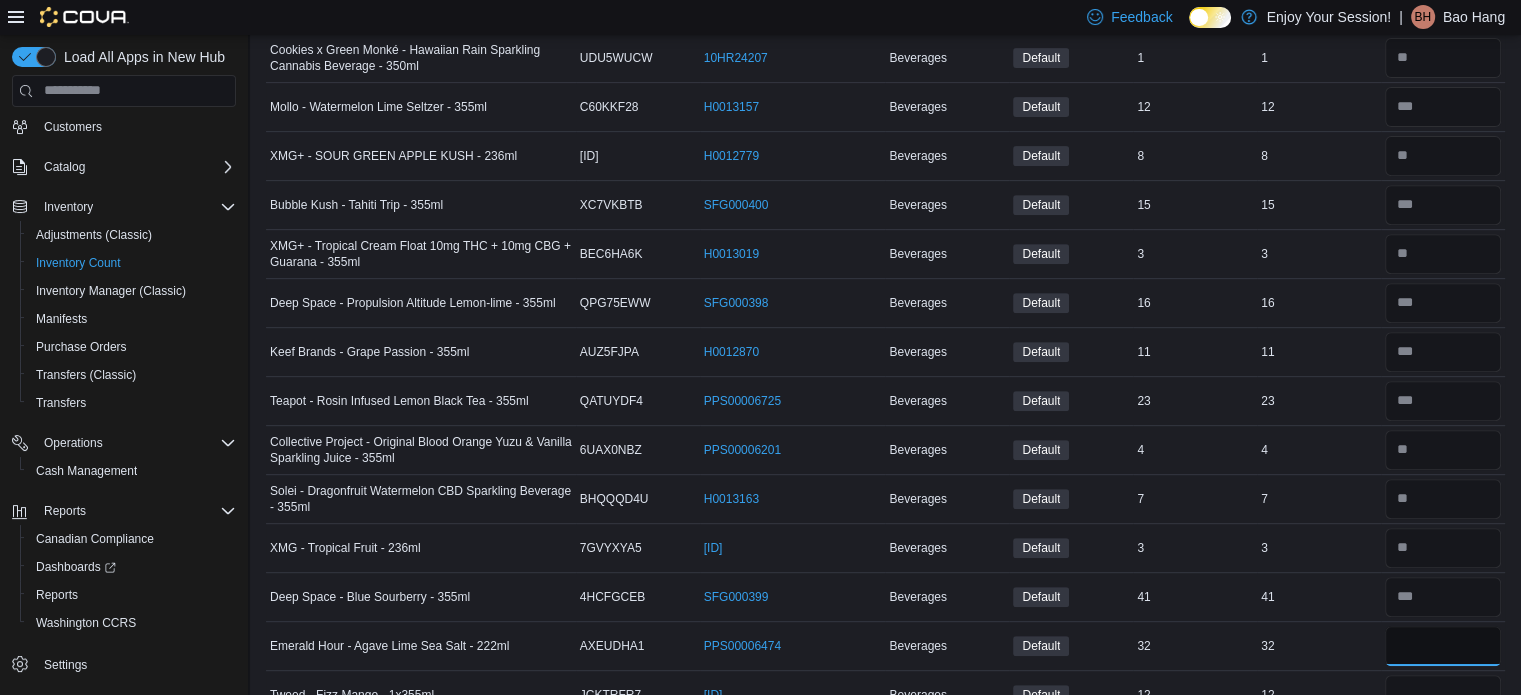type on "**" 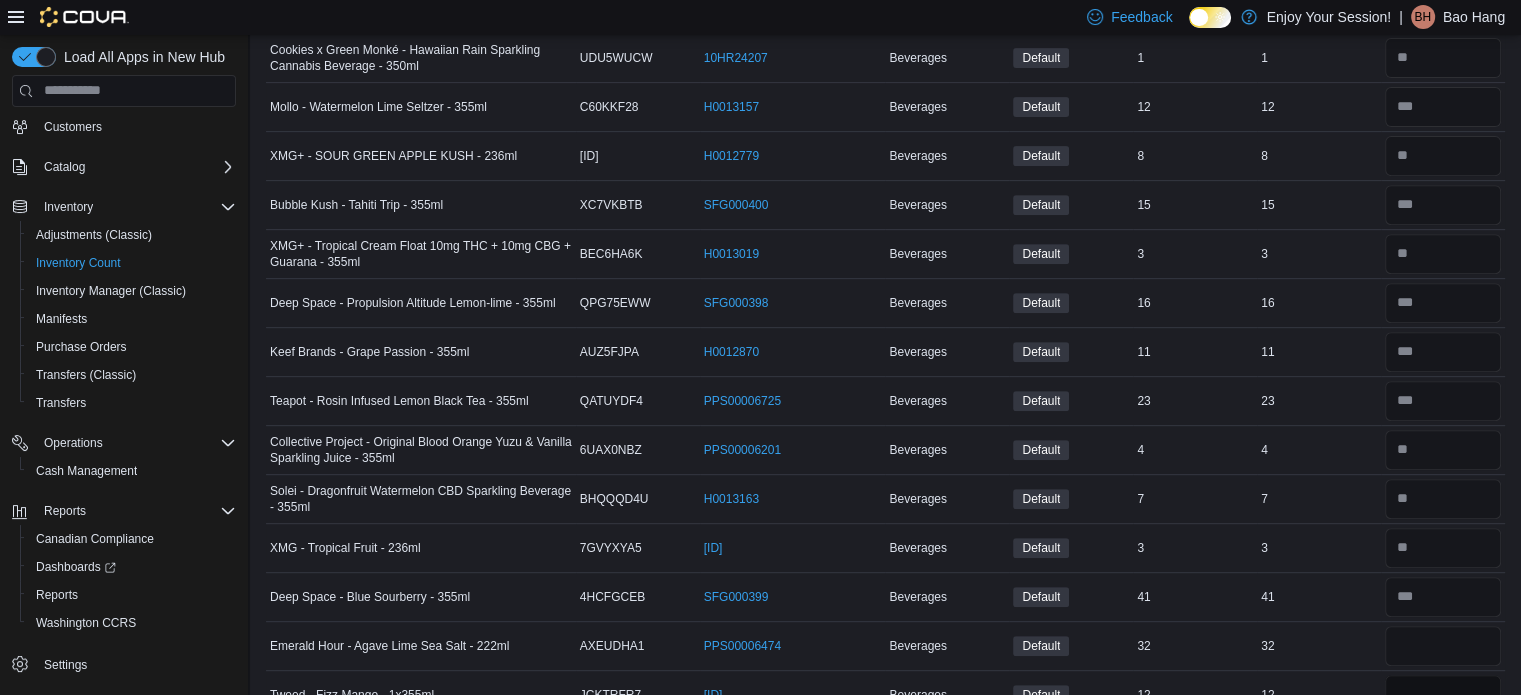 type 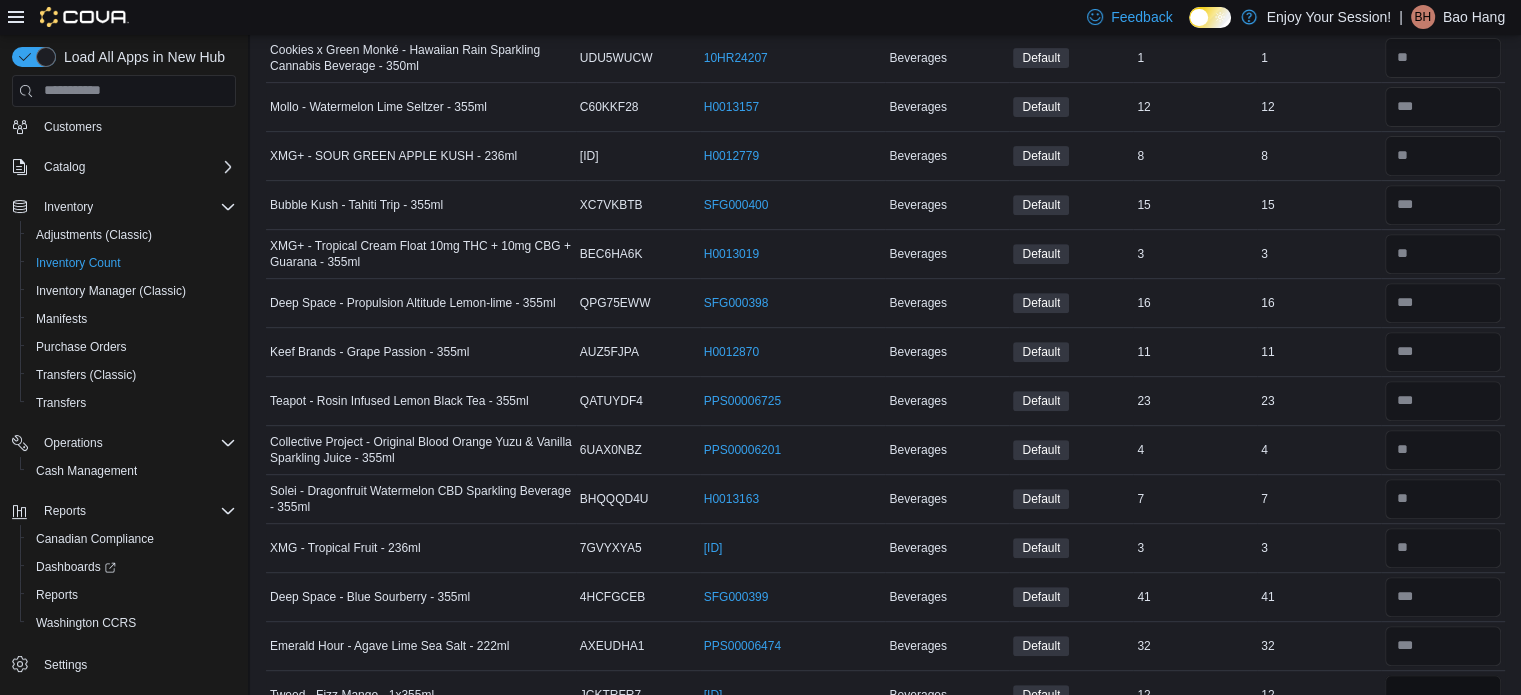 scroll, scrollTop: 812, scrollLeft: 0, axis: vertical 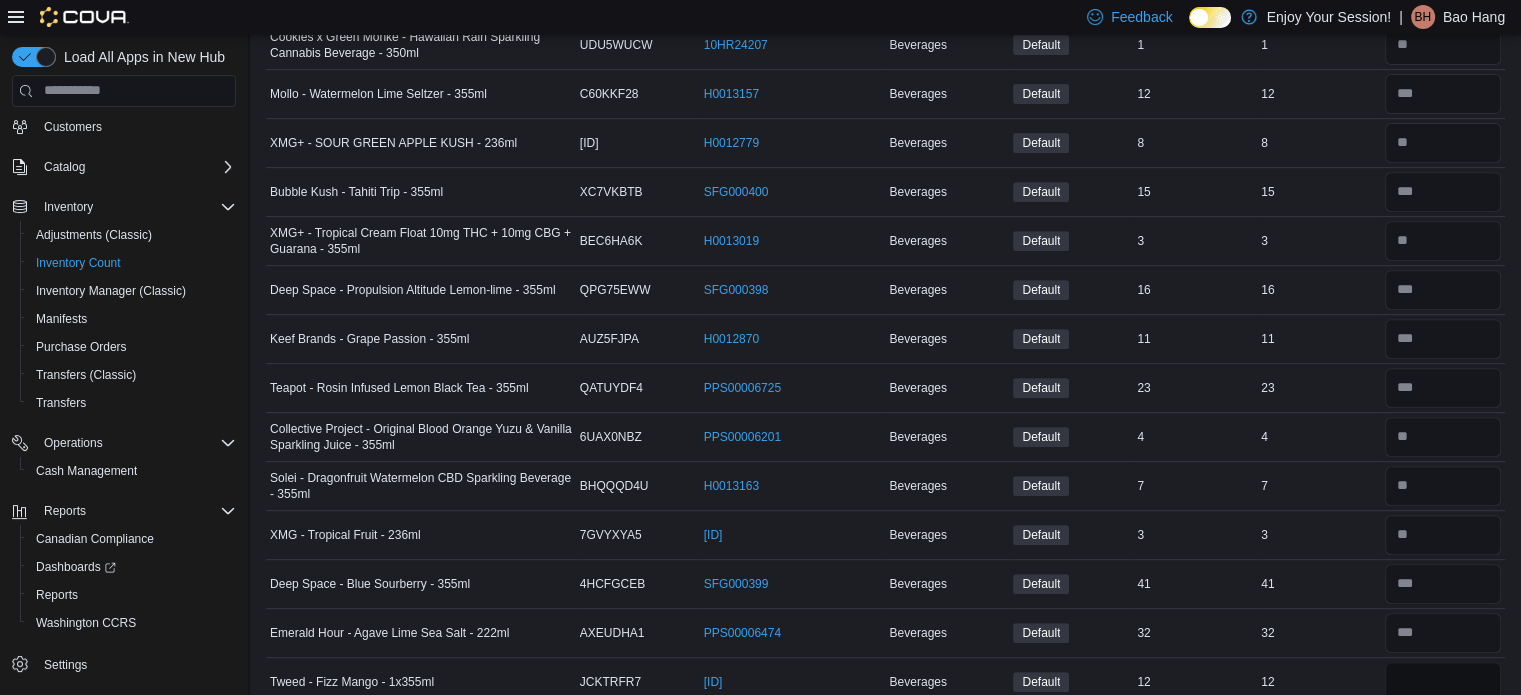 type on "**" 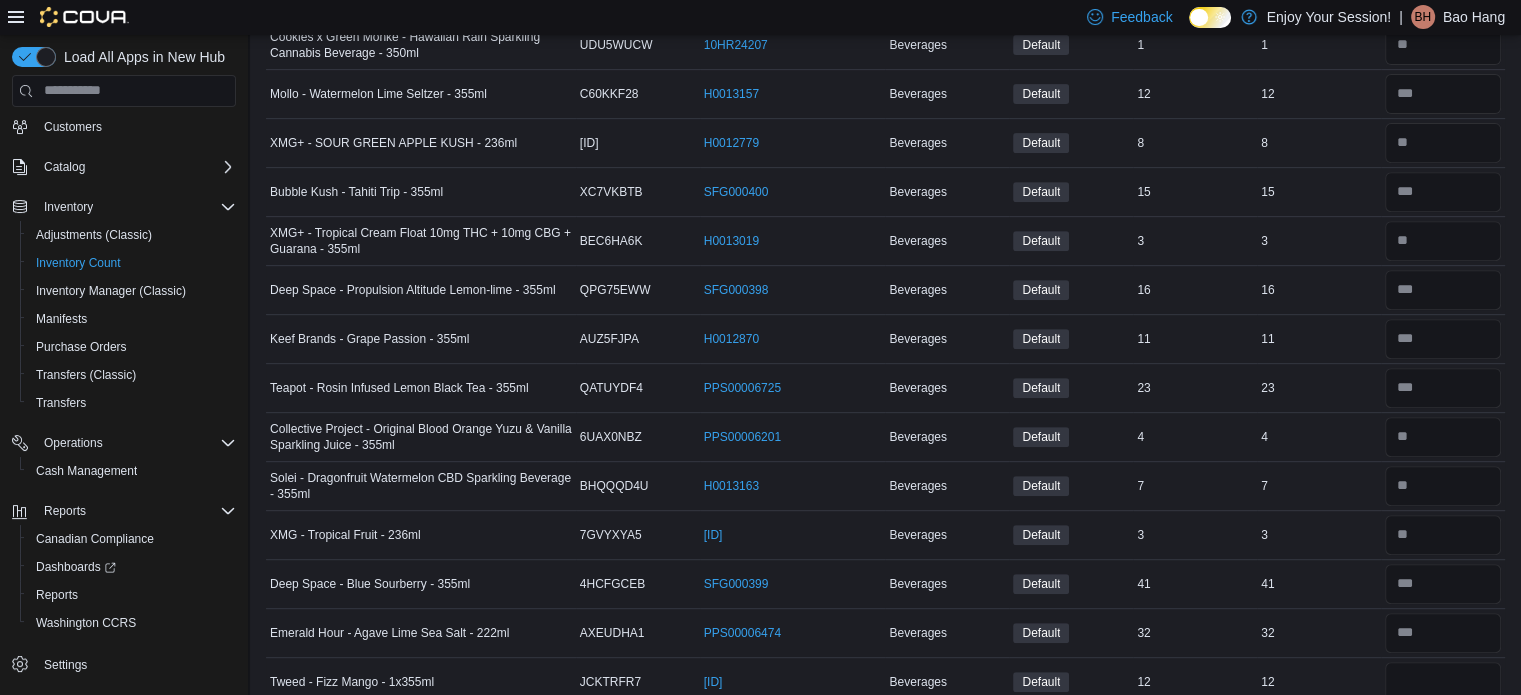 type 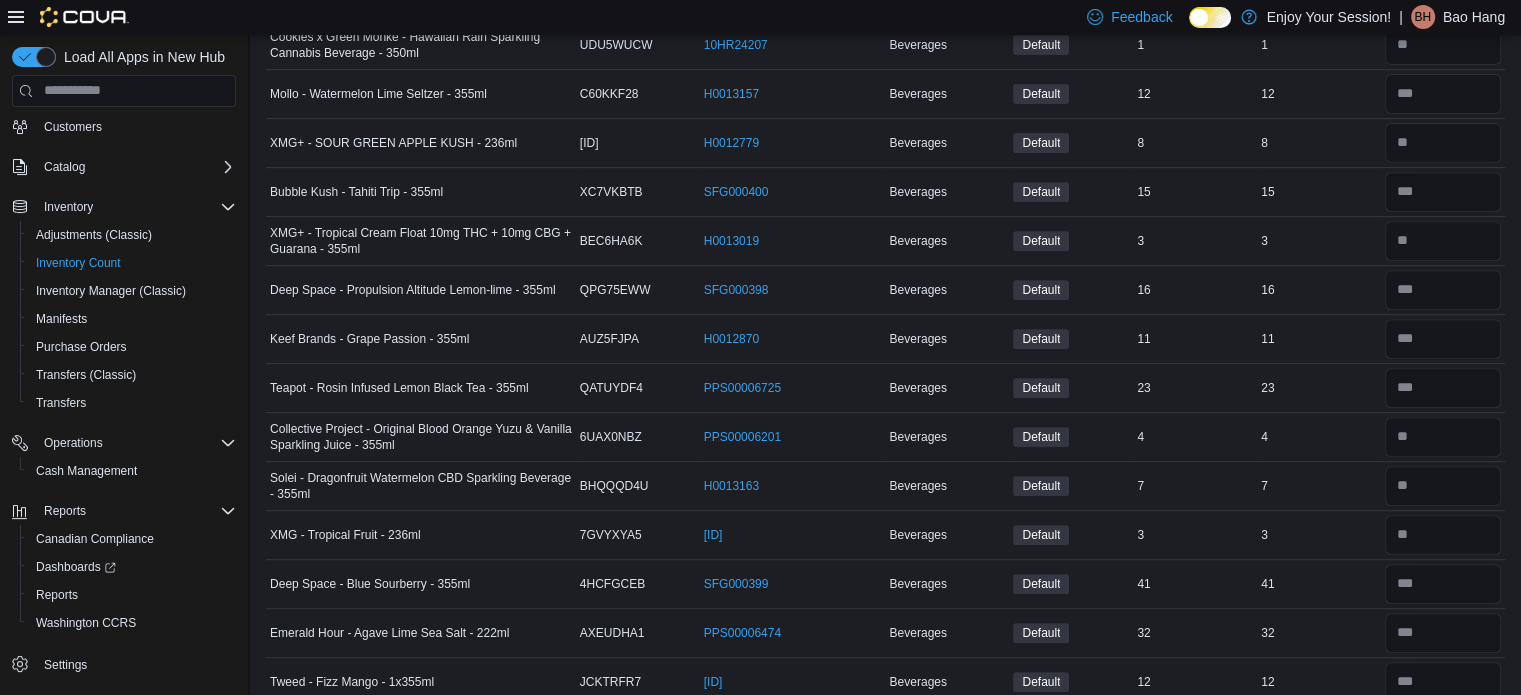 scroll, scrollTop: 1189, scrollLeft: 0, axis: vertical 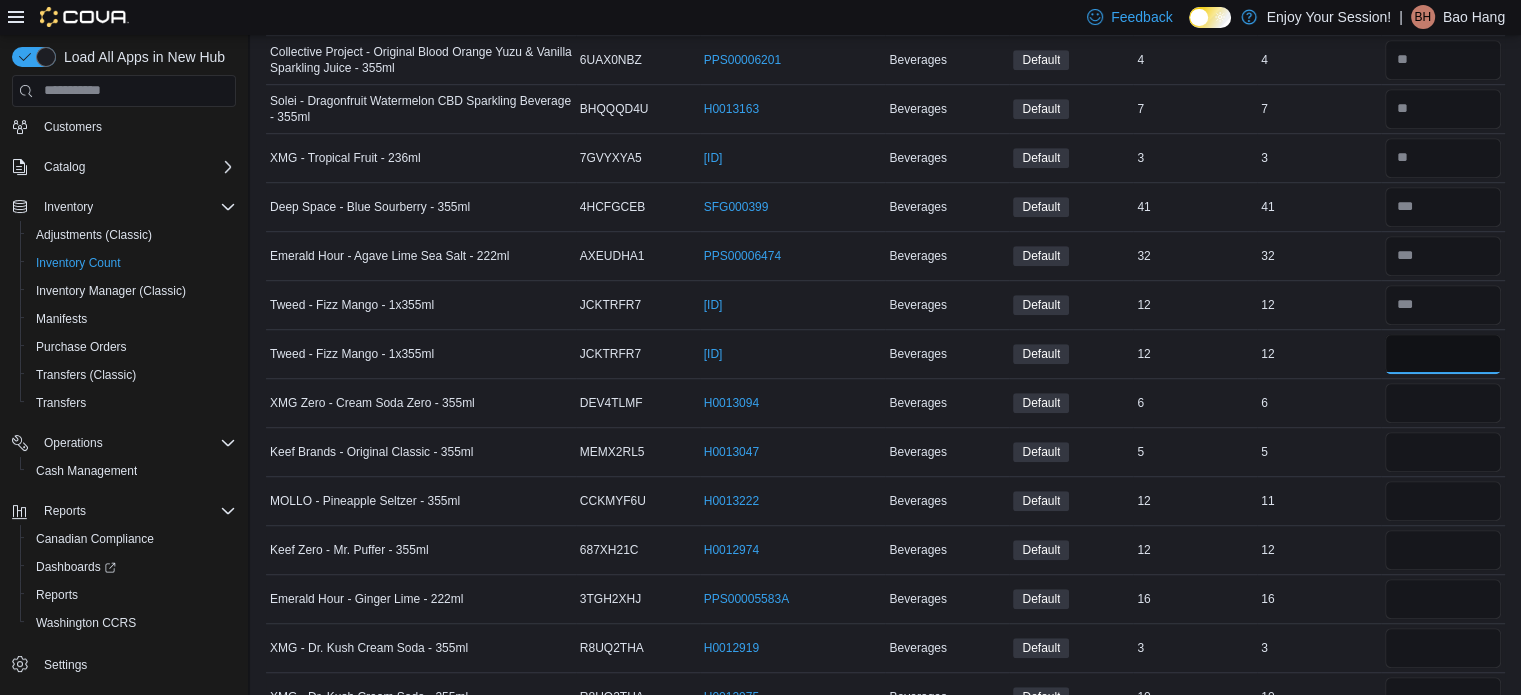type on "**" 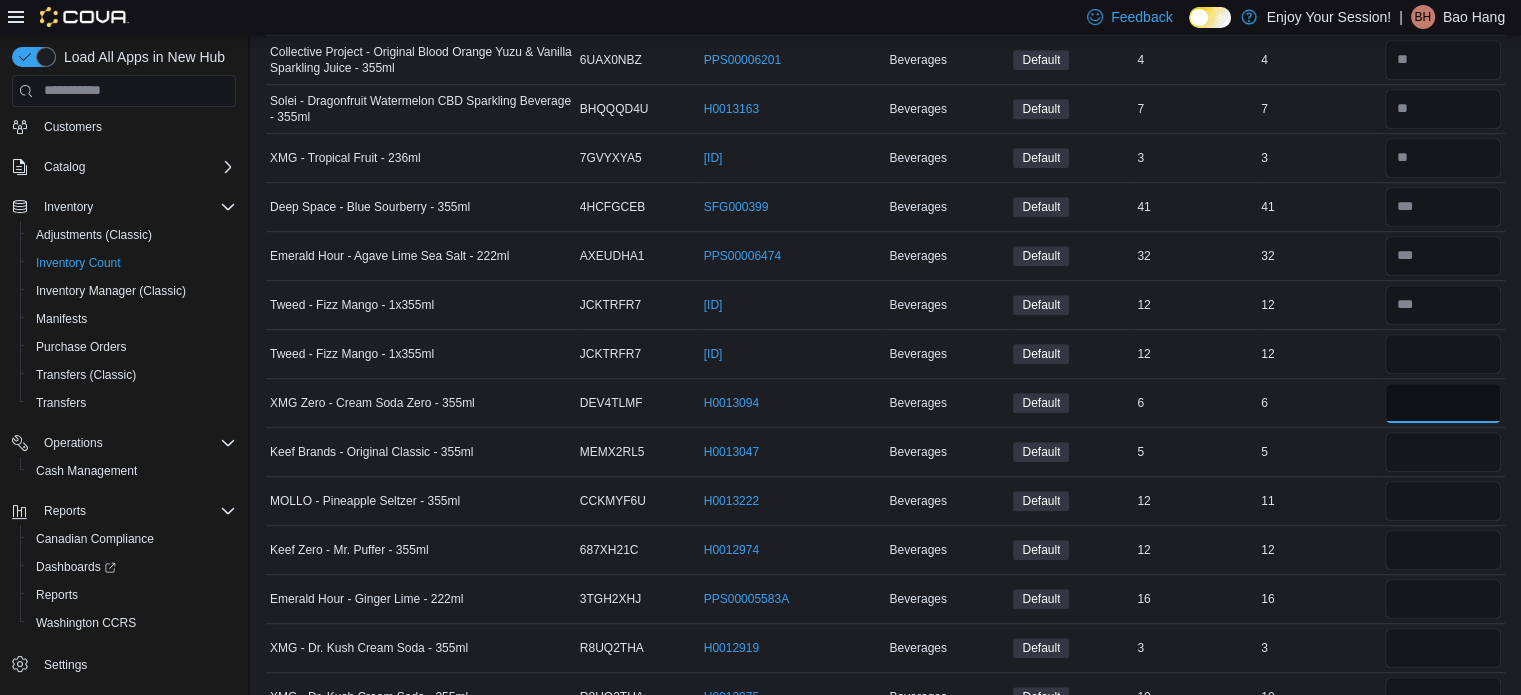 type 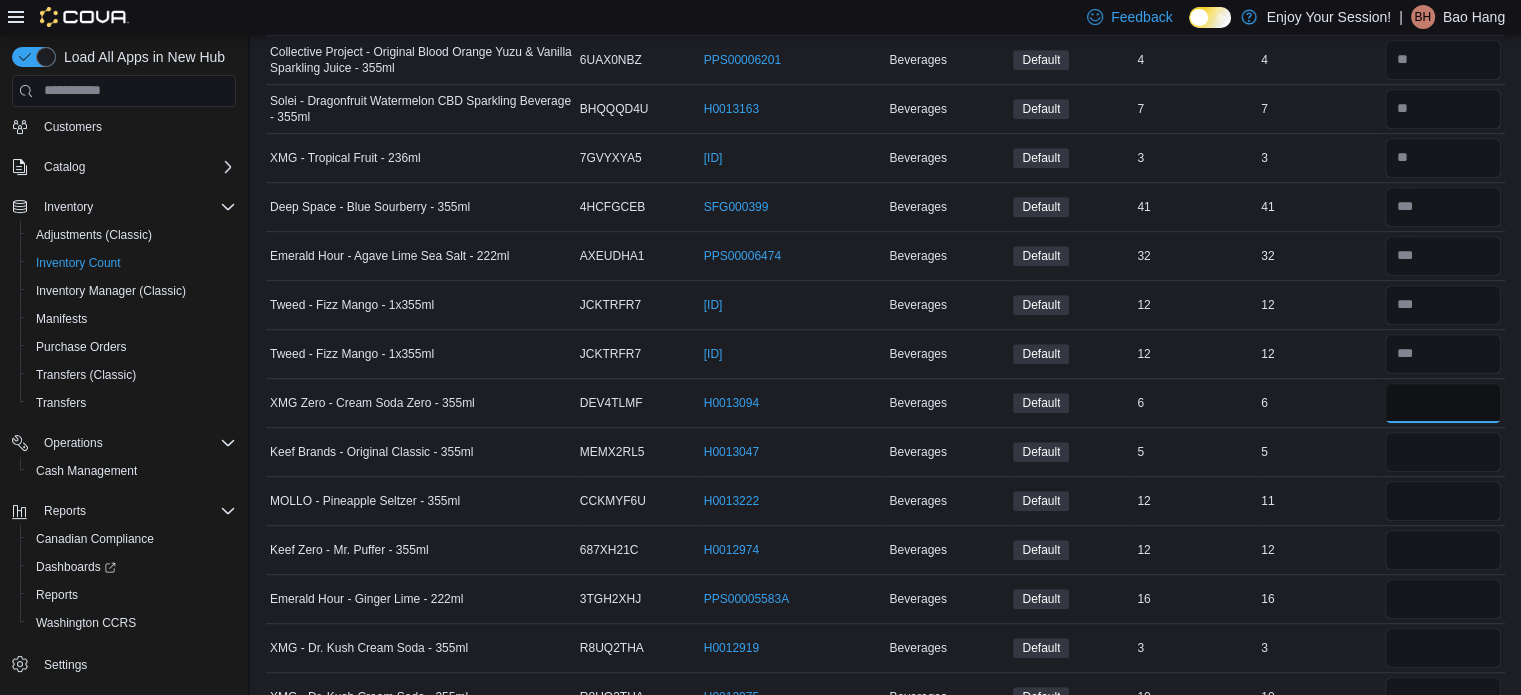 type on "*" 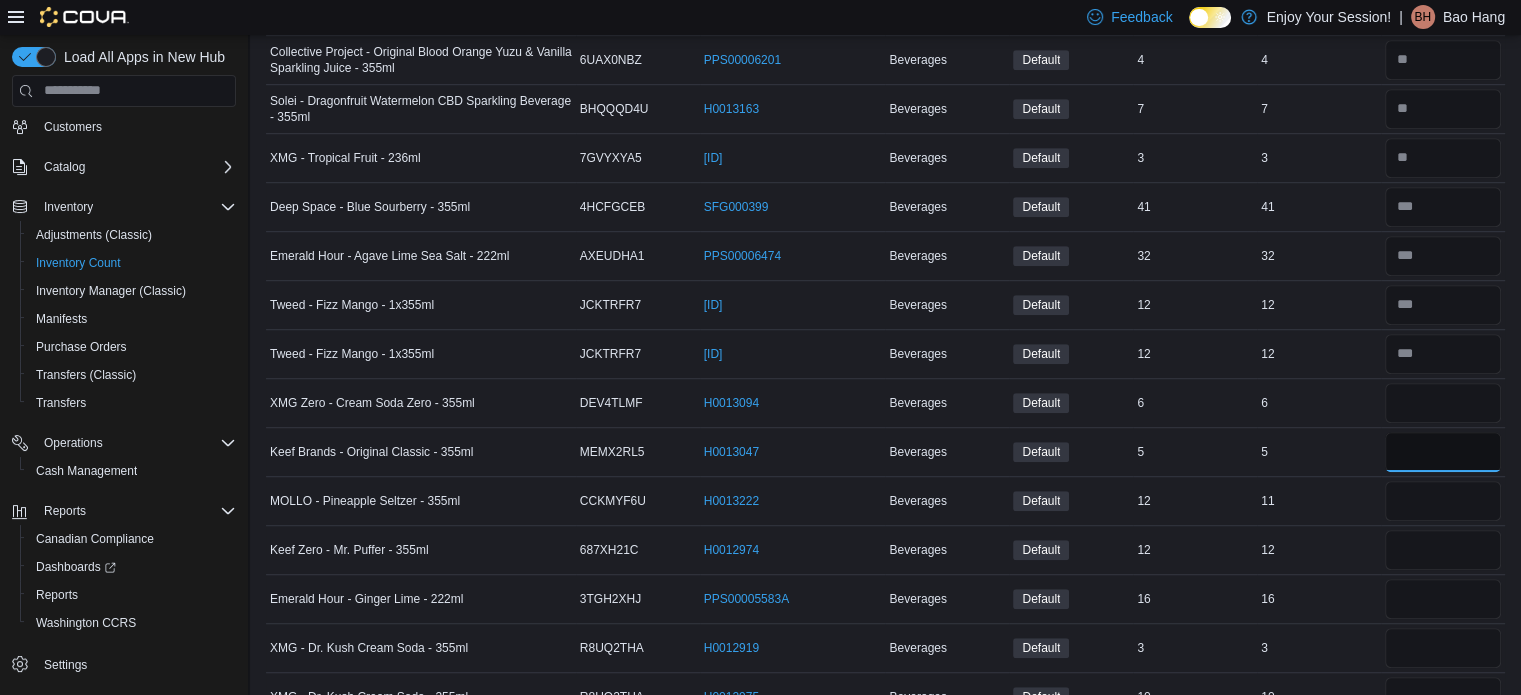 type 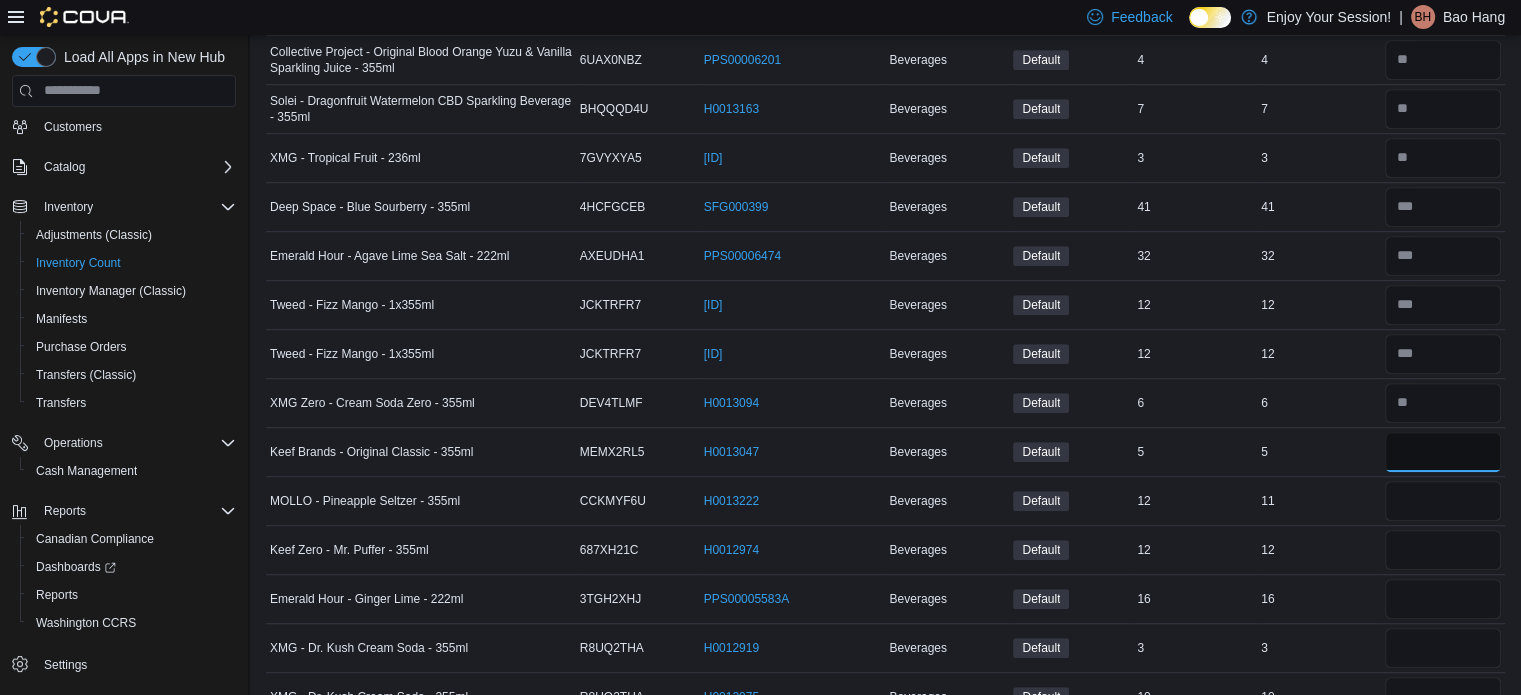 type on "*" 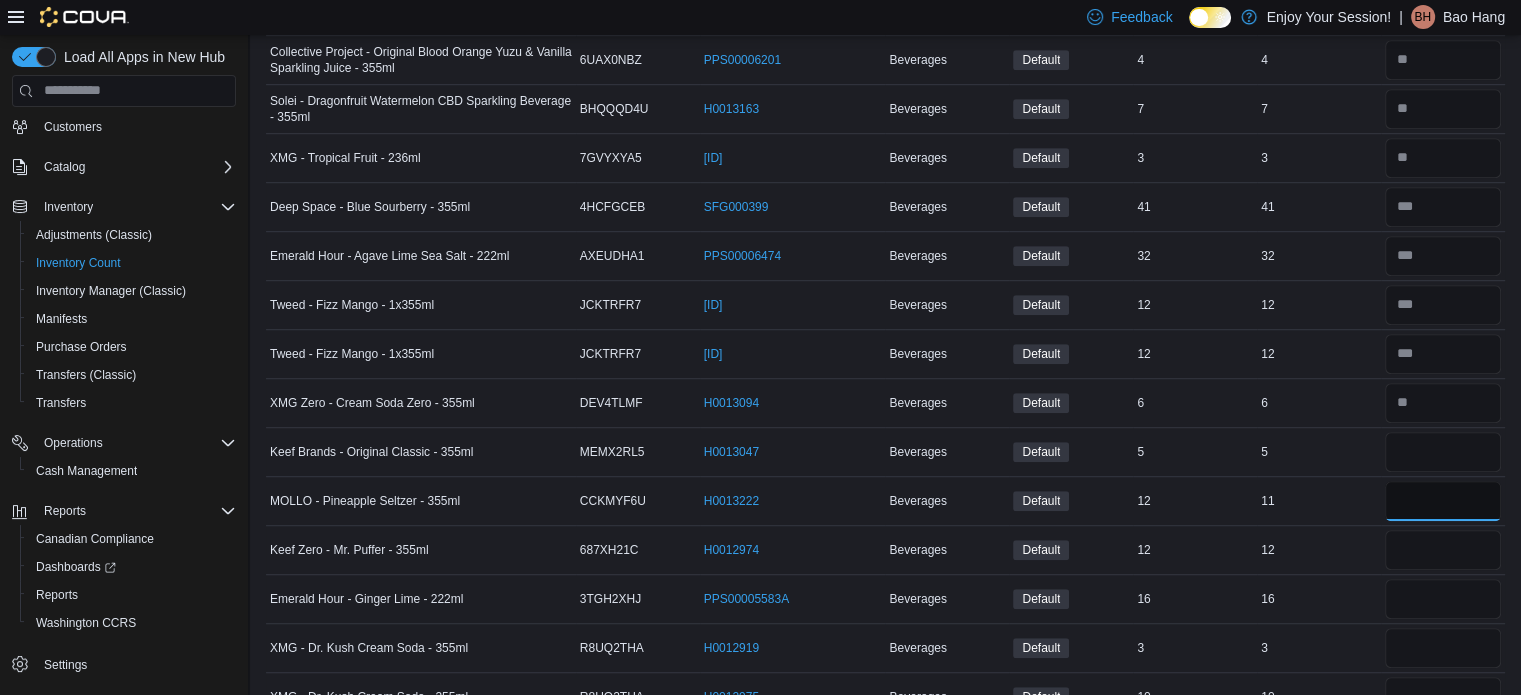 type 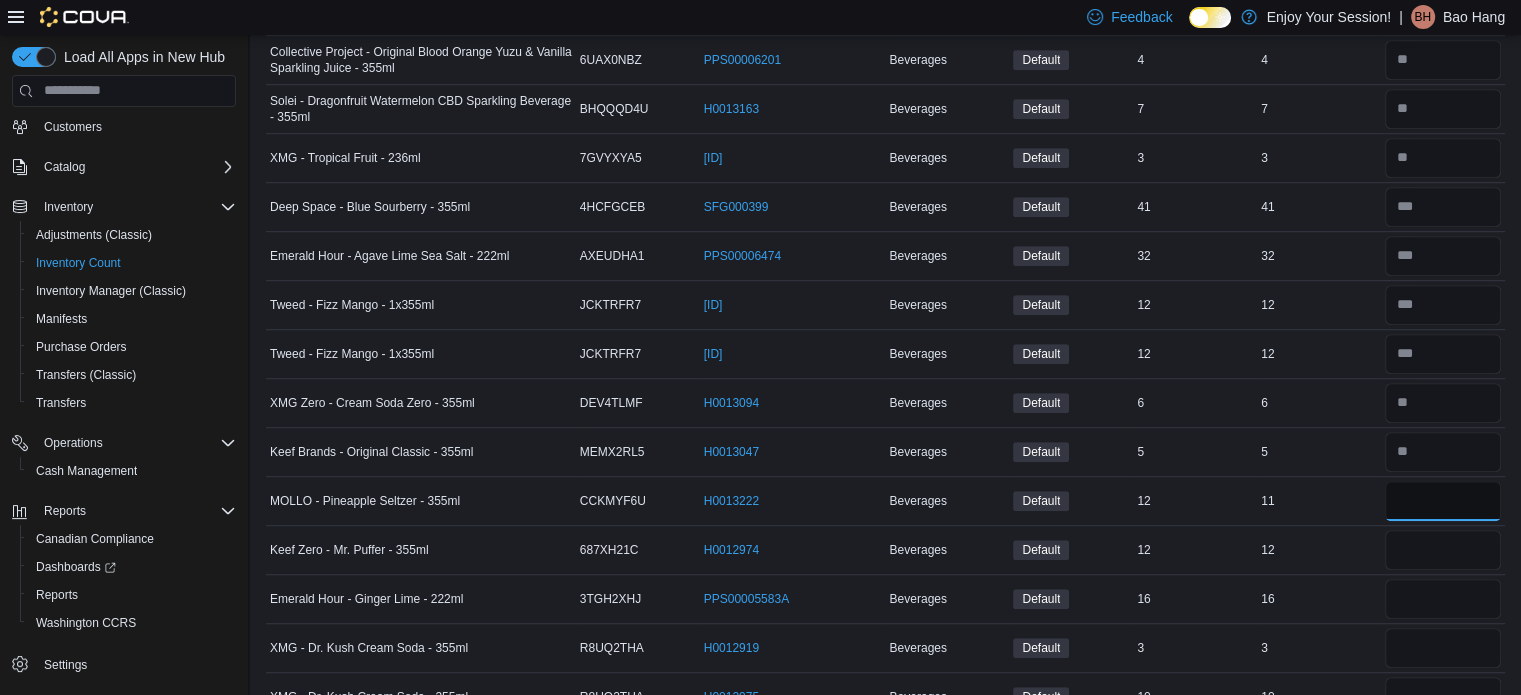 type on "**" 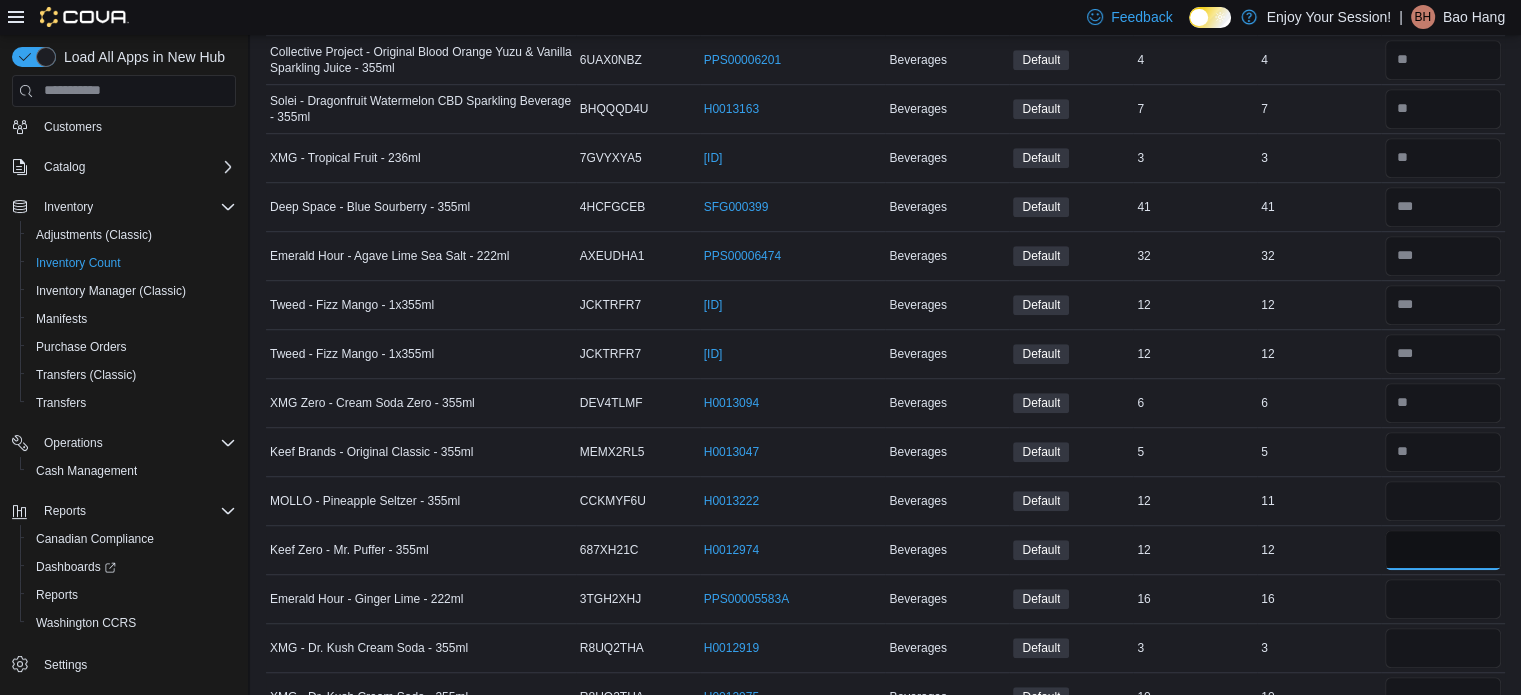 type 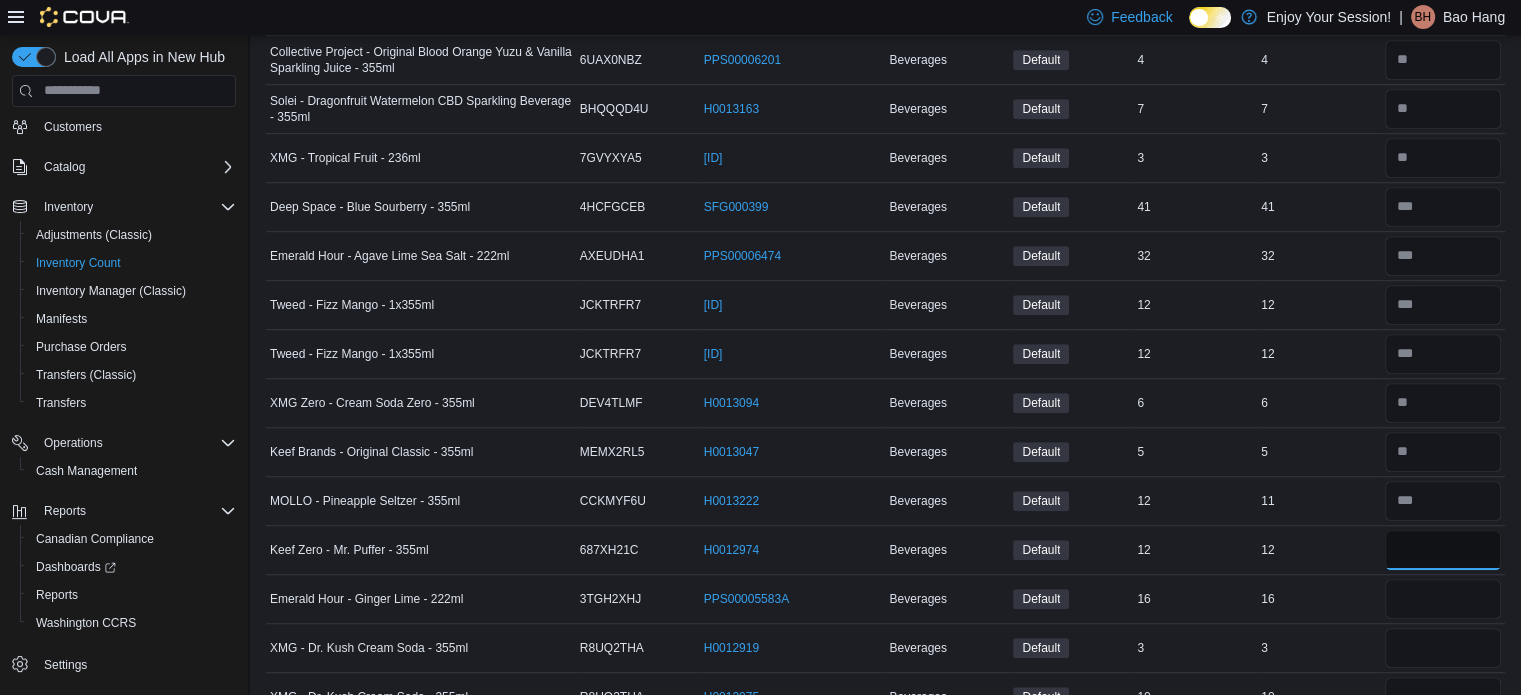 type on "**" 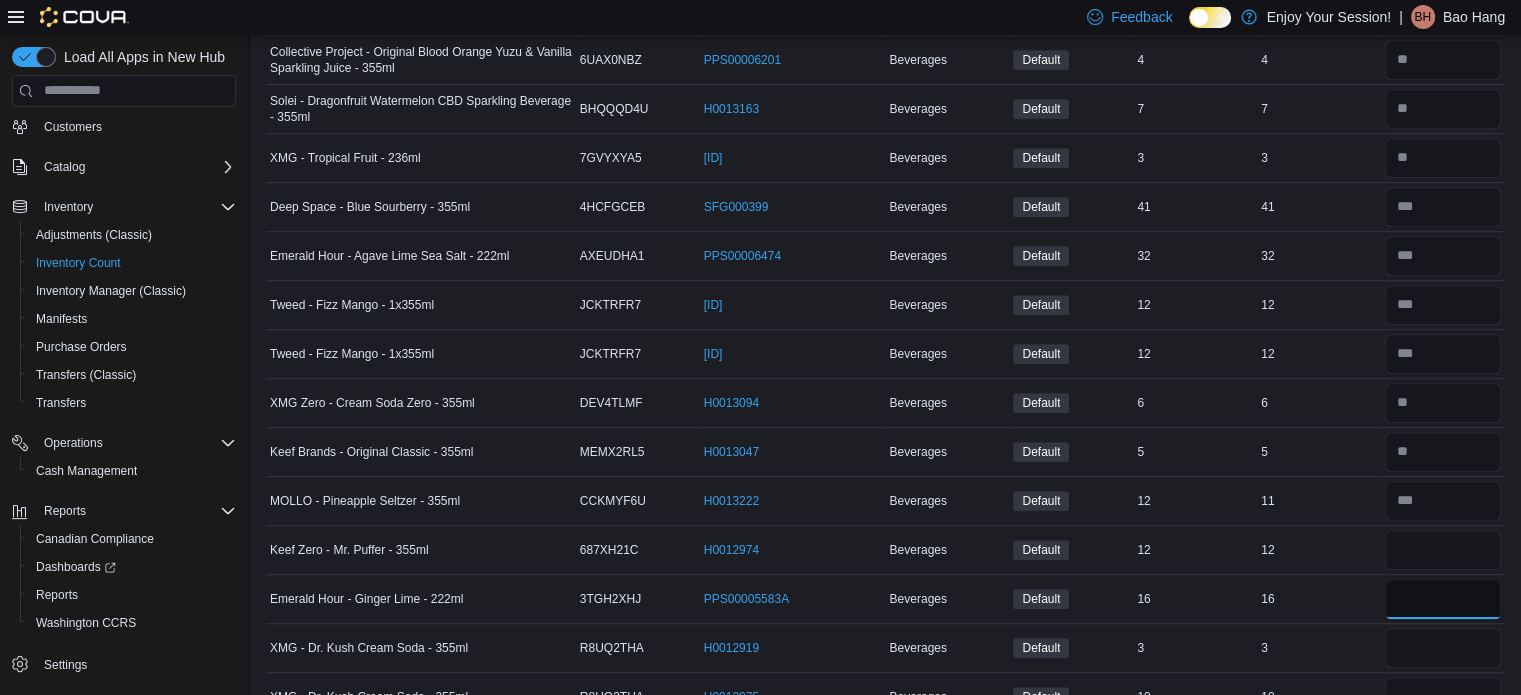 type 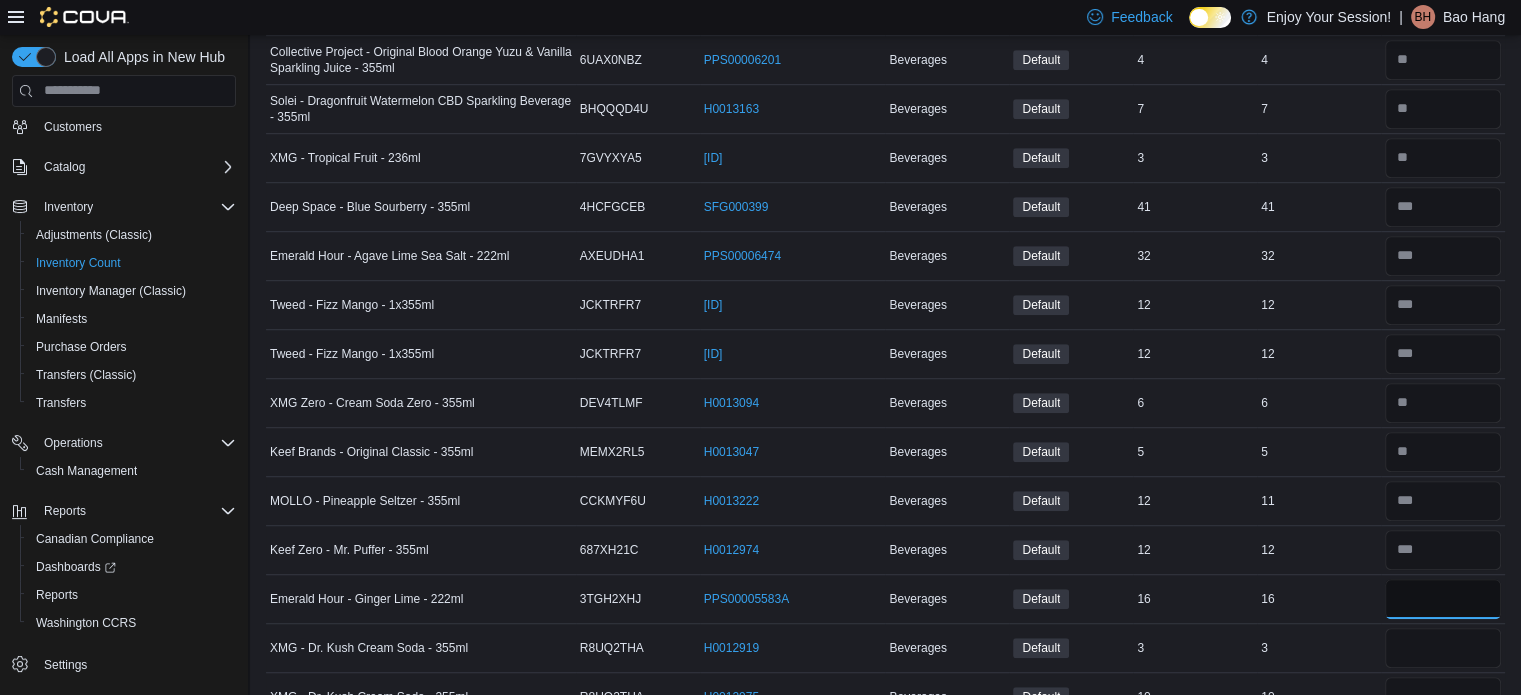 type on "**" 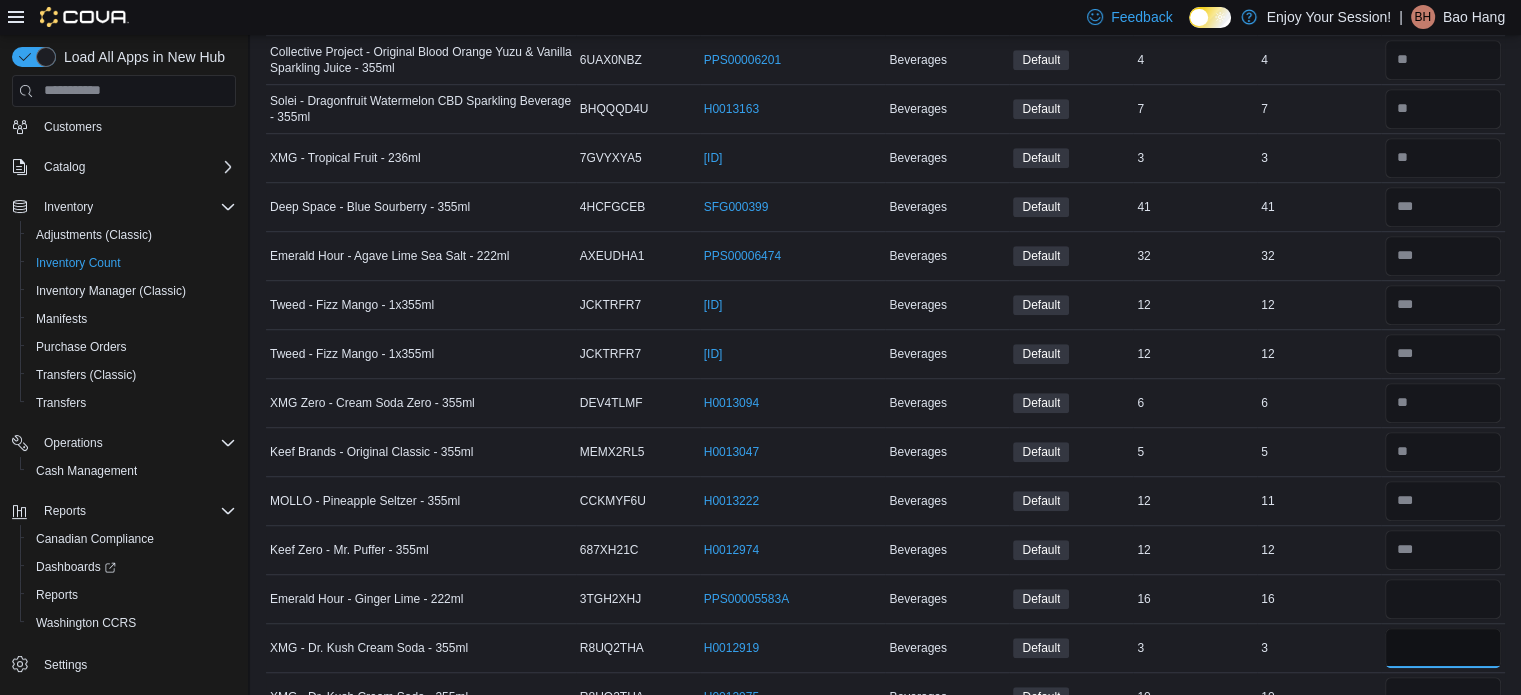 type 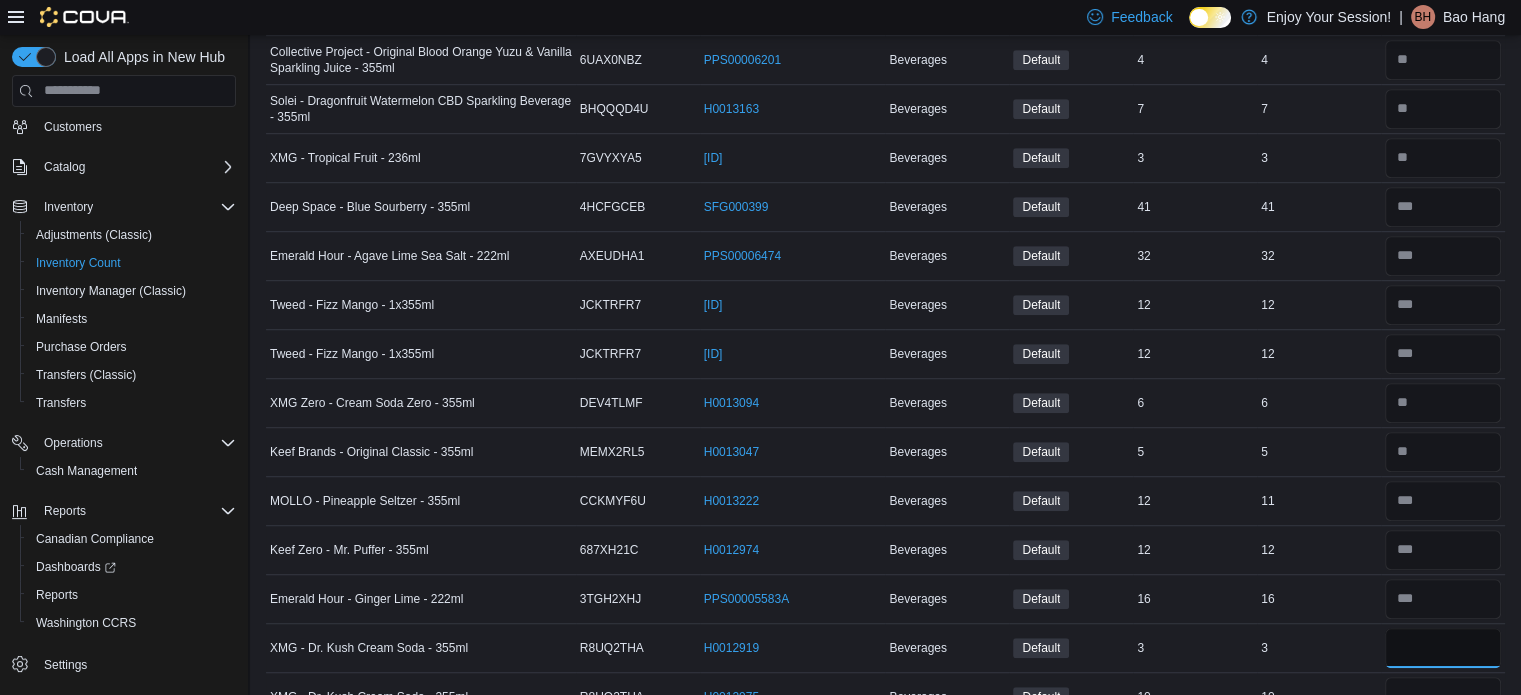 type on "*" 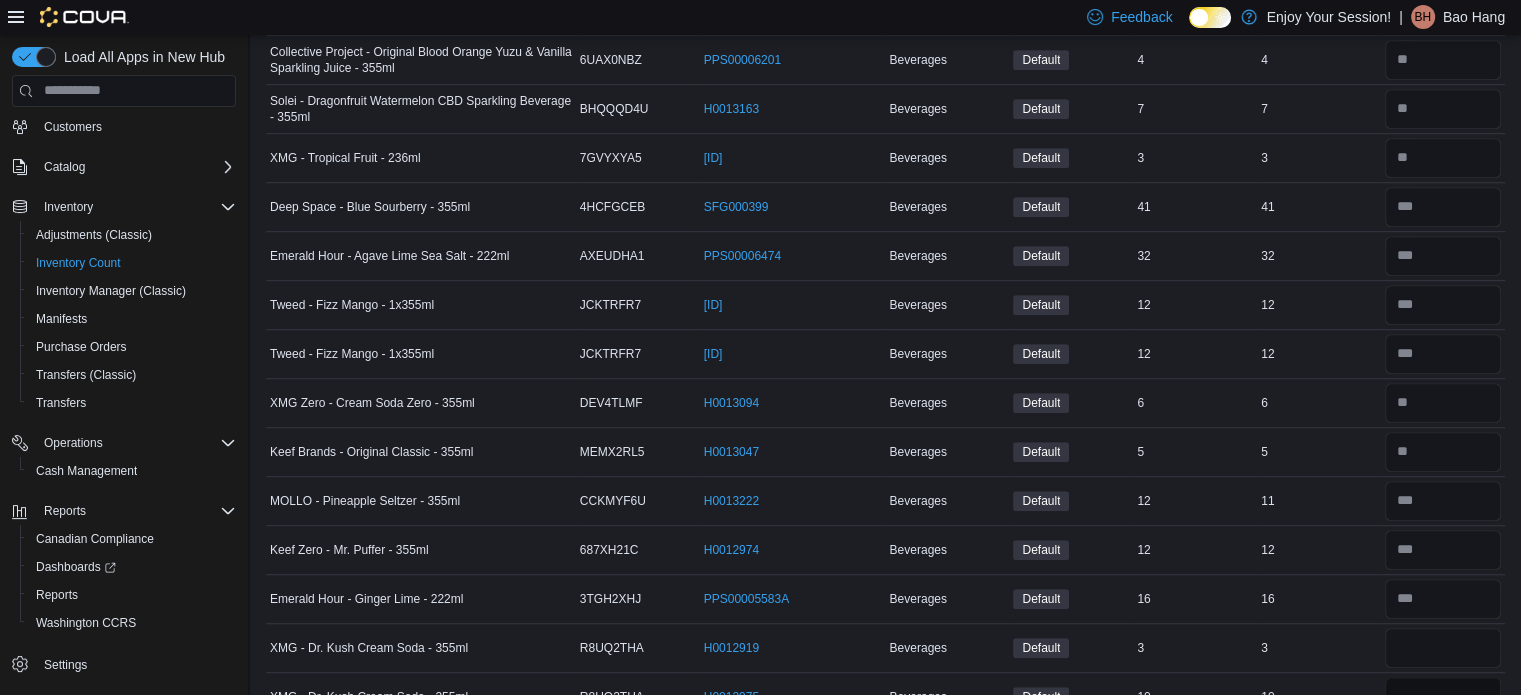type 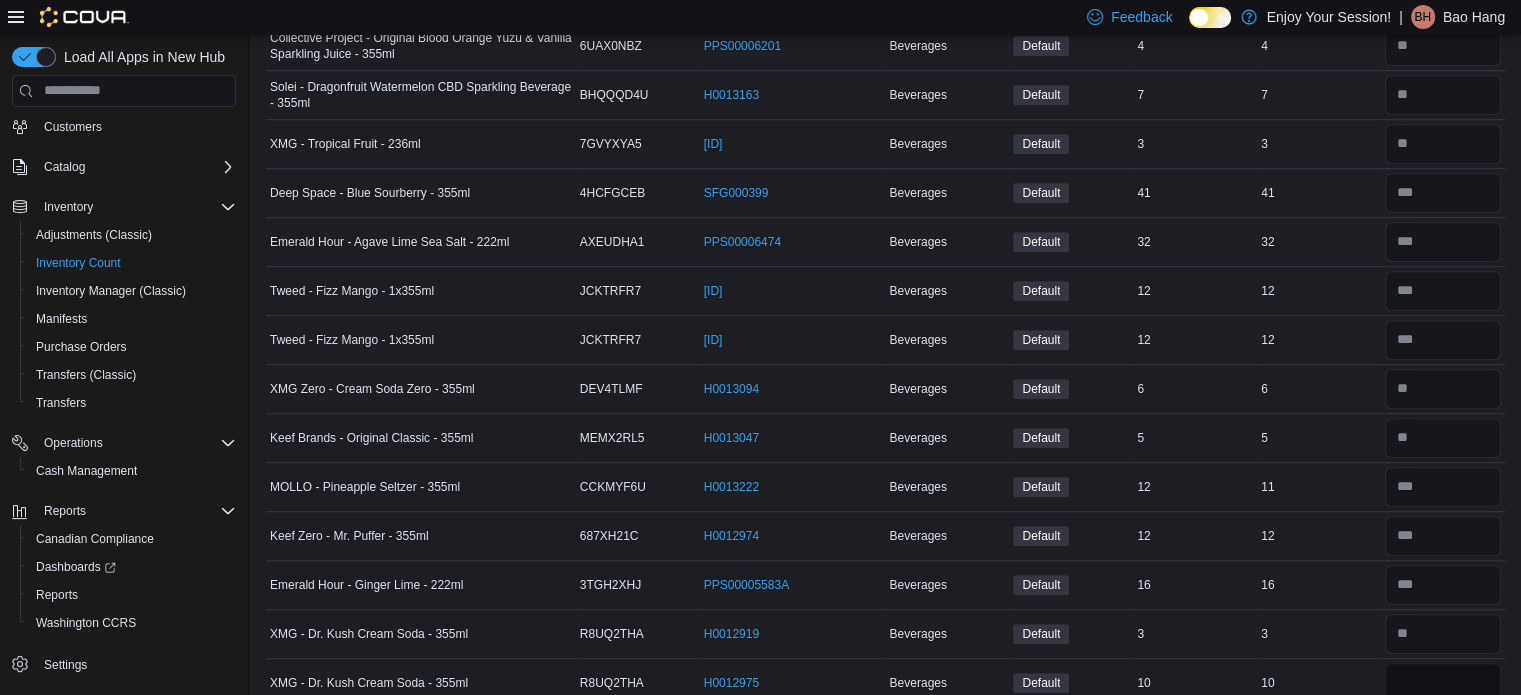 type on "**" 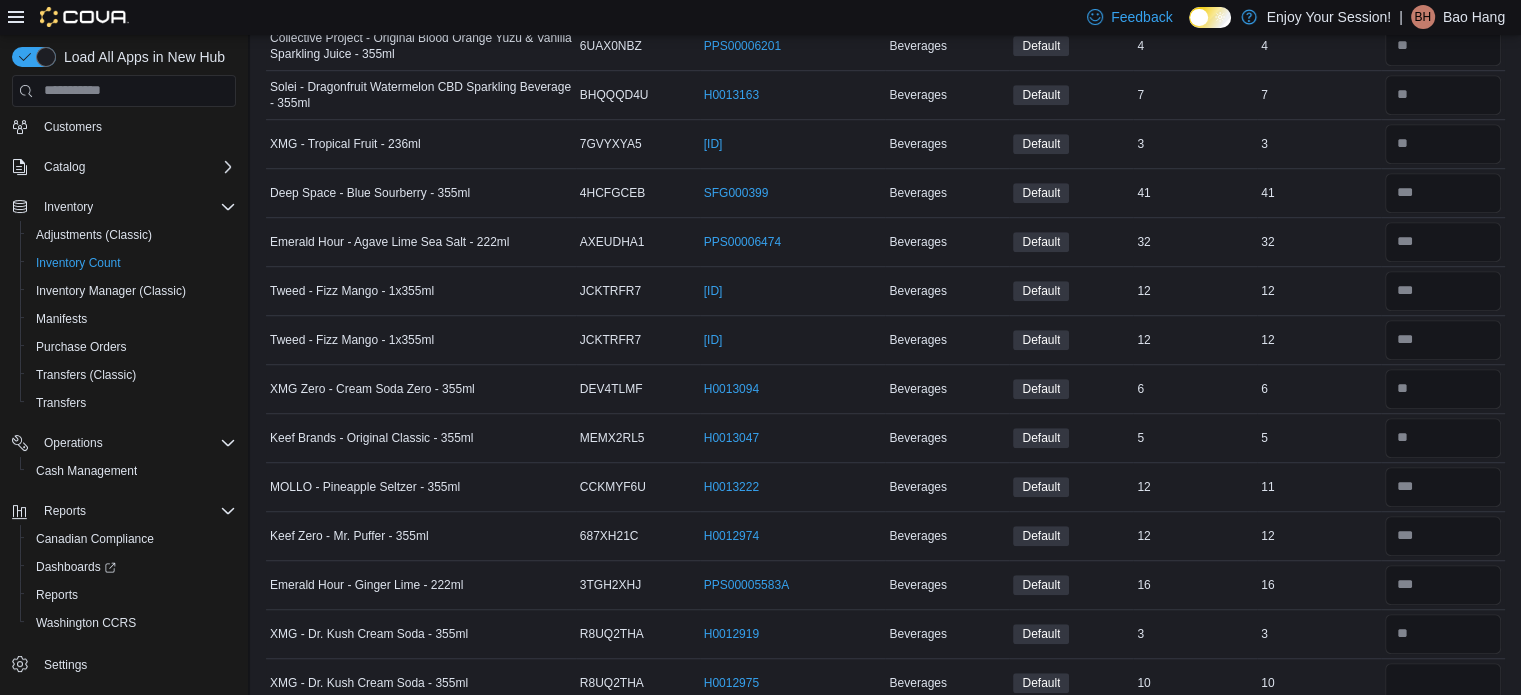 type 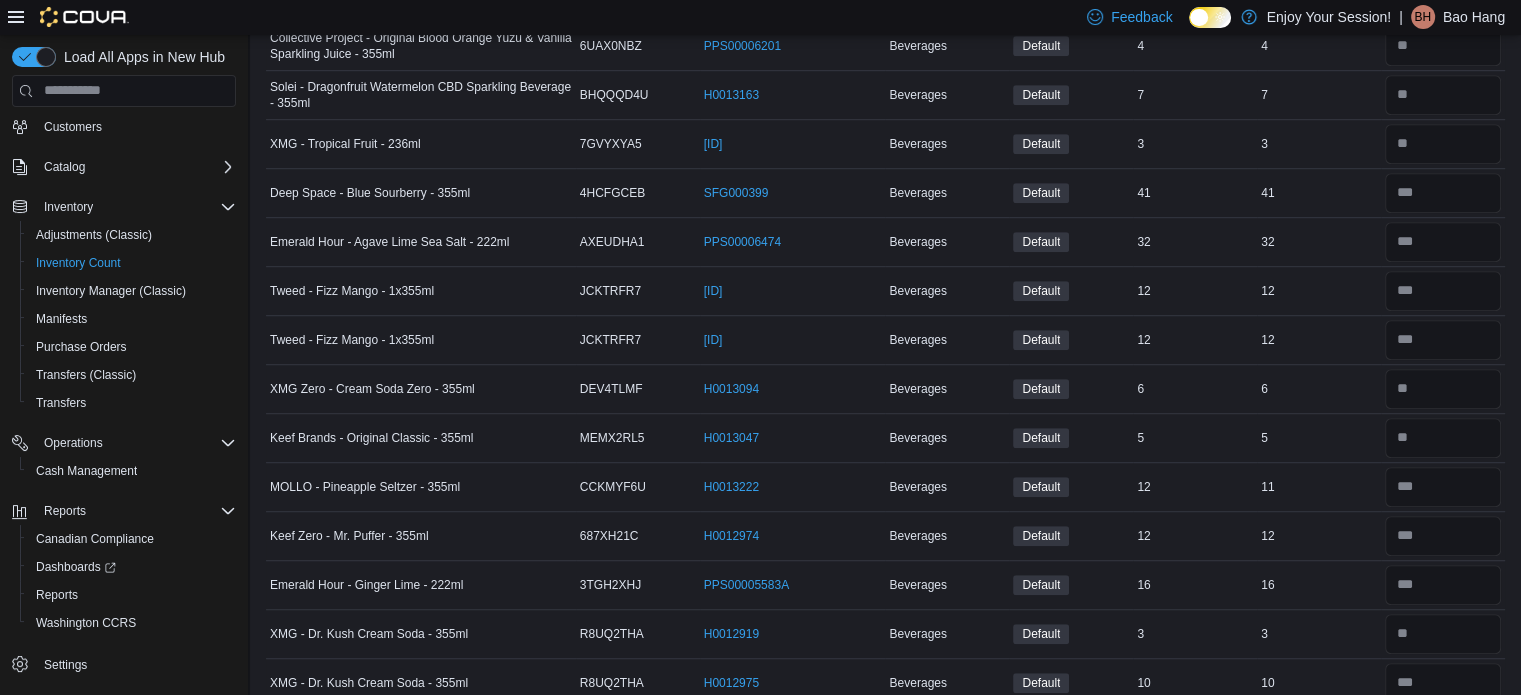 scroll, scrollTop: 1580, scrollLeft: 0, axis: vertical 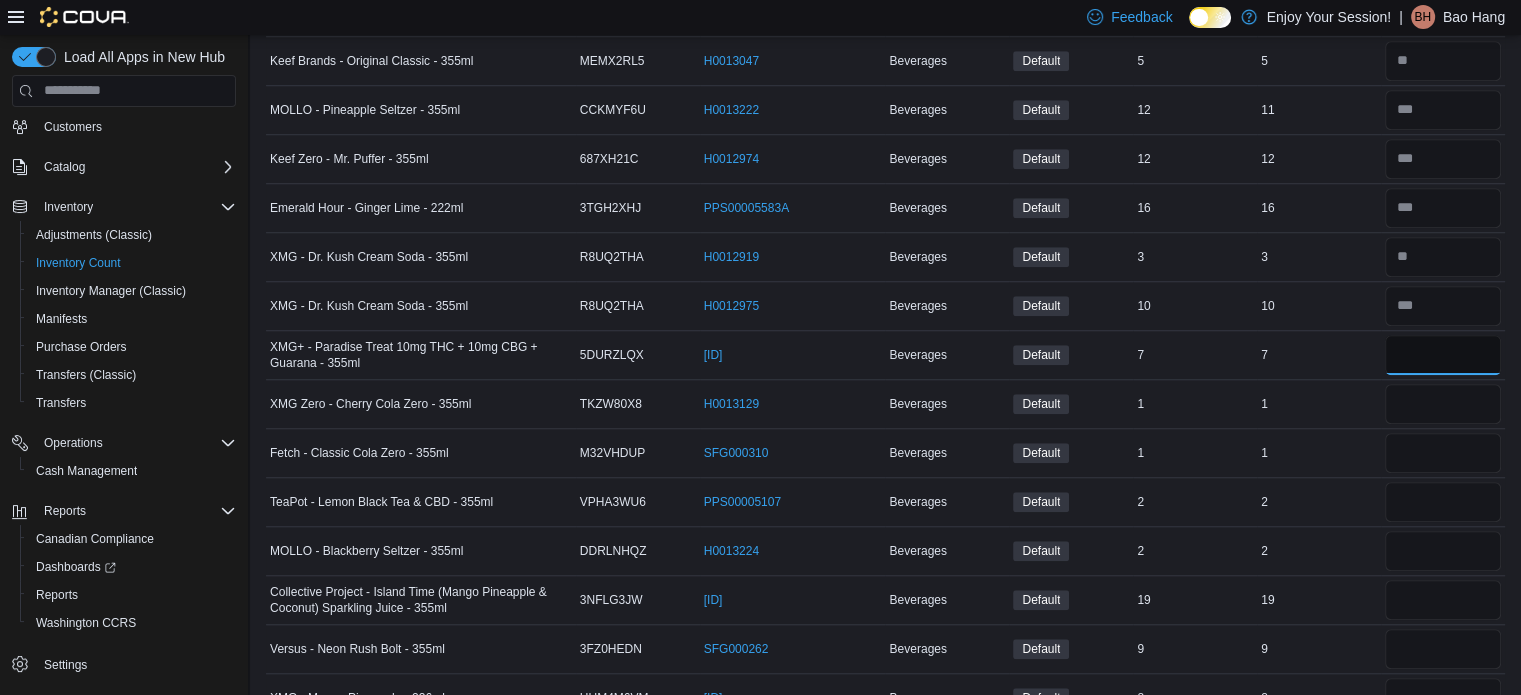type on "*" 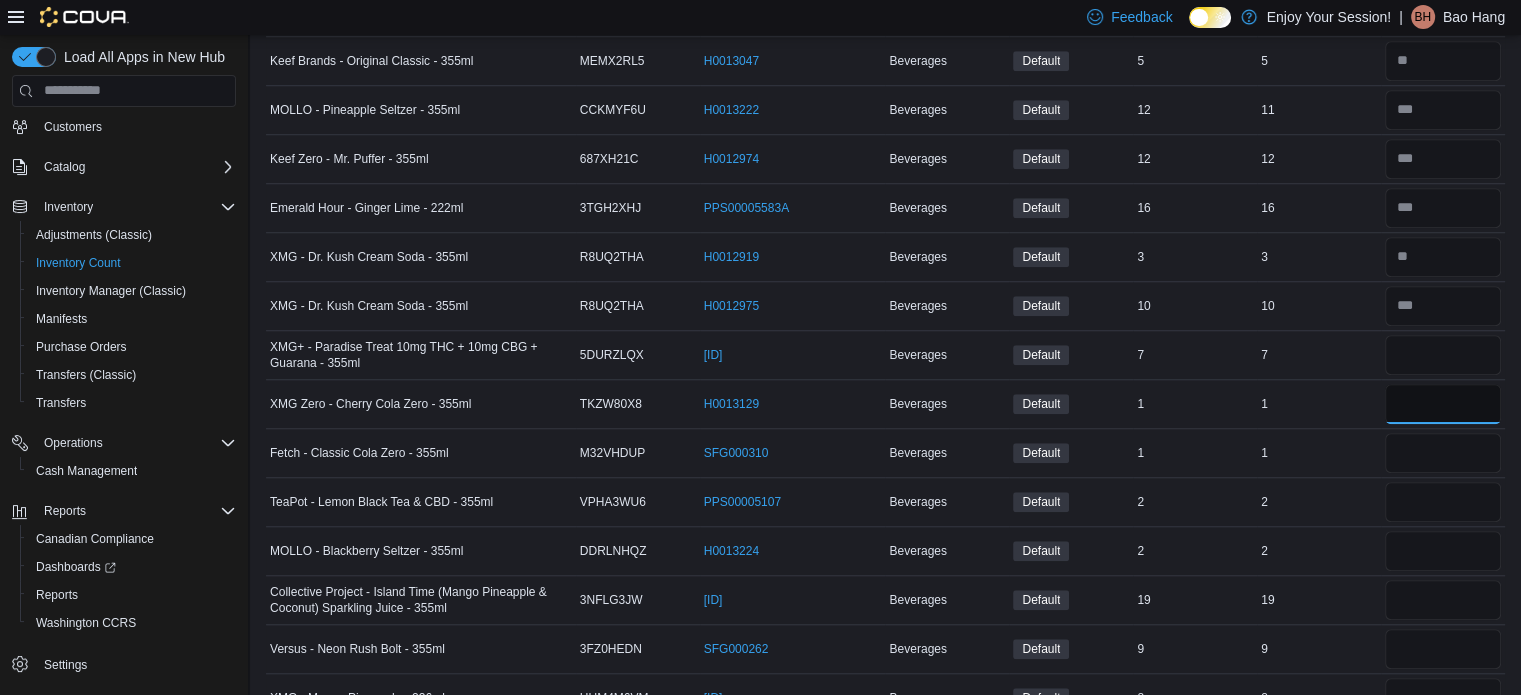 type 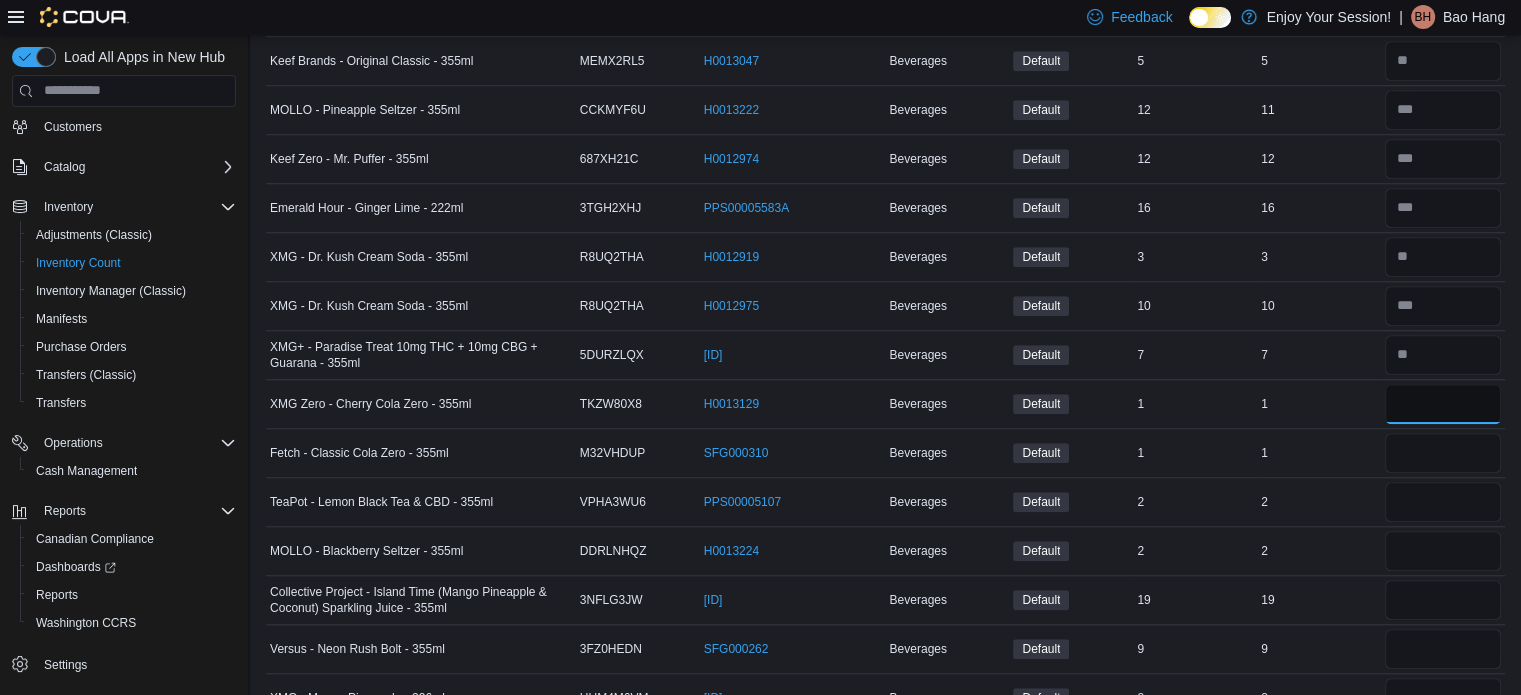 type on "*" 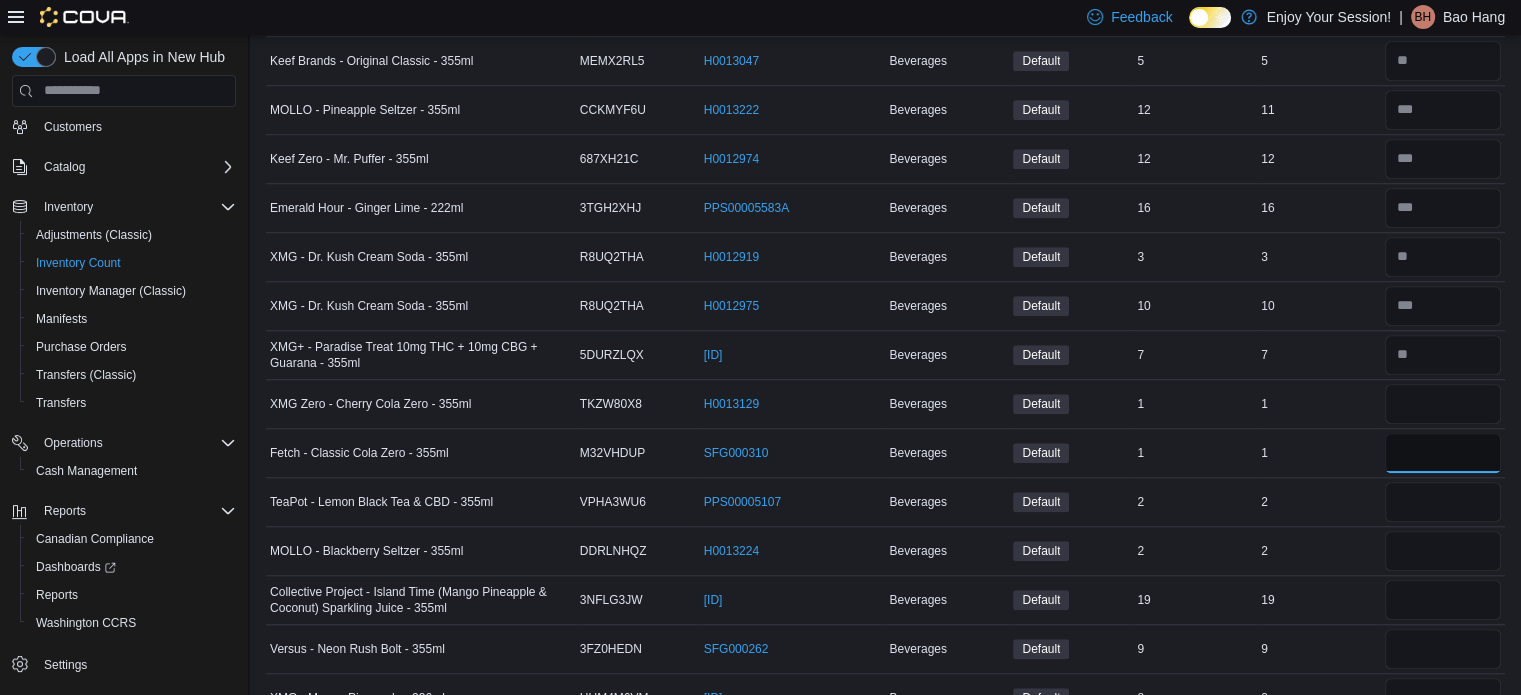 type 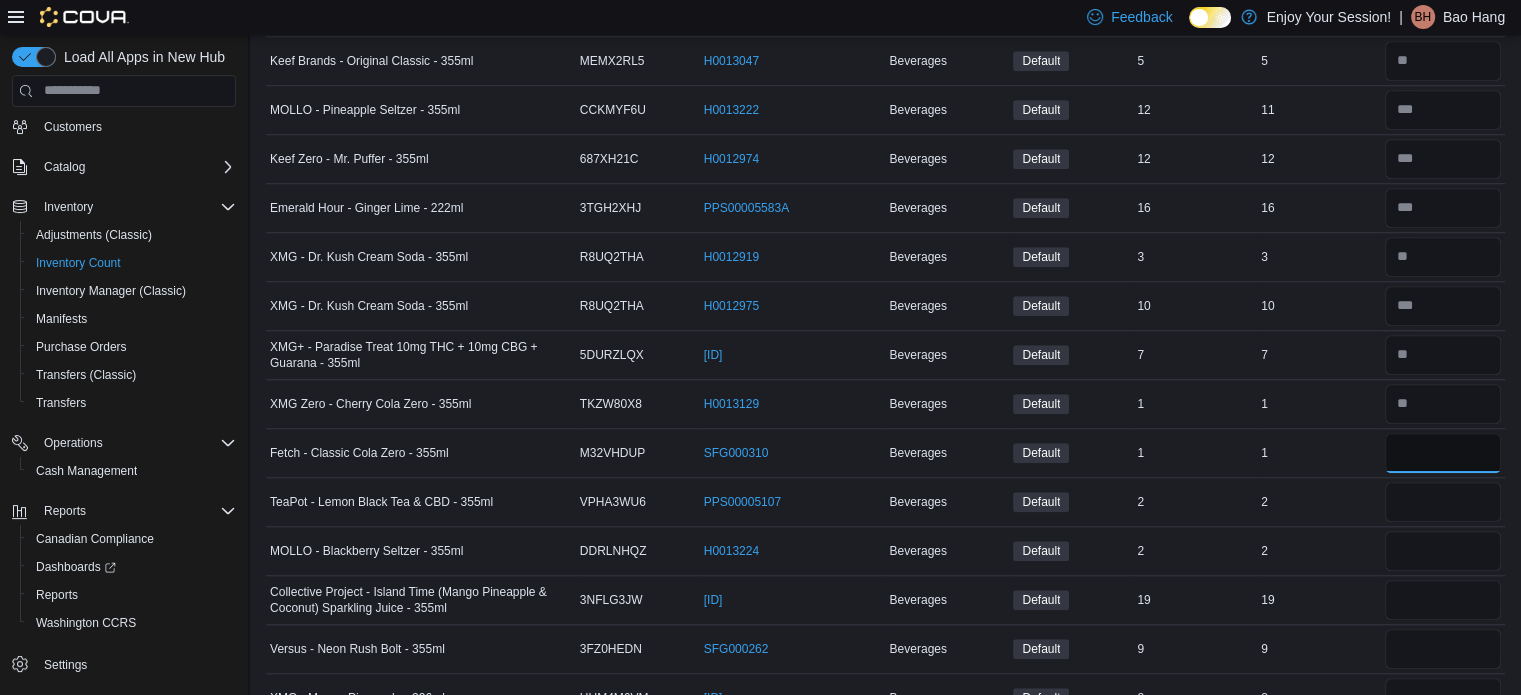 type on "*" 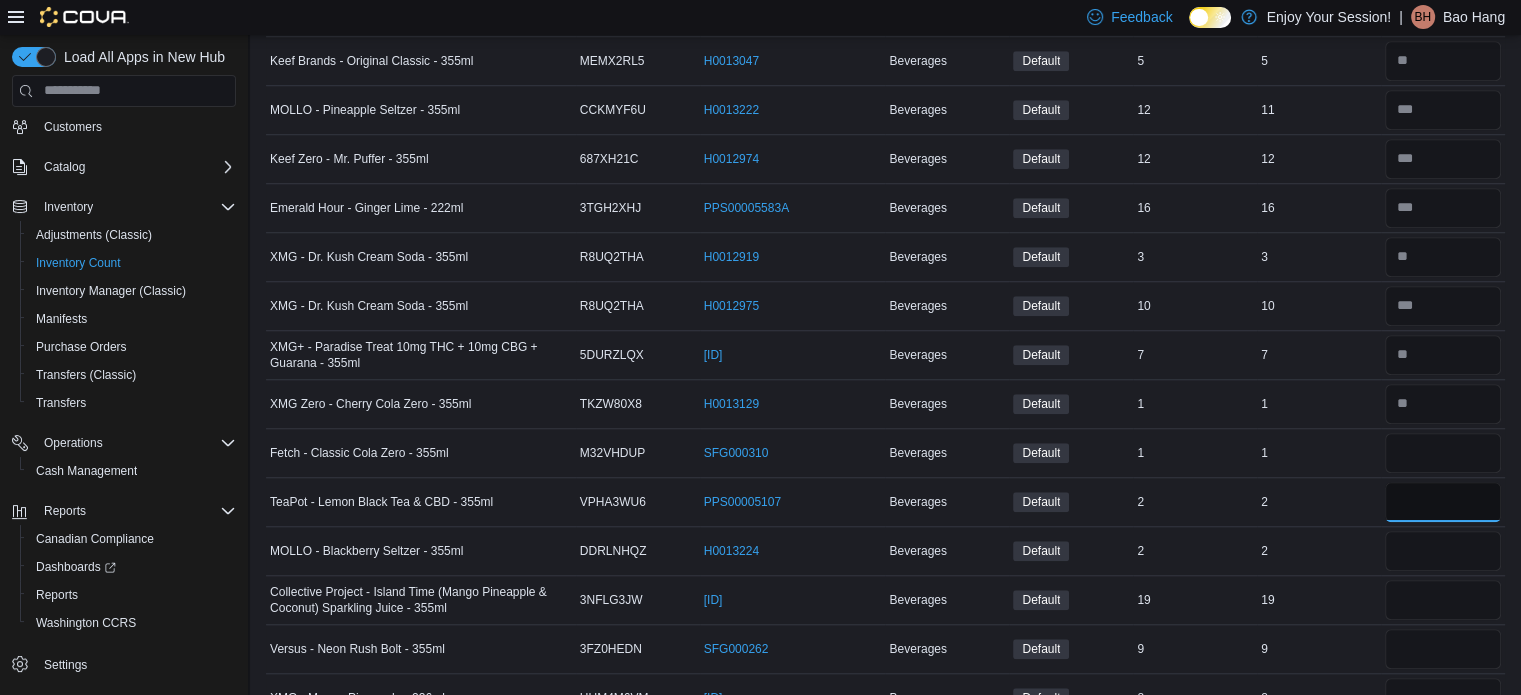 type 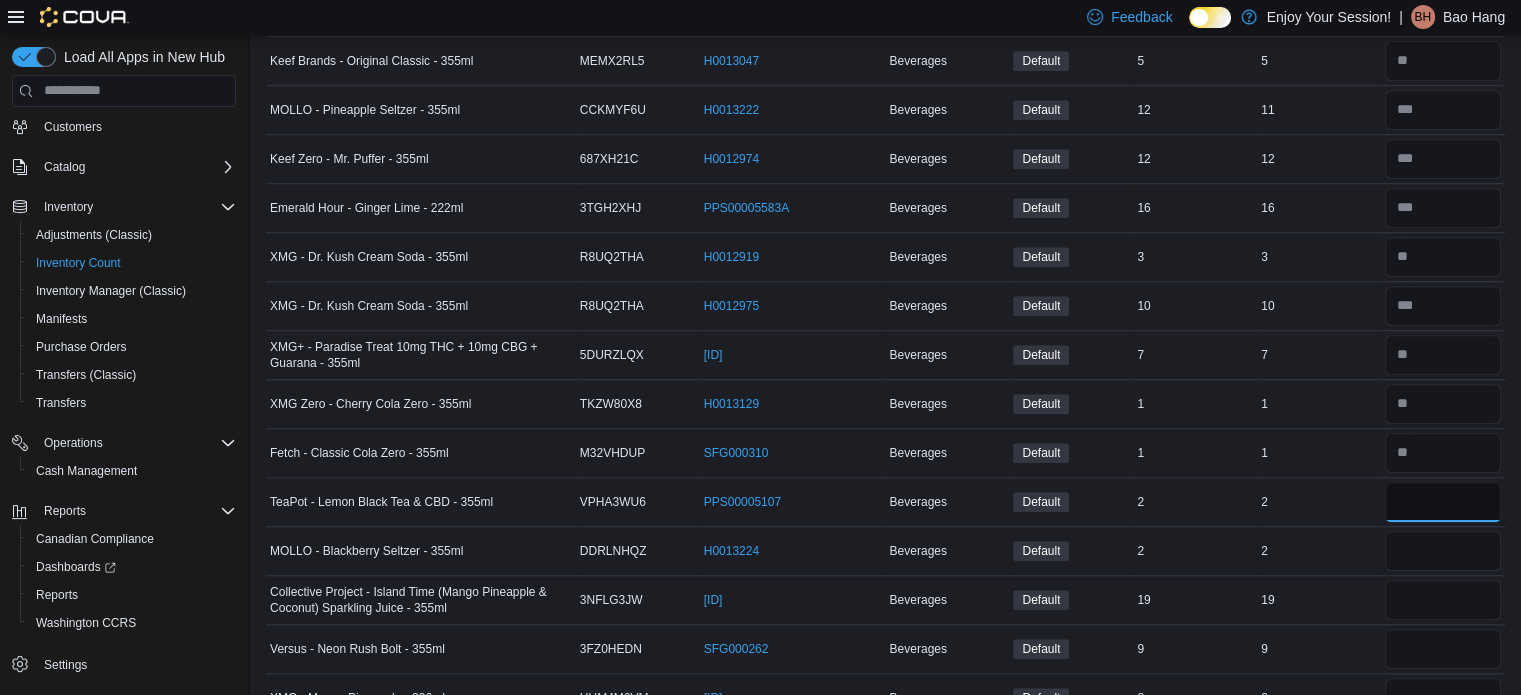 type on "*" 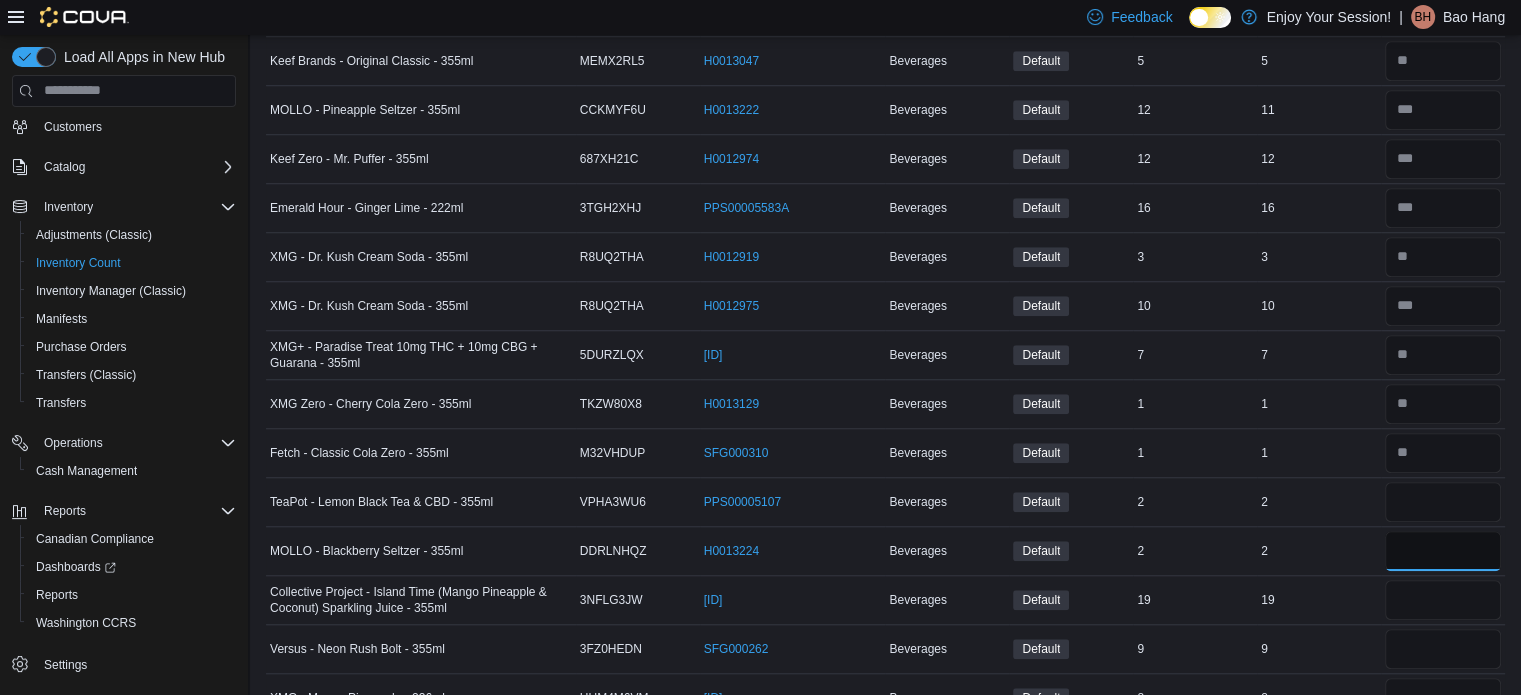 type 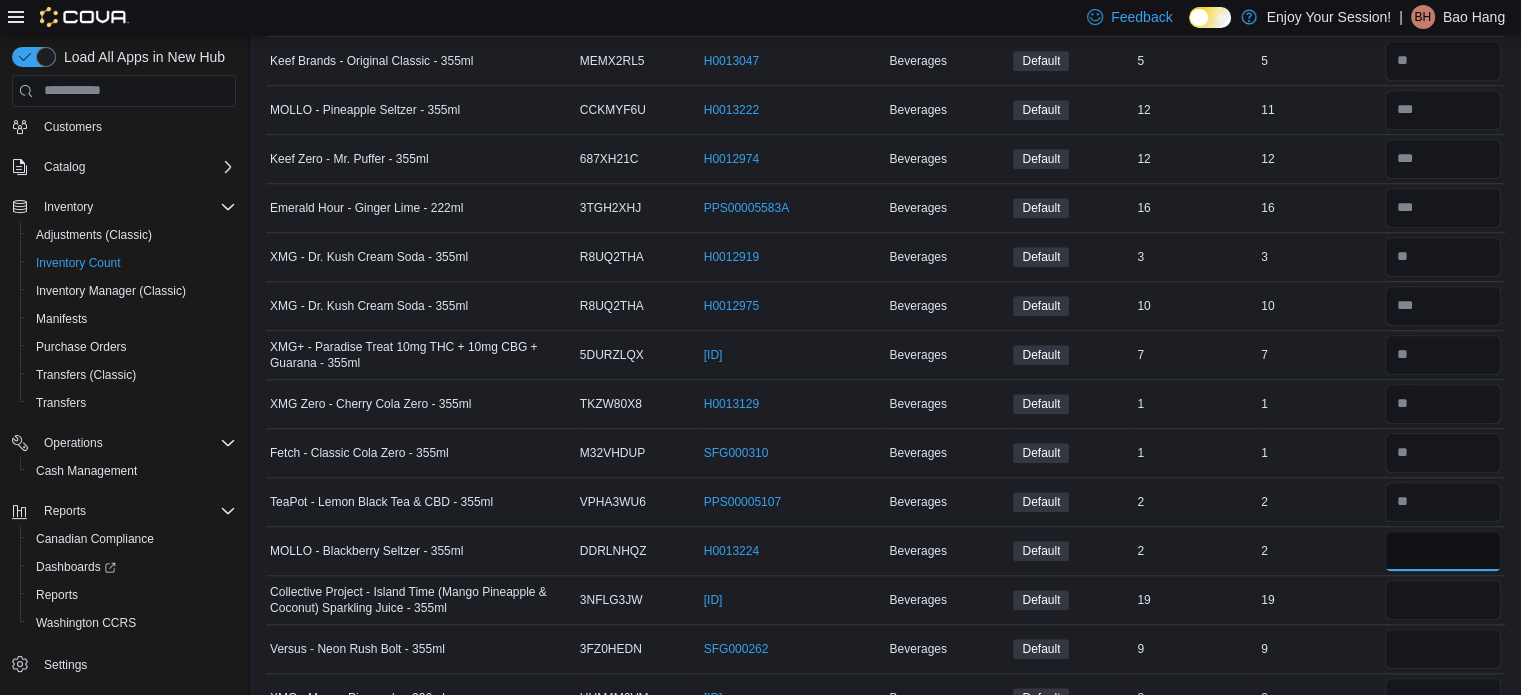 type on "*" 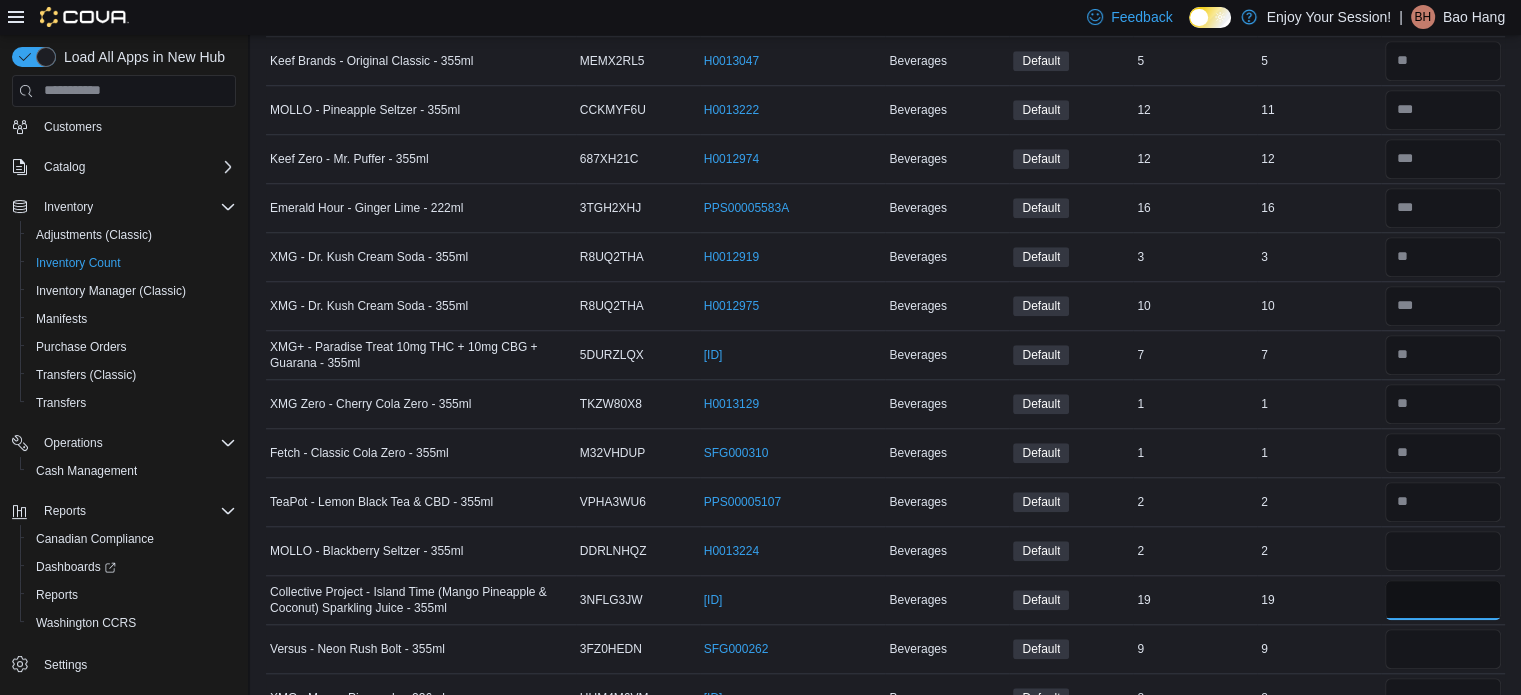 type 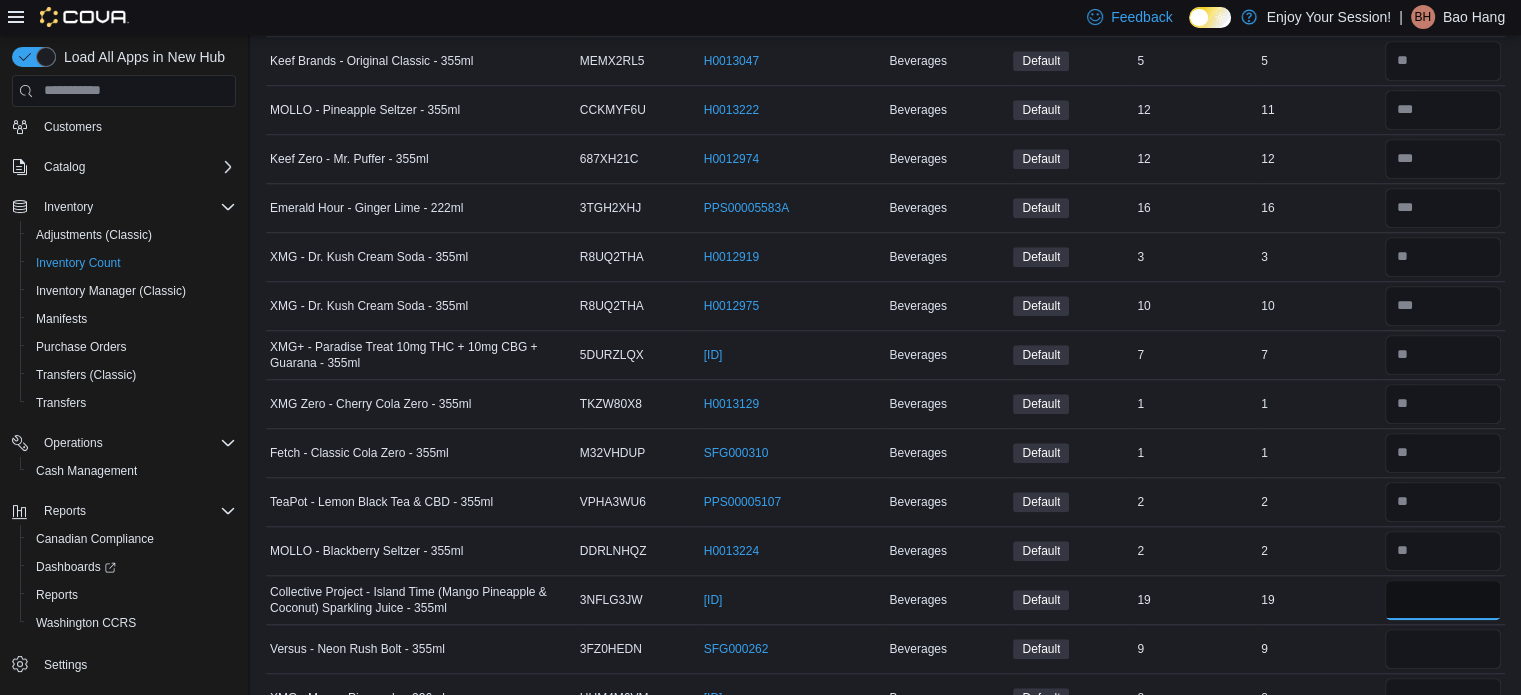 type on "**" 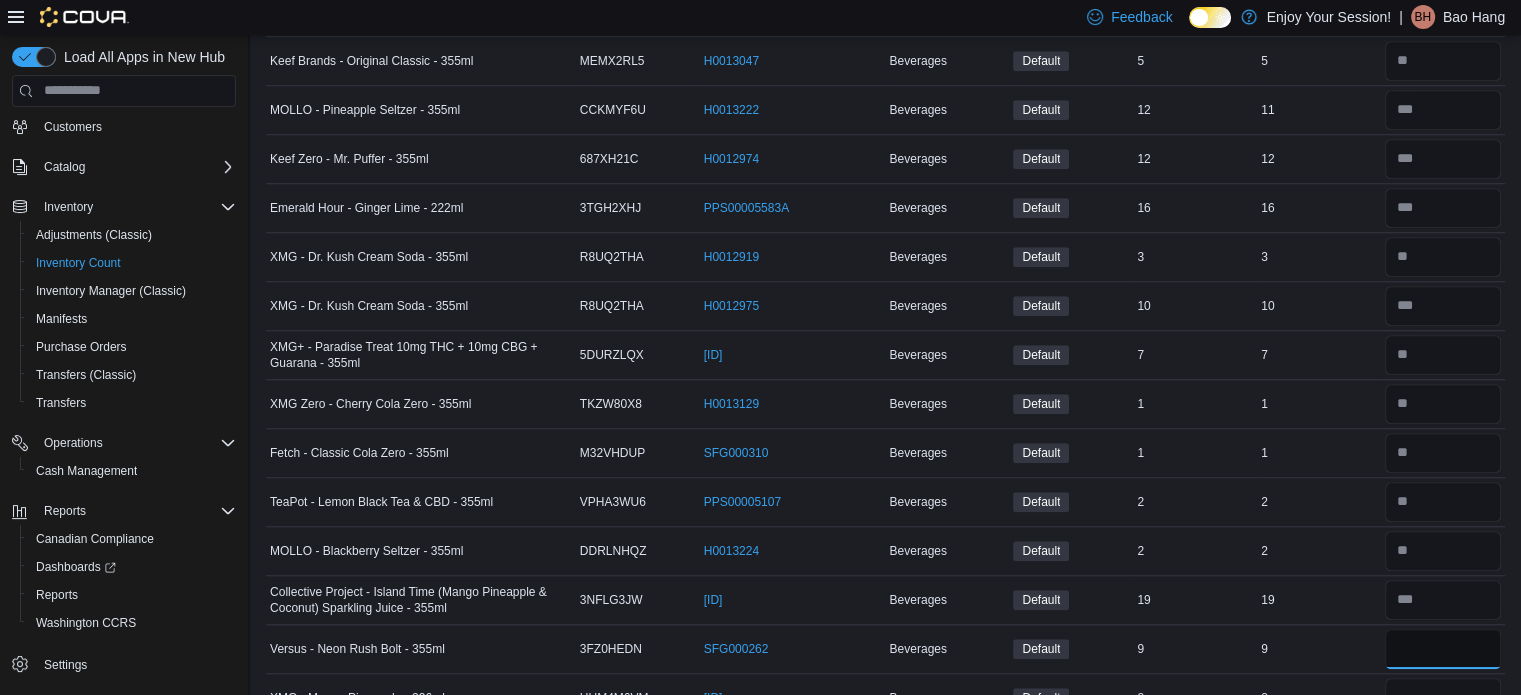 type 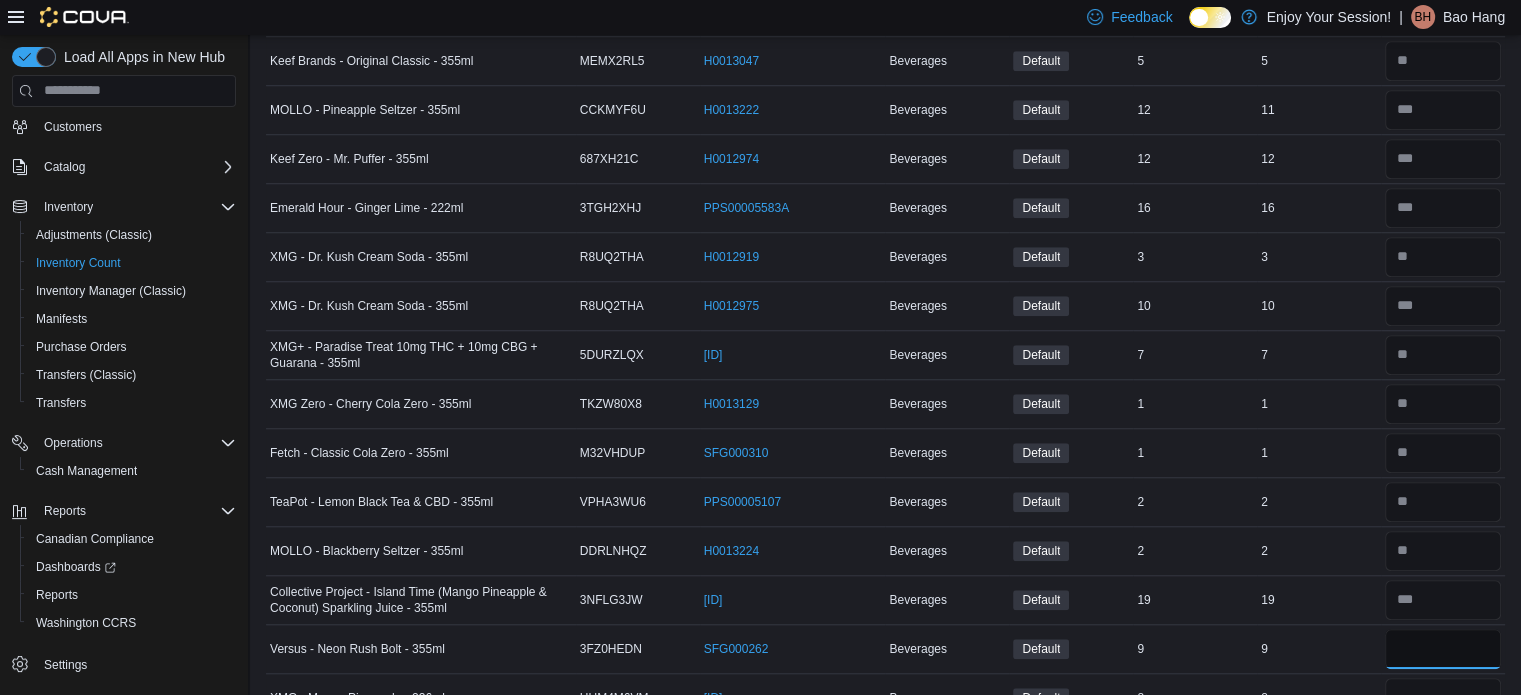 type on "*" 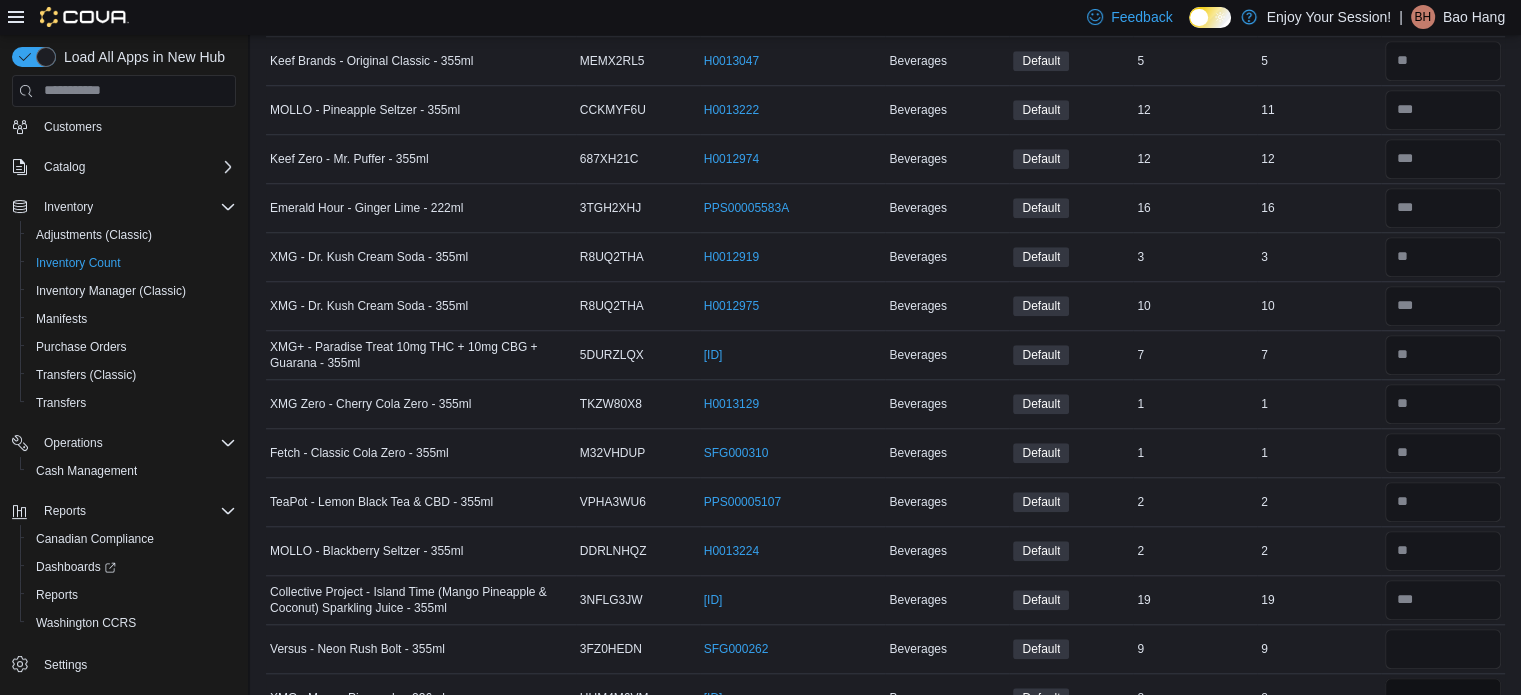 type 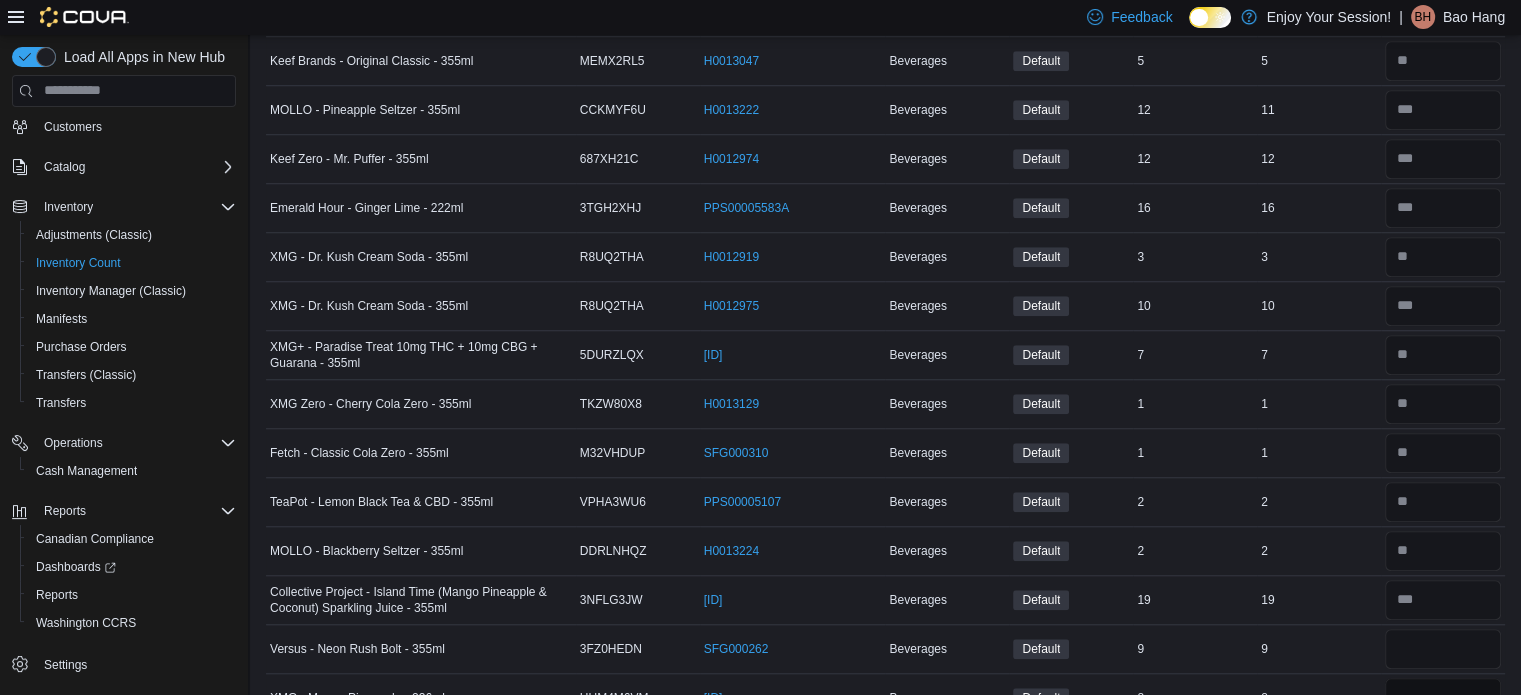 scroll, scrollTop: 1593, scrollLeft: 0, axis: vertical 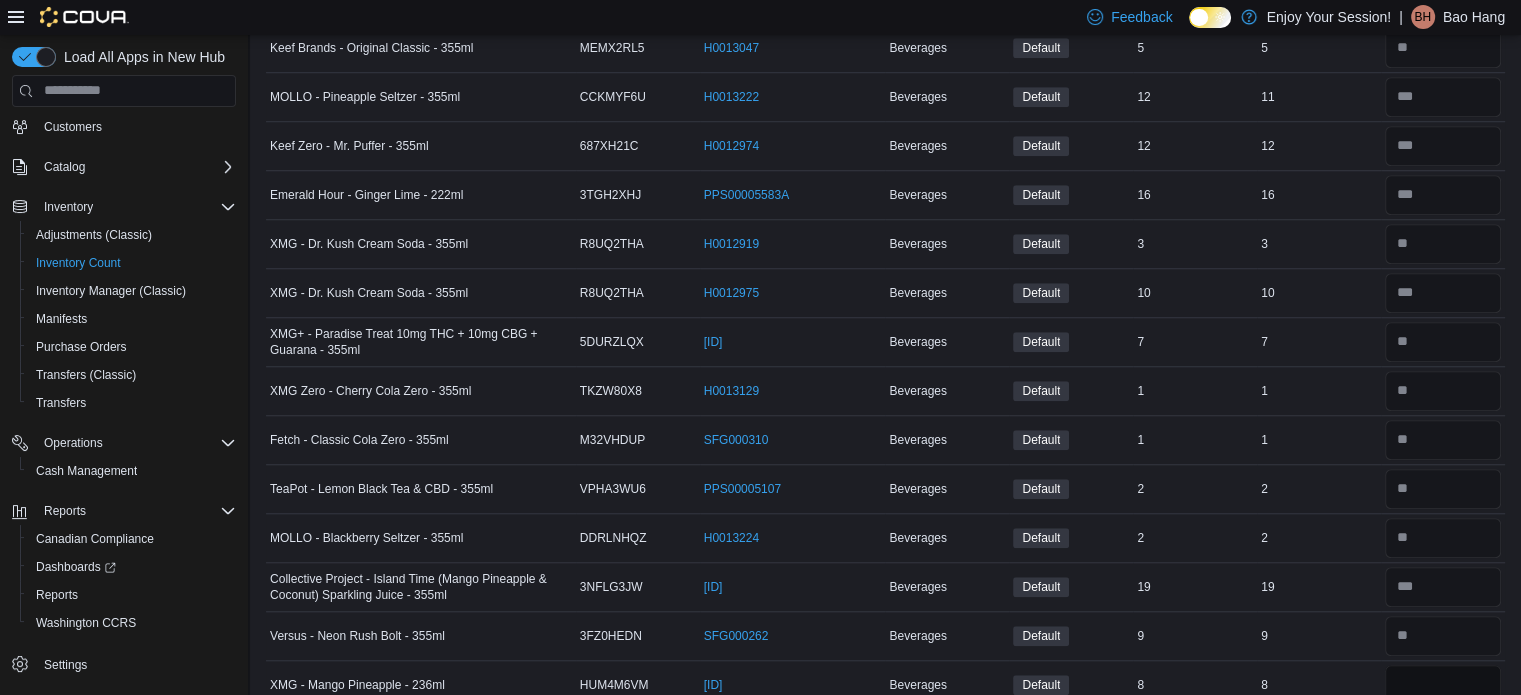 type on "*" 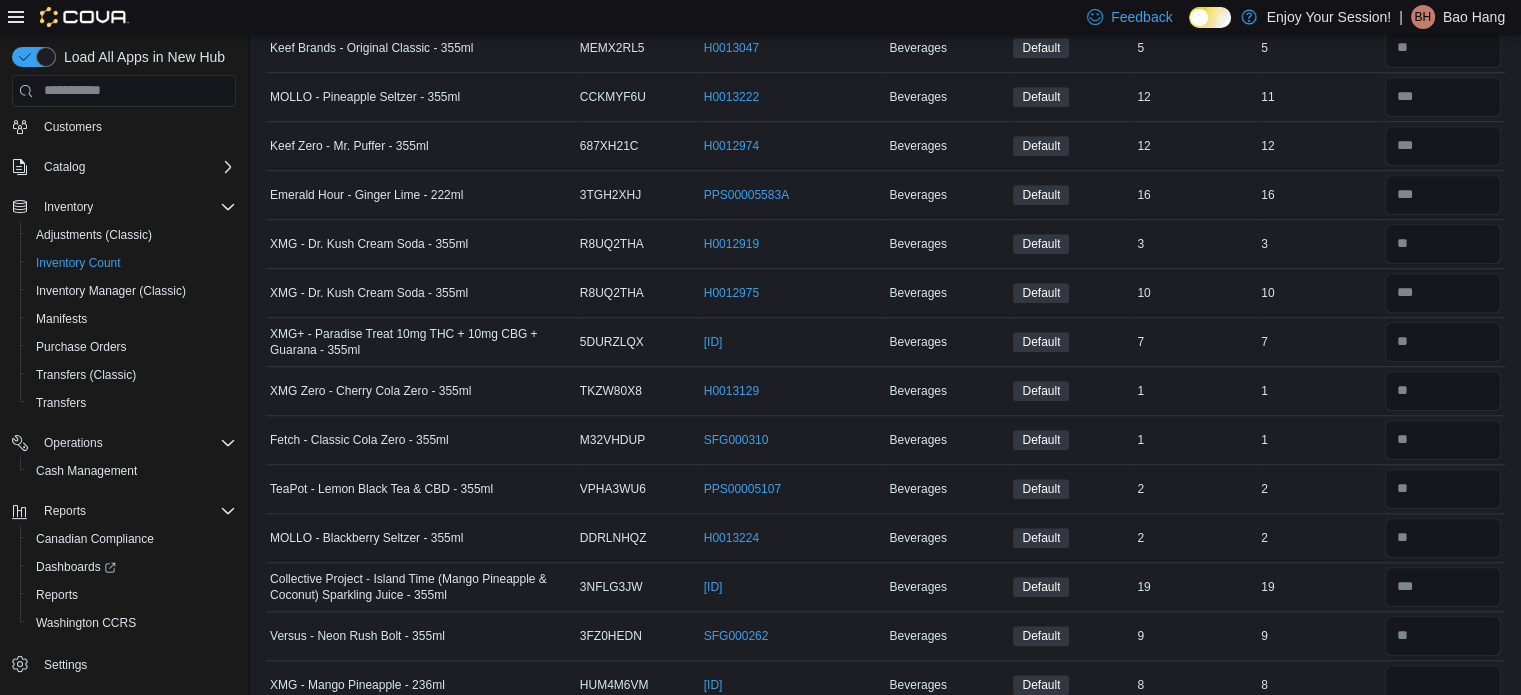 type 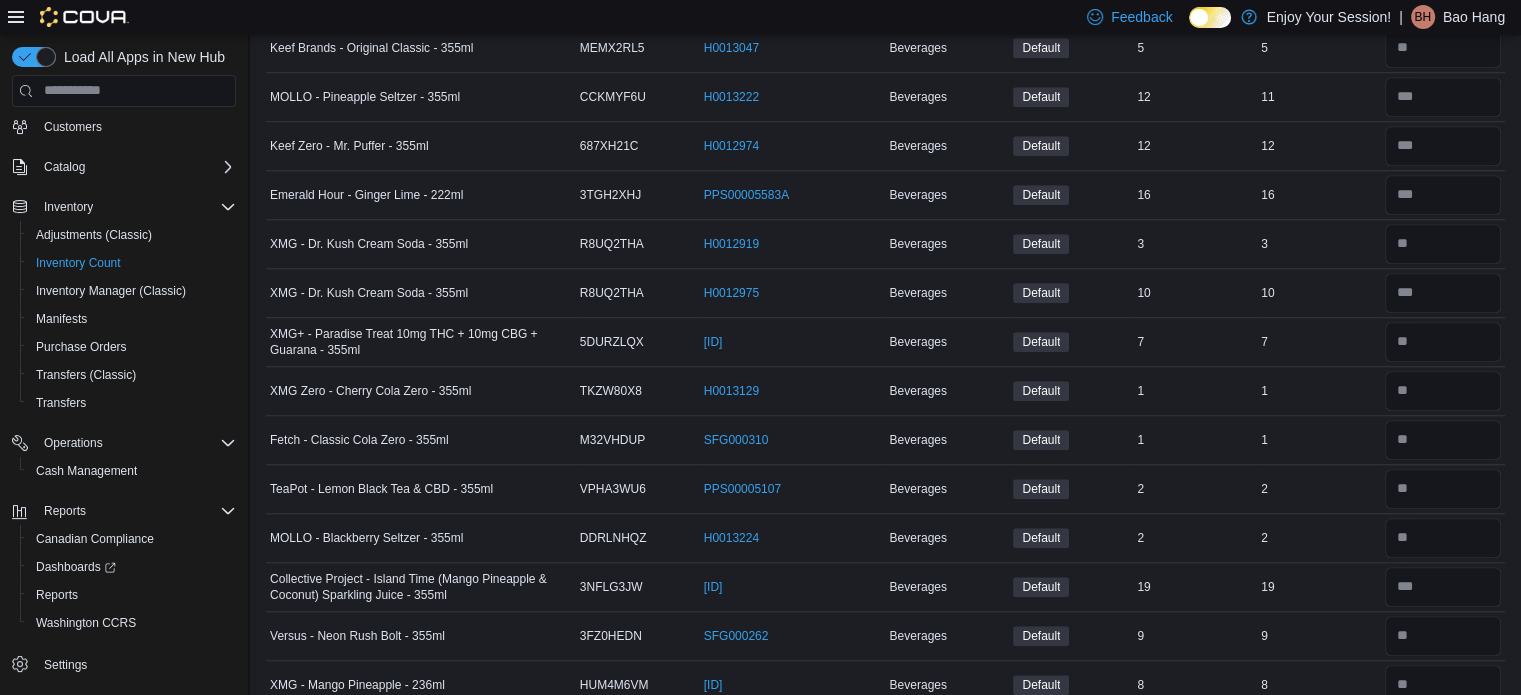 scroll, scrollTop: 1970, scrollLeft: 0, axis: vertical 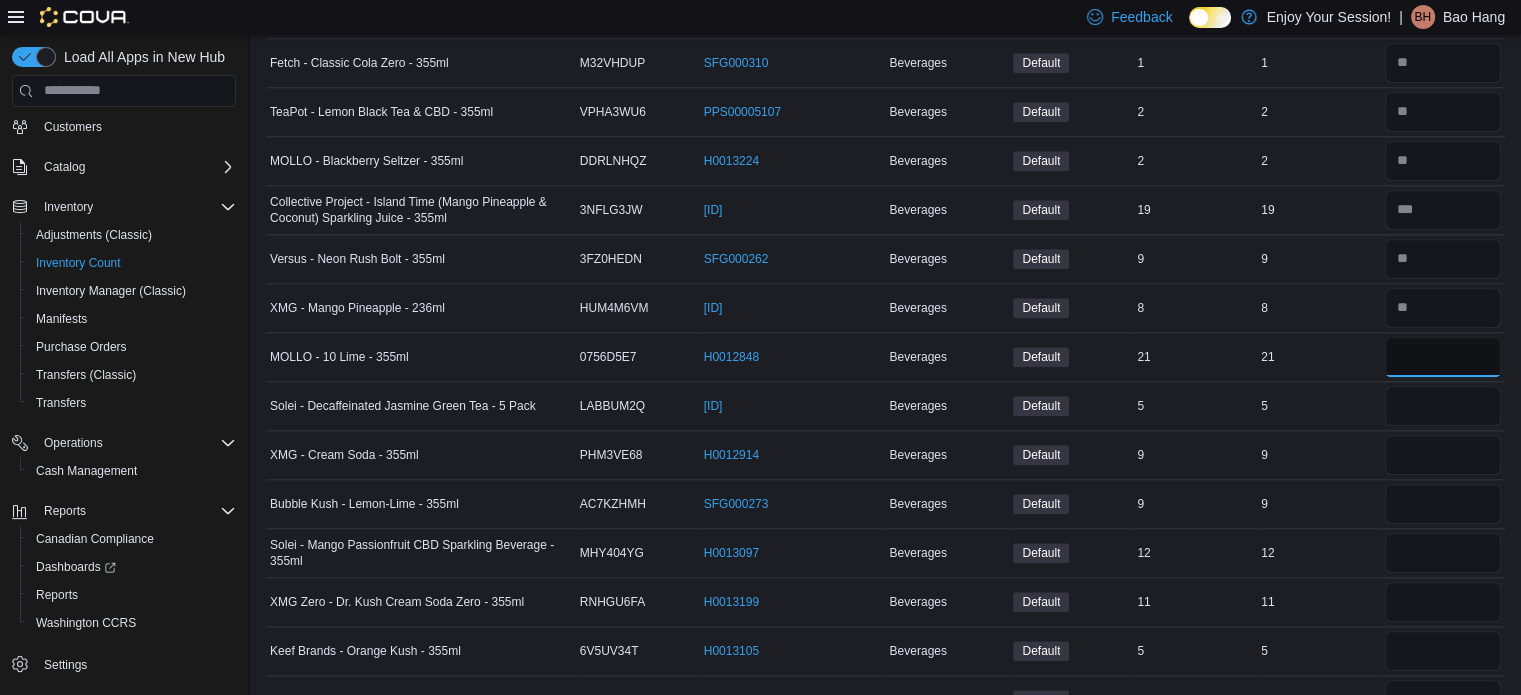 type on "**" 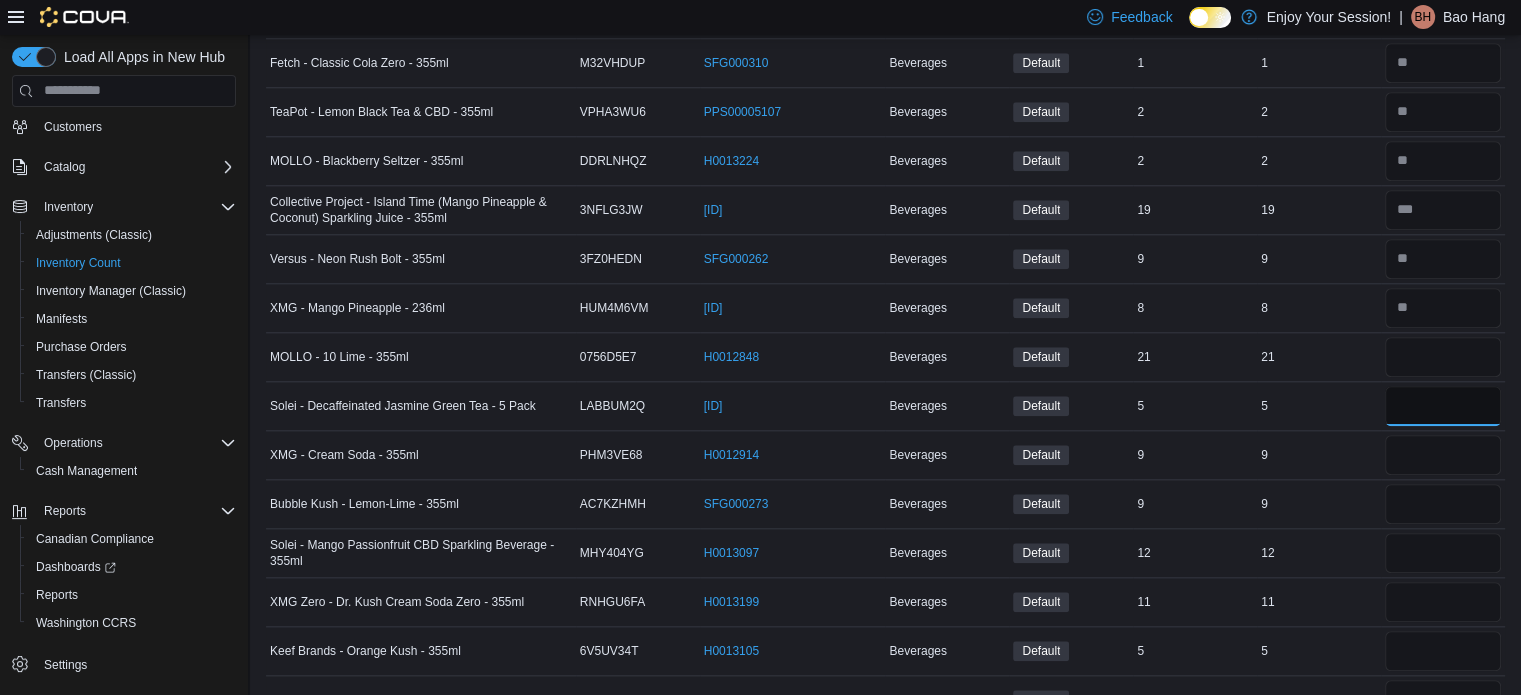 type 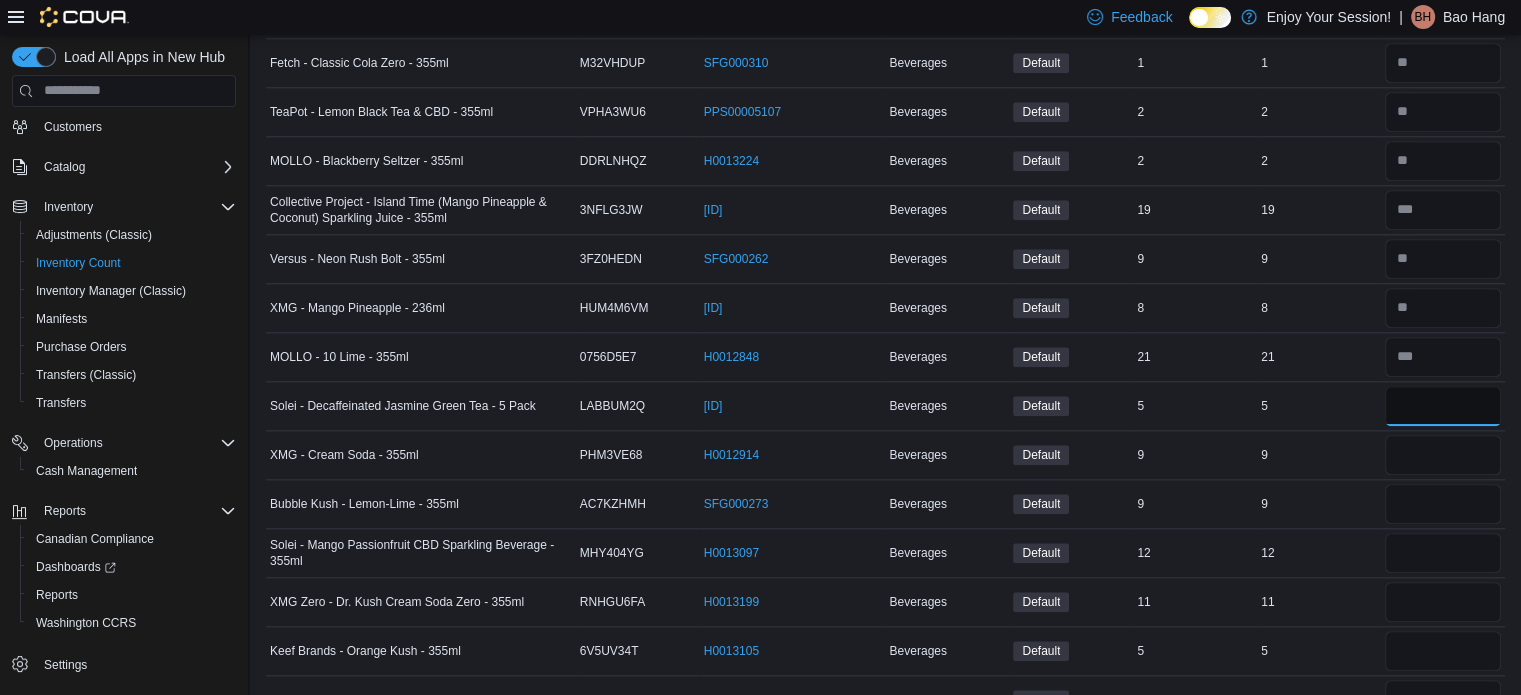 type on "*" 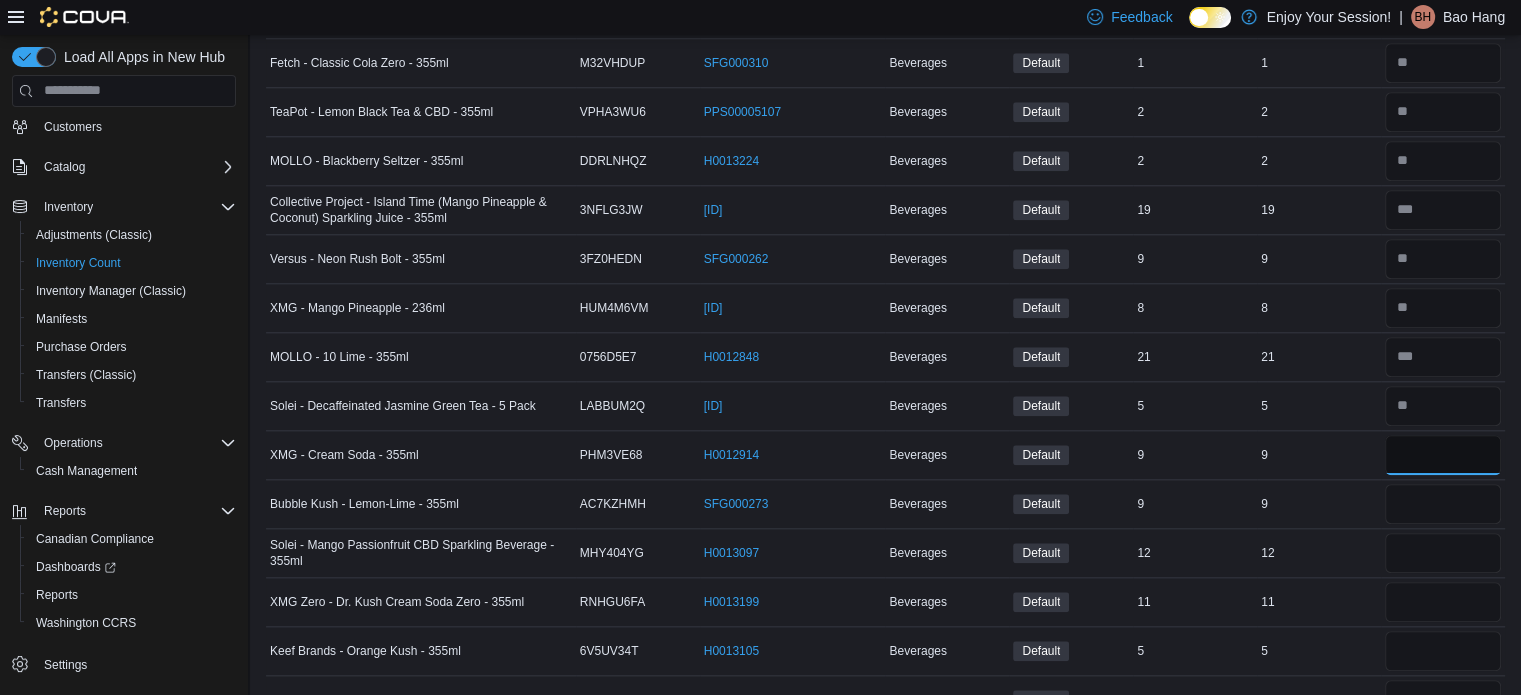type 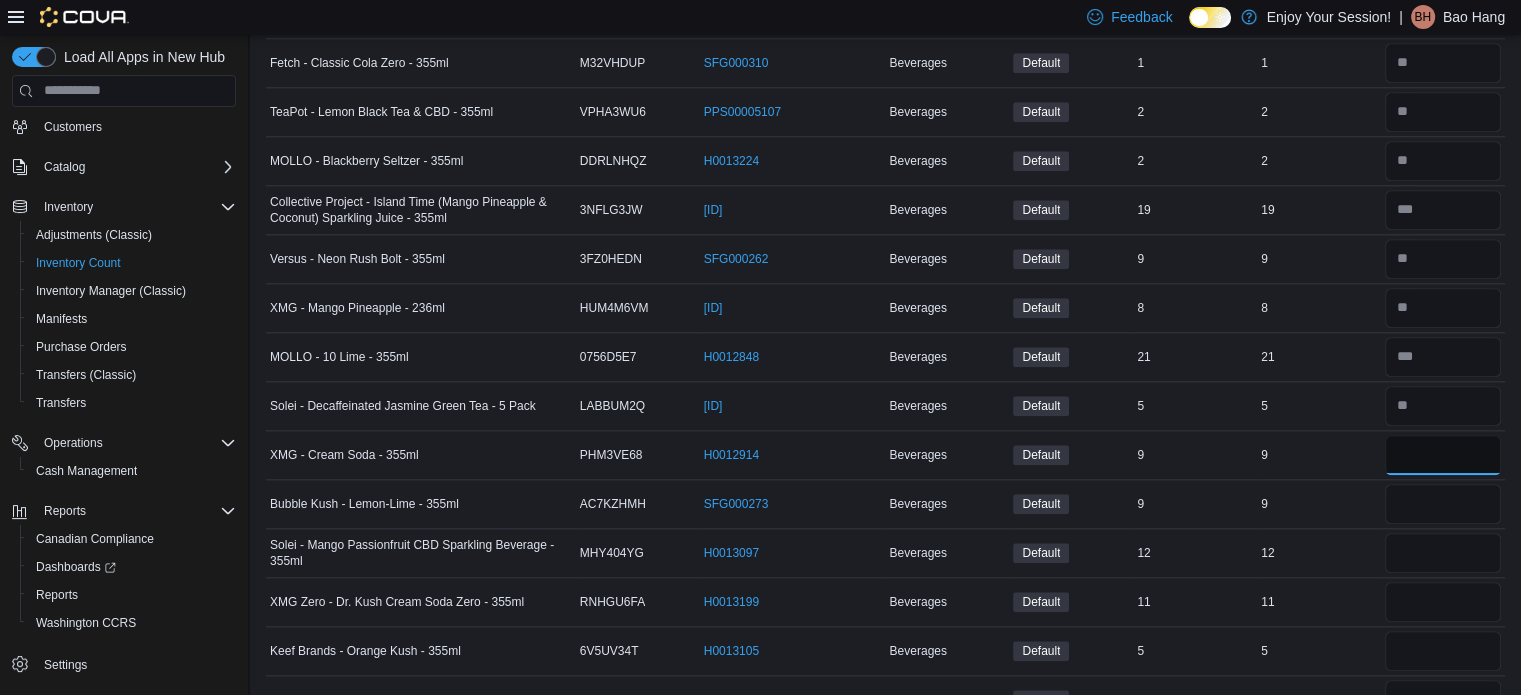 type on "*" 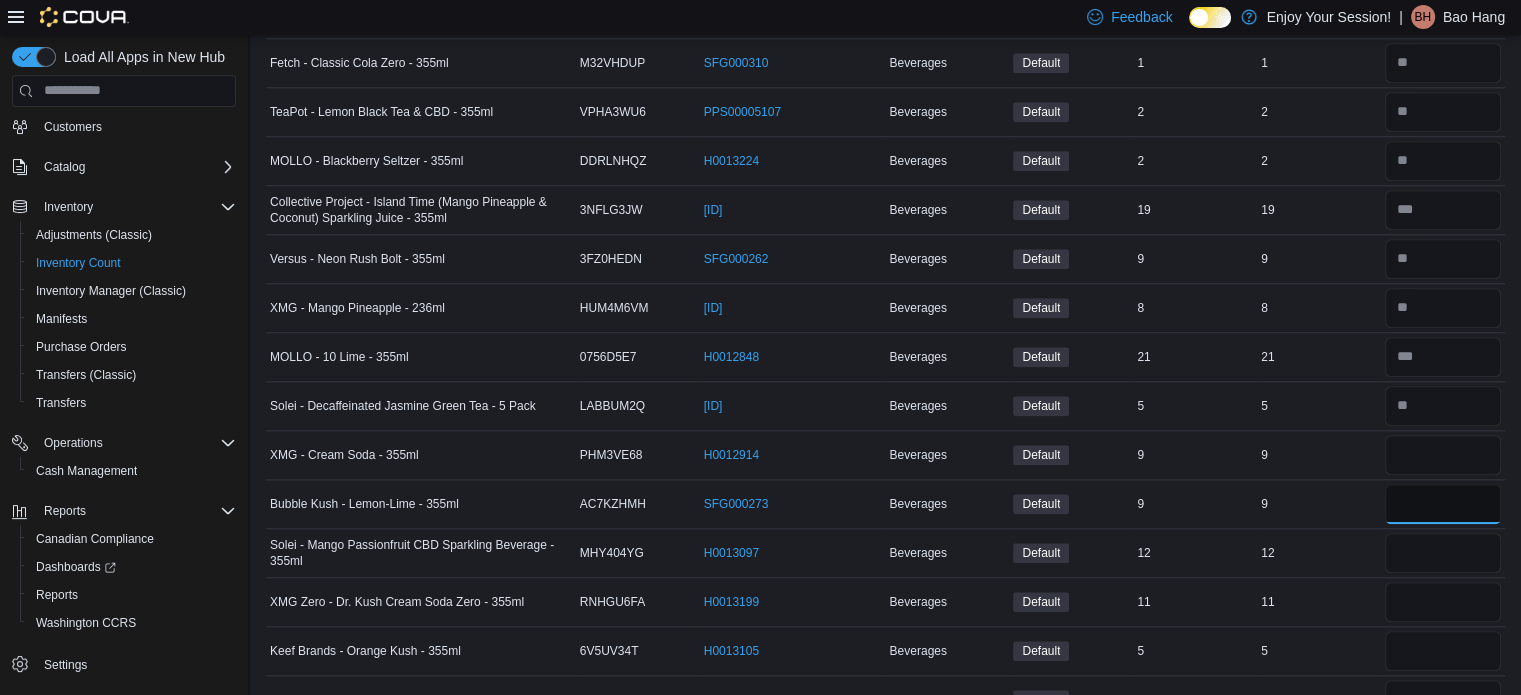 type 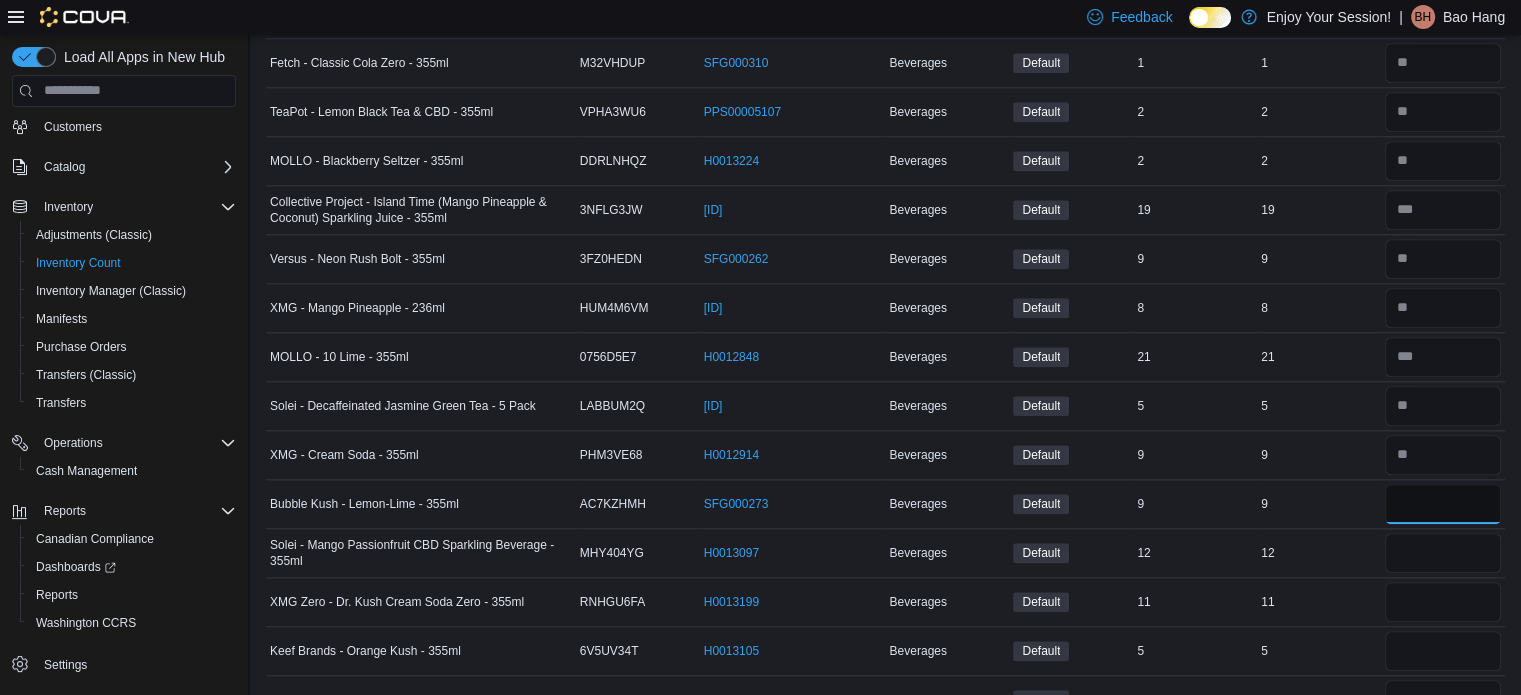 type on "*" 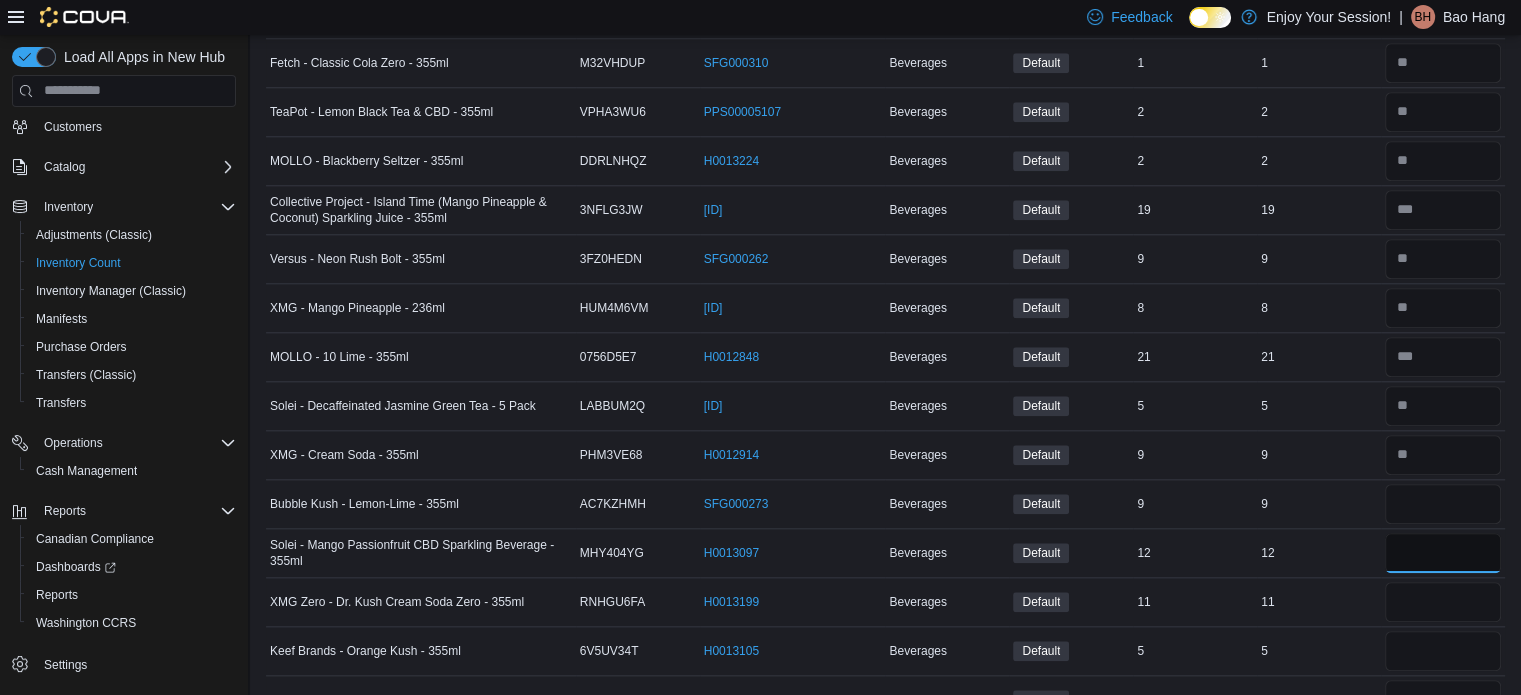 type 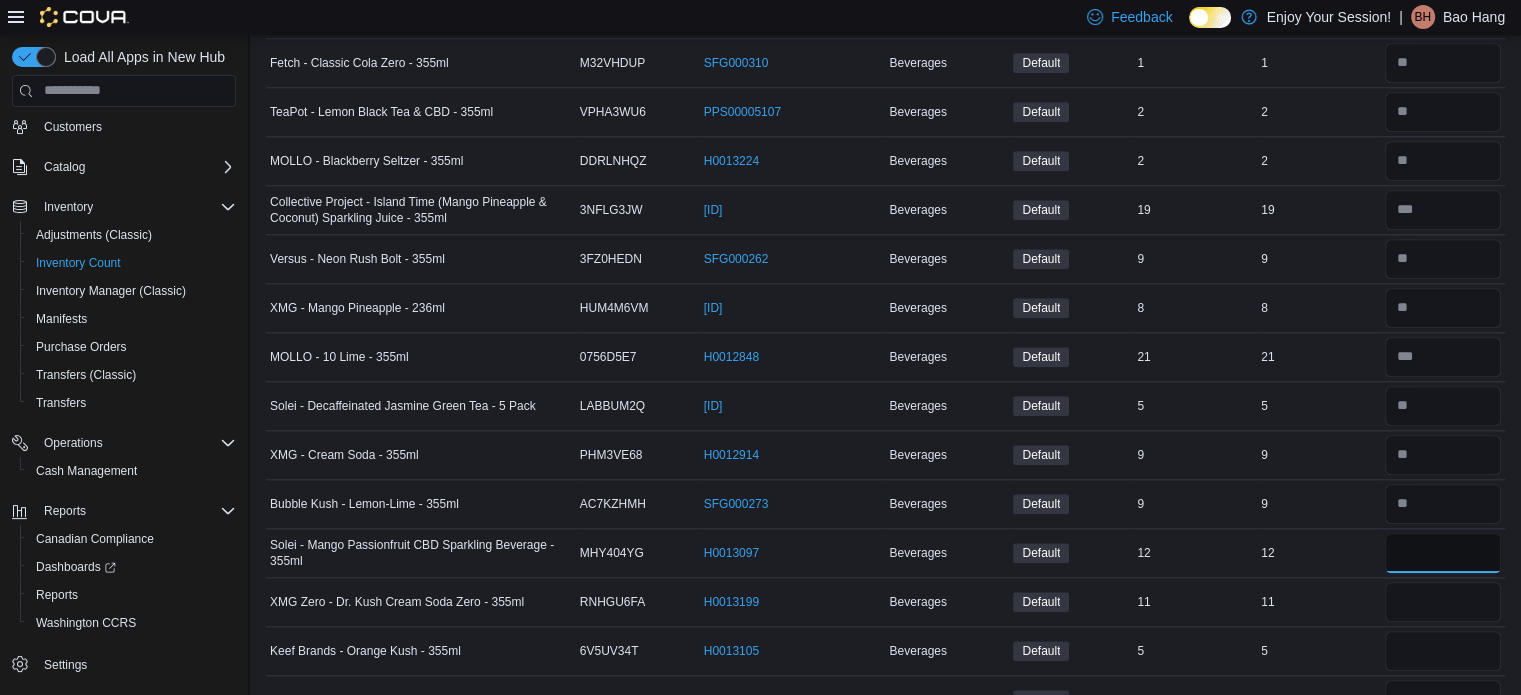type on "**" 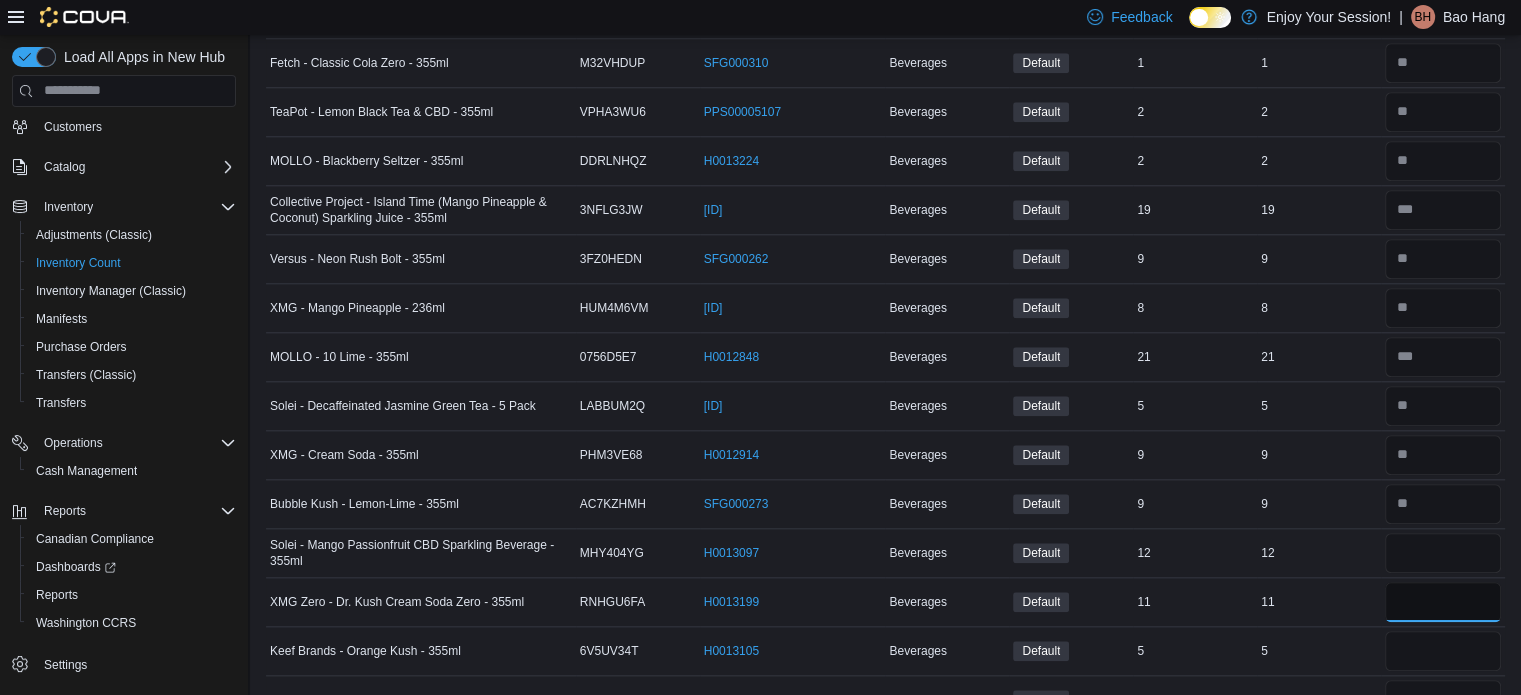 type 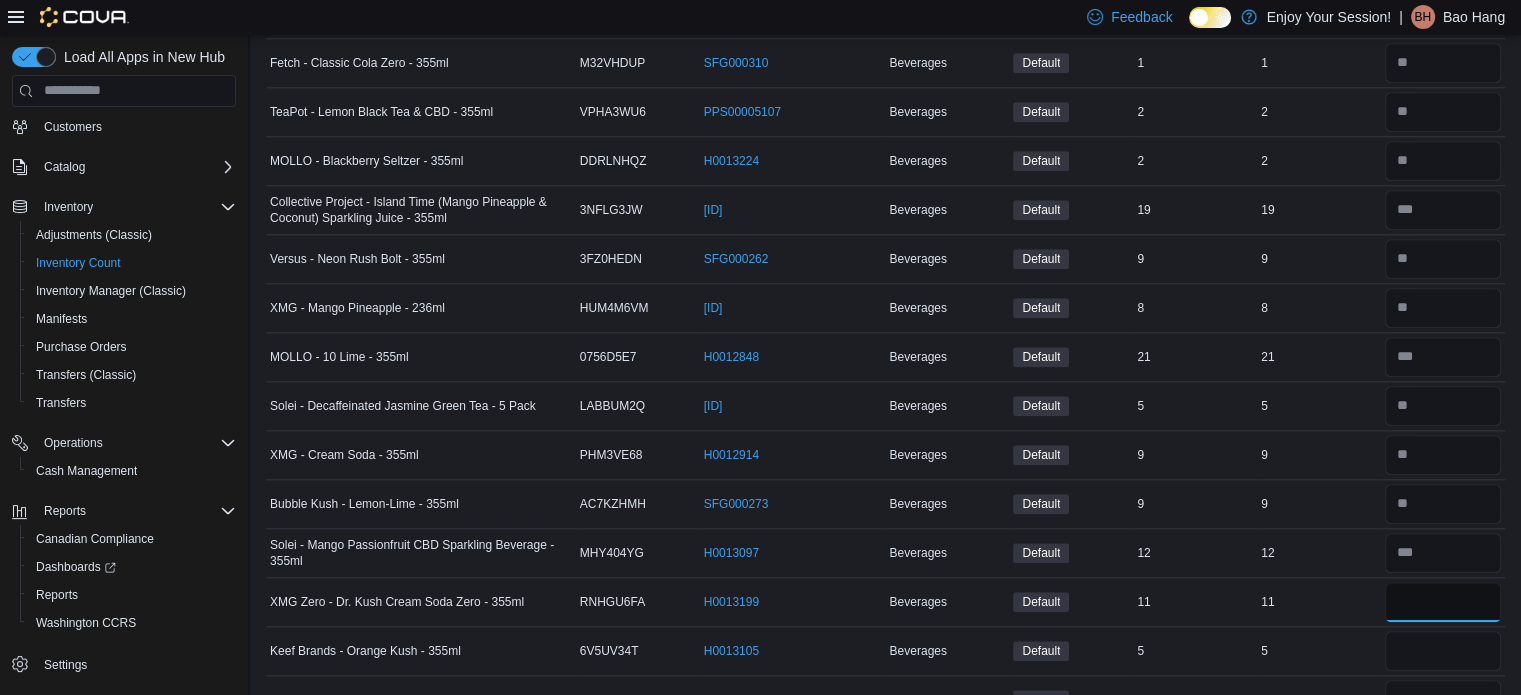 type on "**" 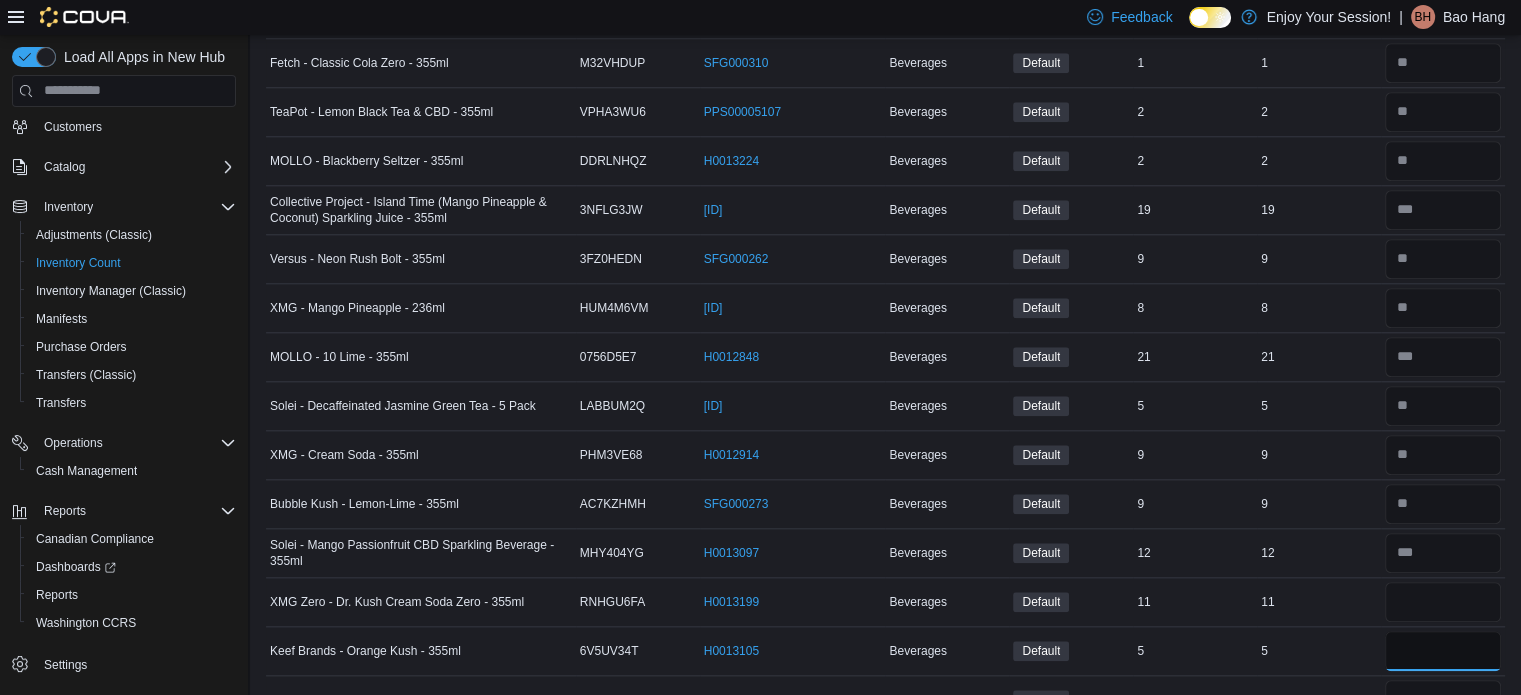 type 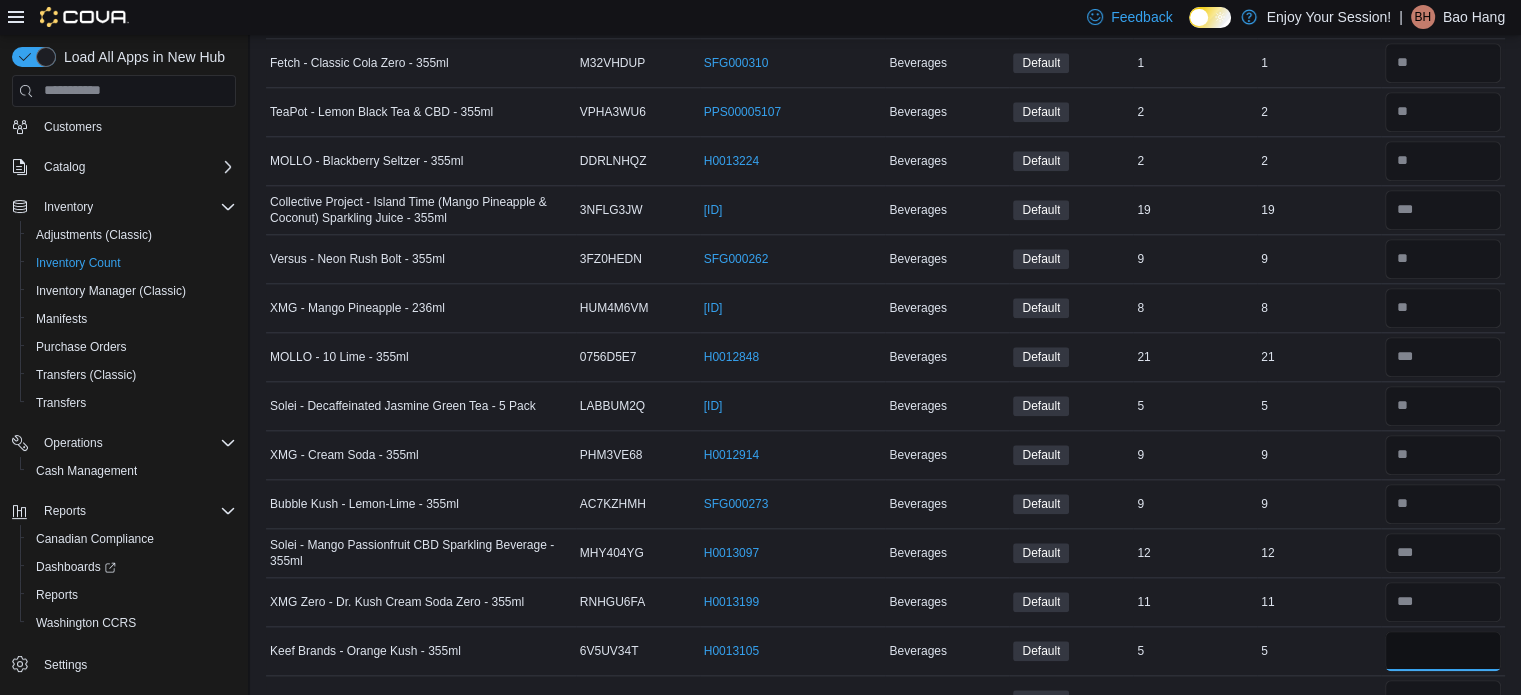 type on "*" 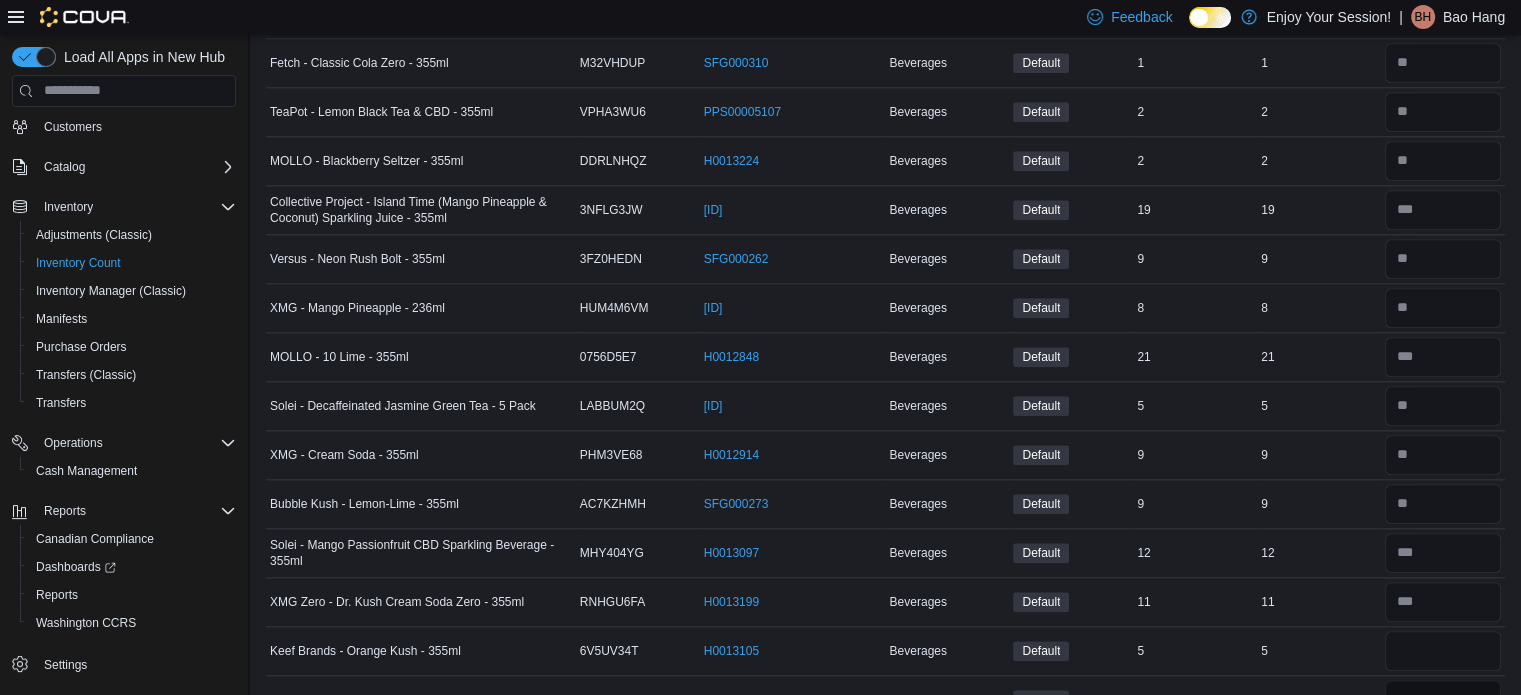 type 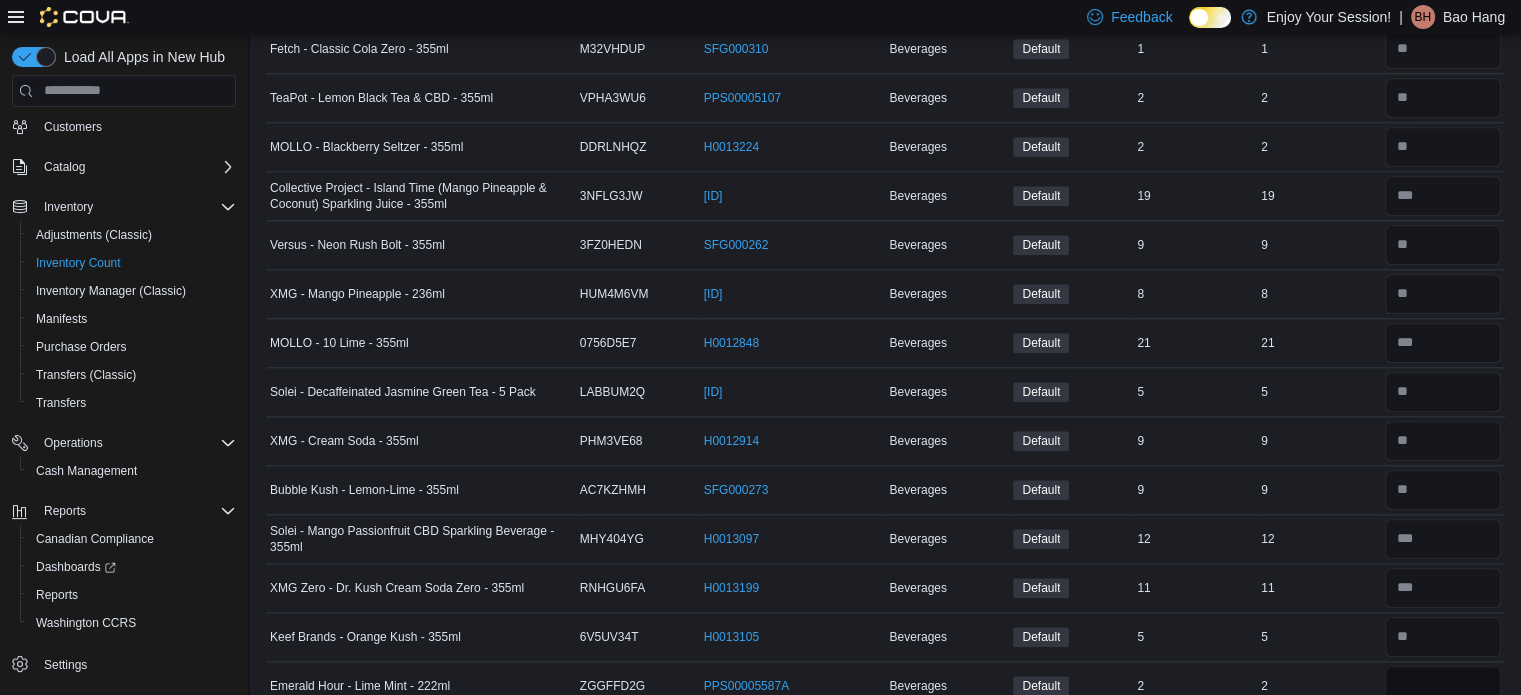 type on "*" 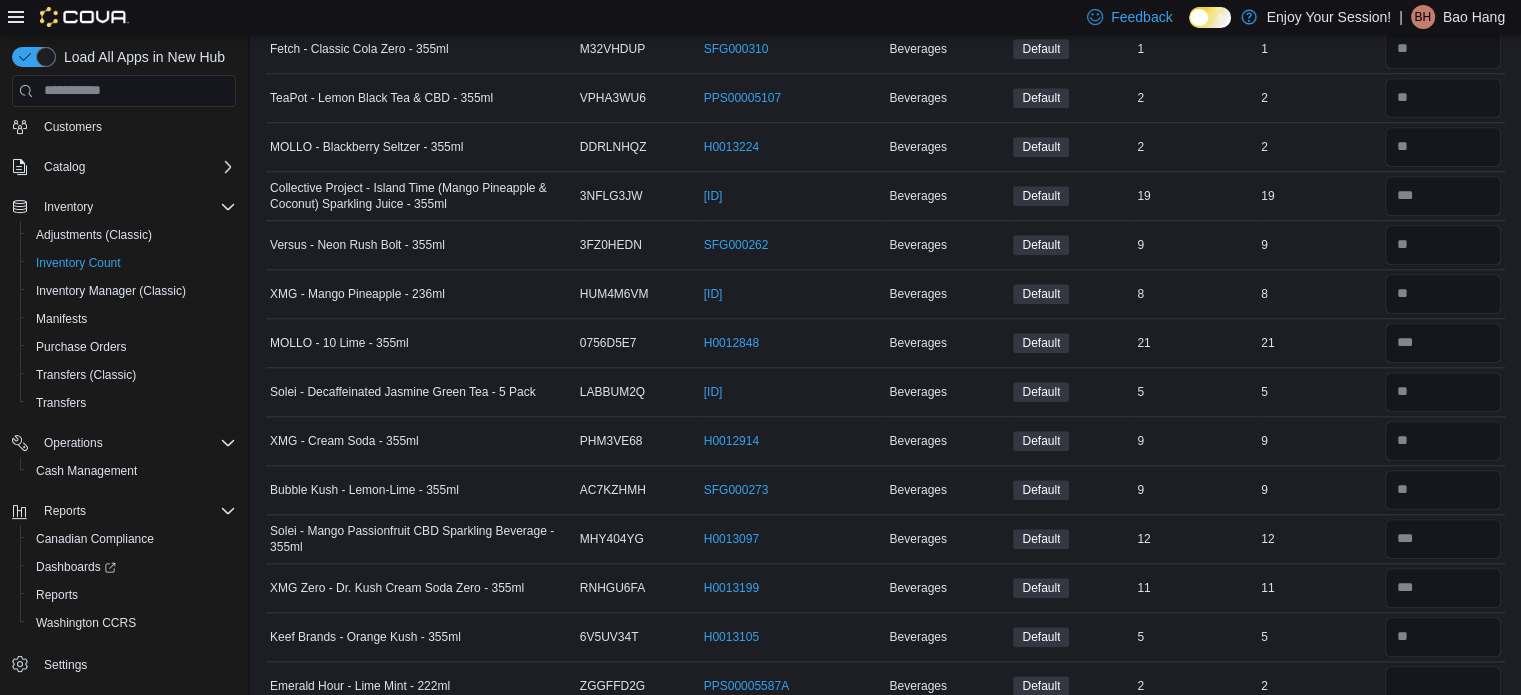 type 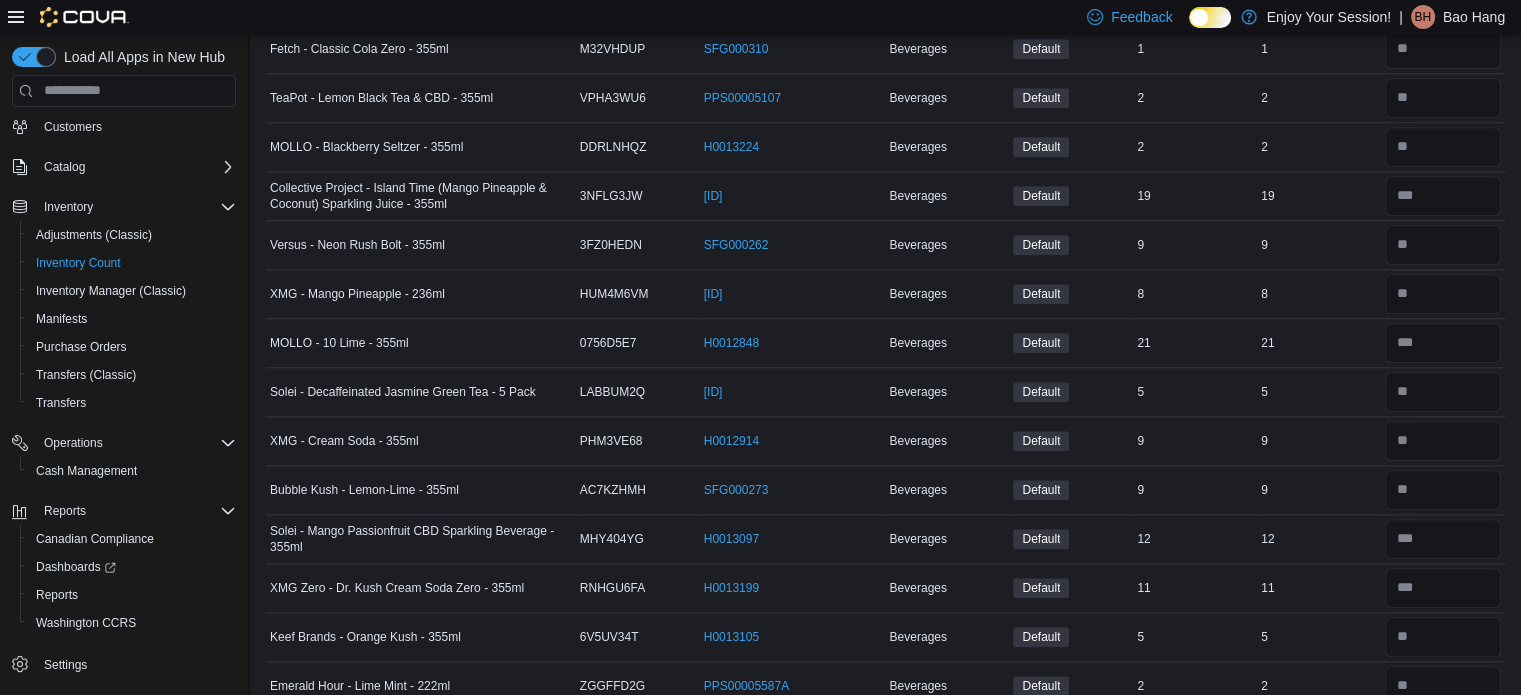scroll, scrollTop: 2360, scrollLeft: 0, axis: vertical 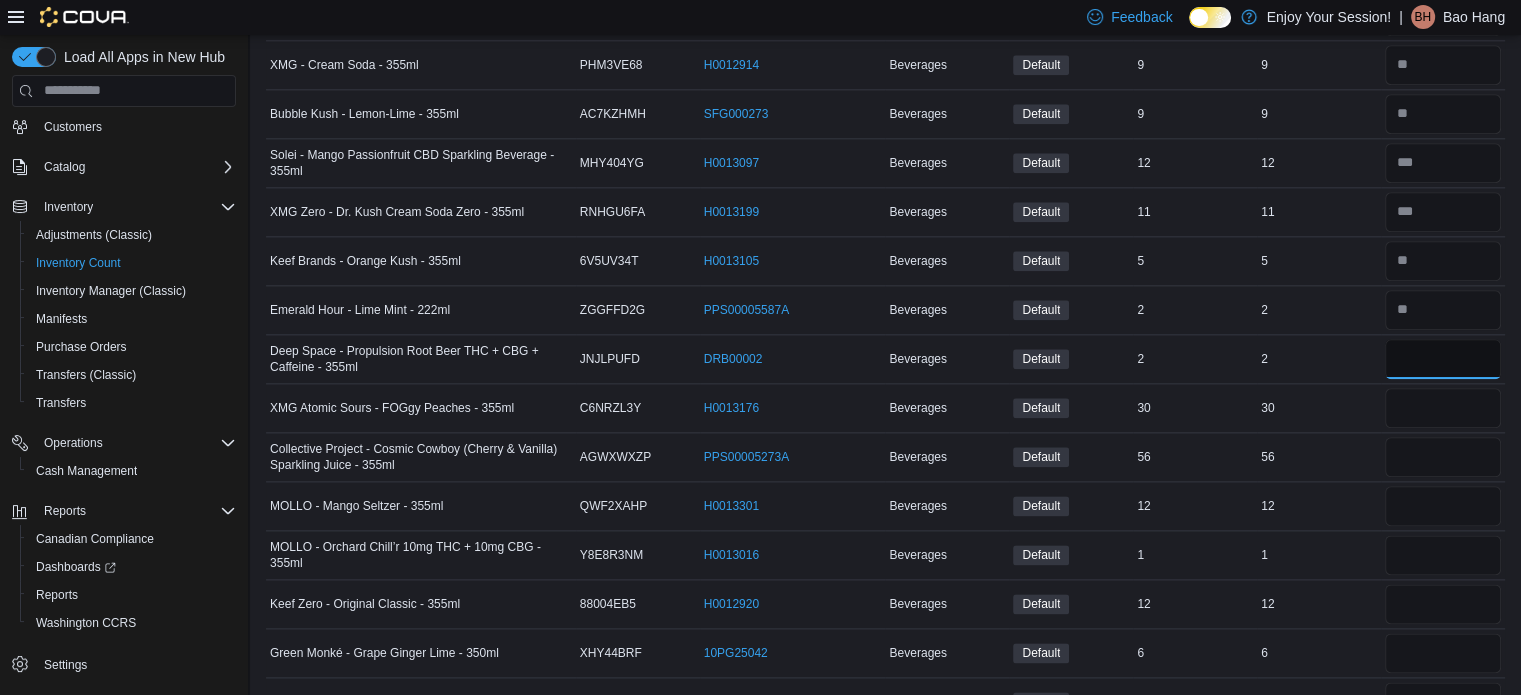 type on "*" 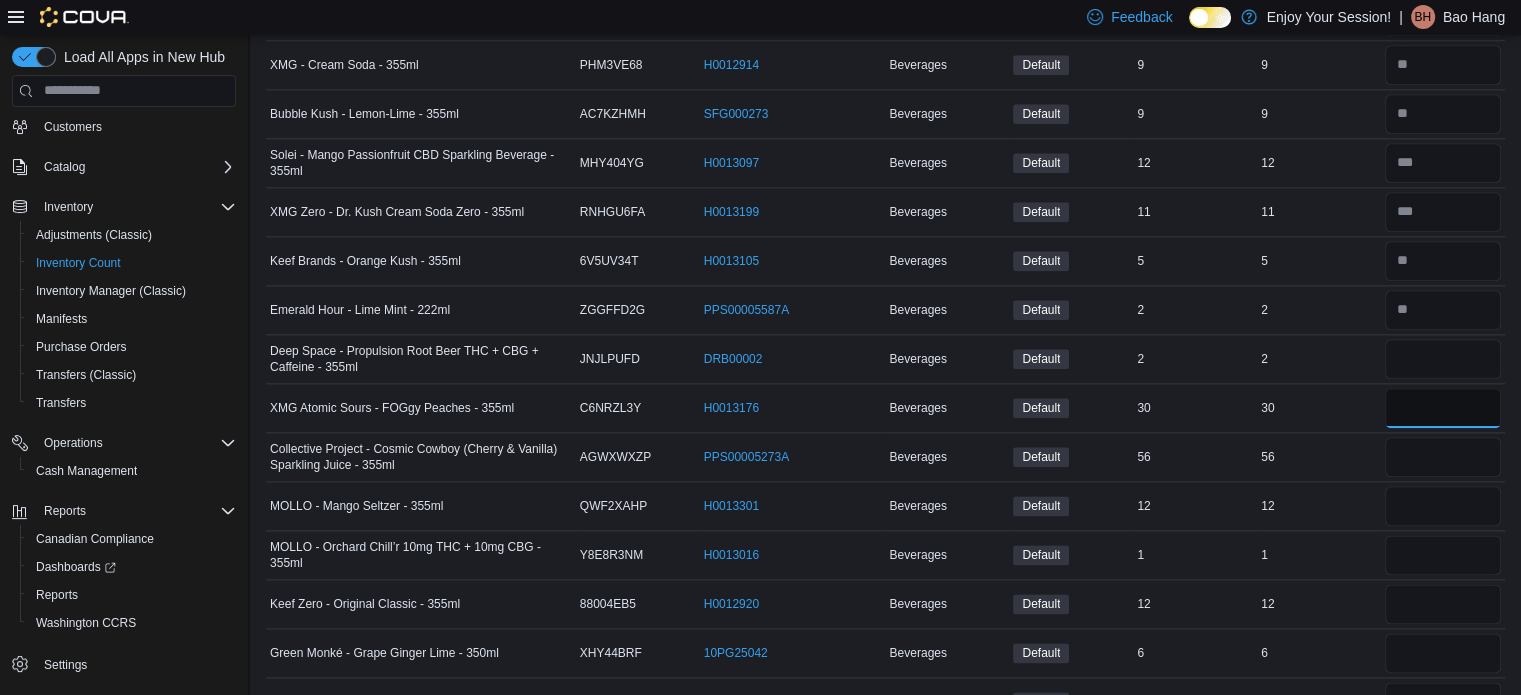 type 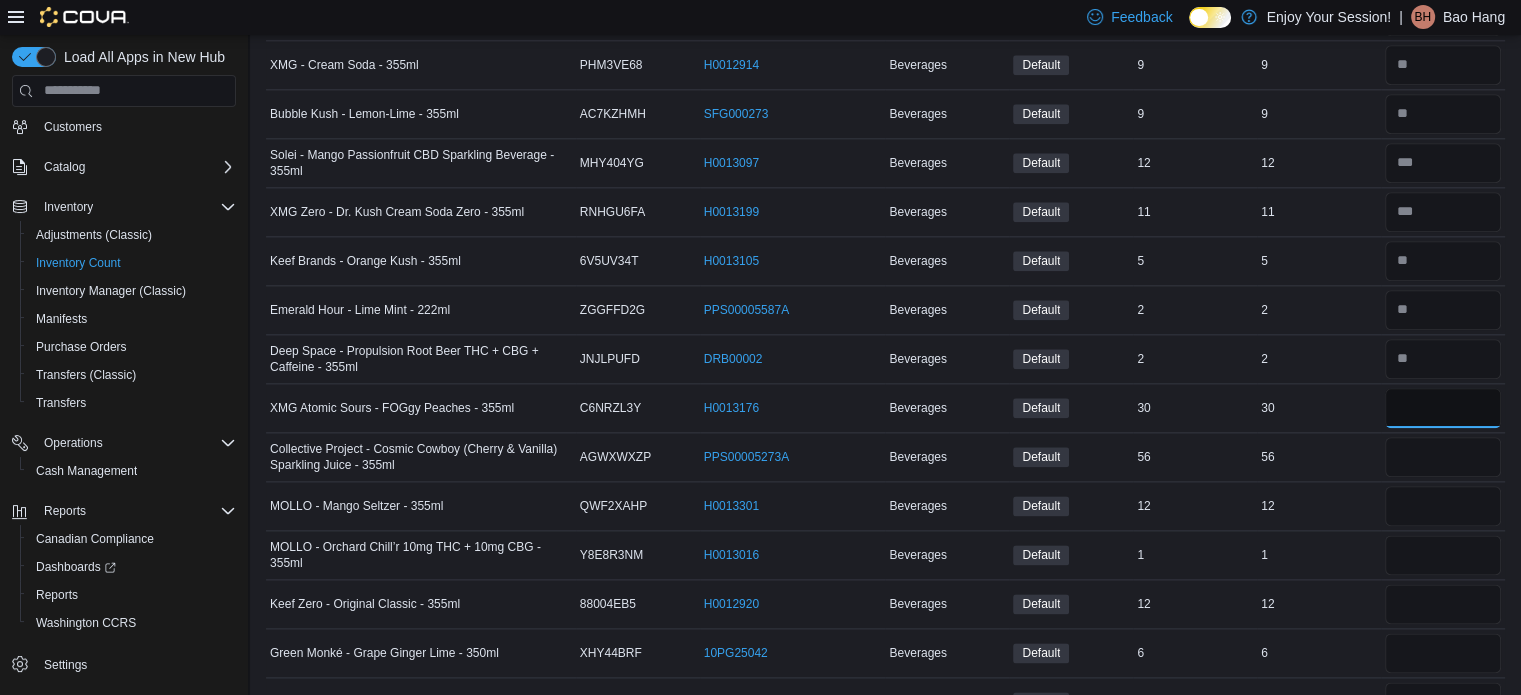 type on "**" 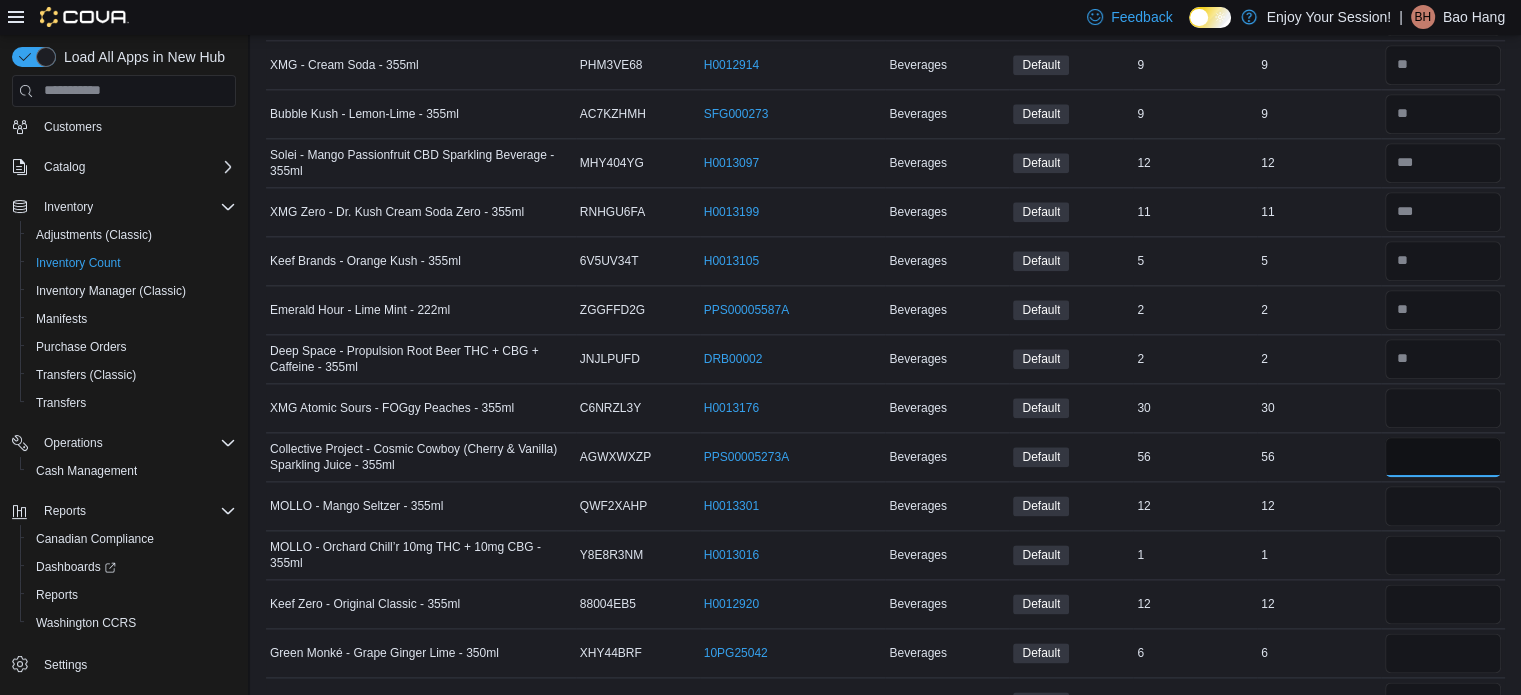 type 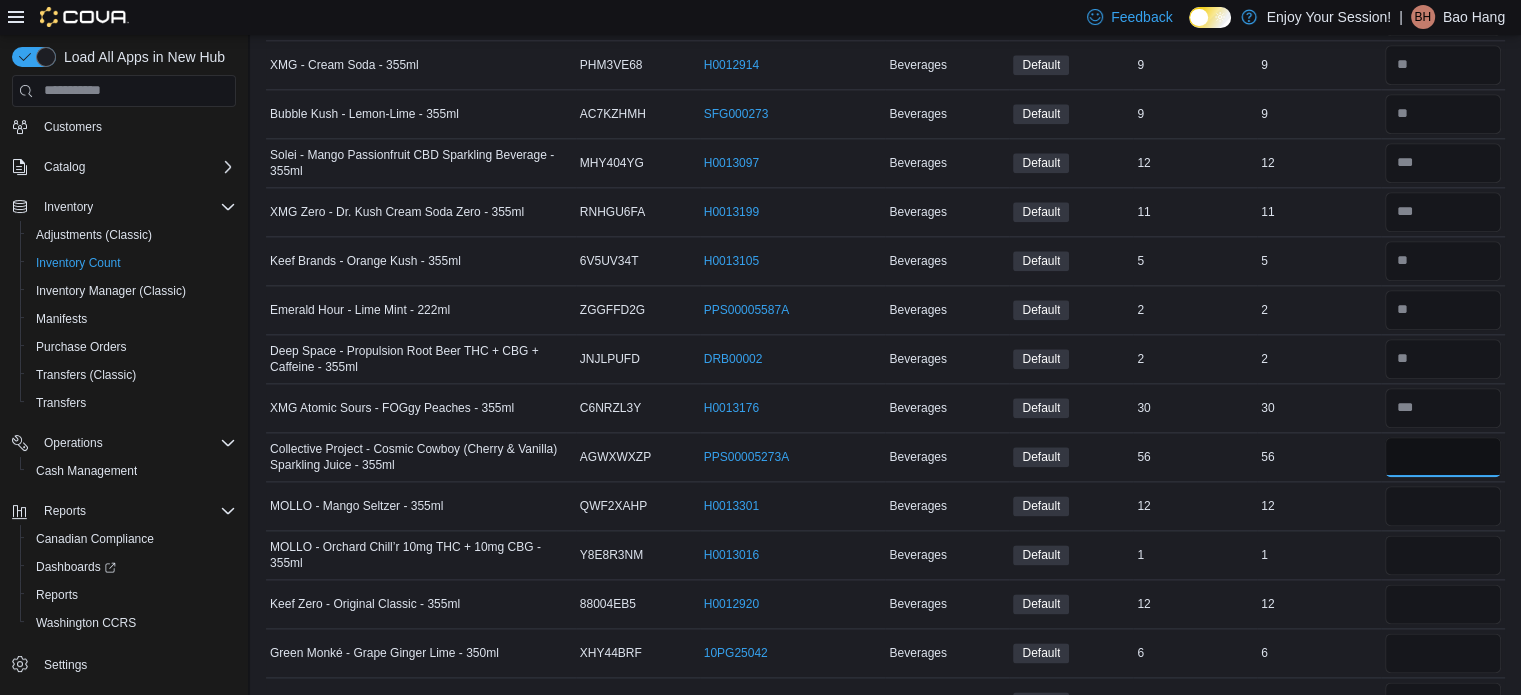 type on "**" 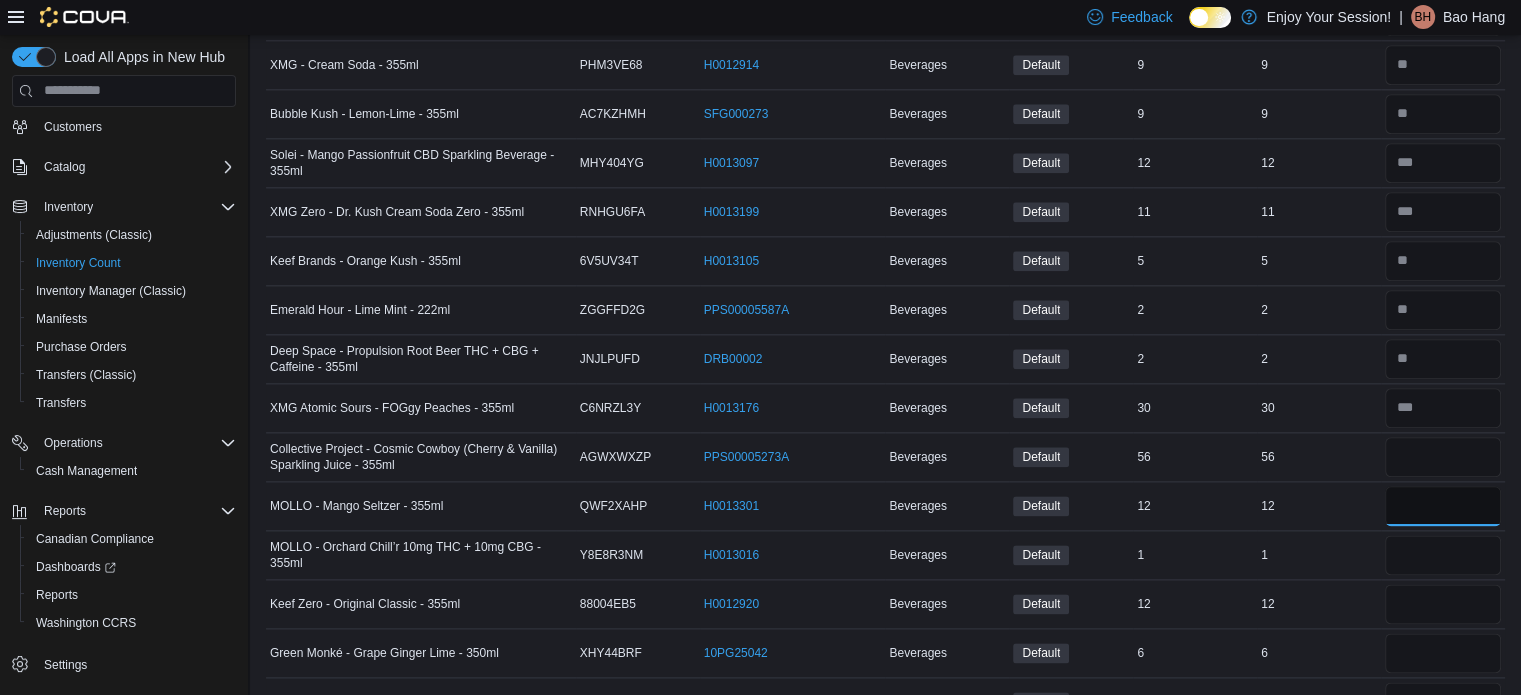 type 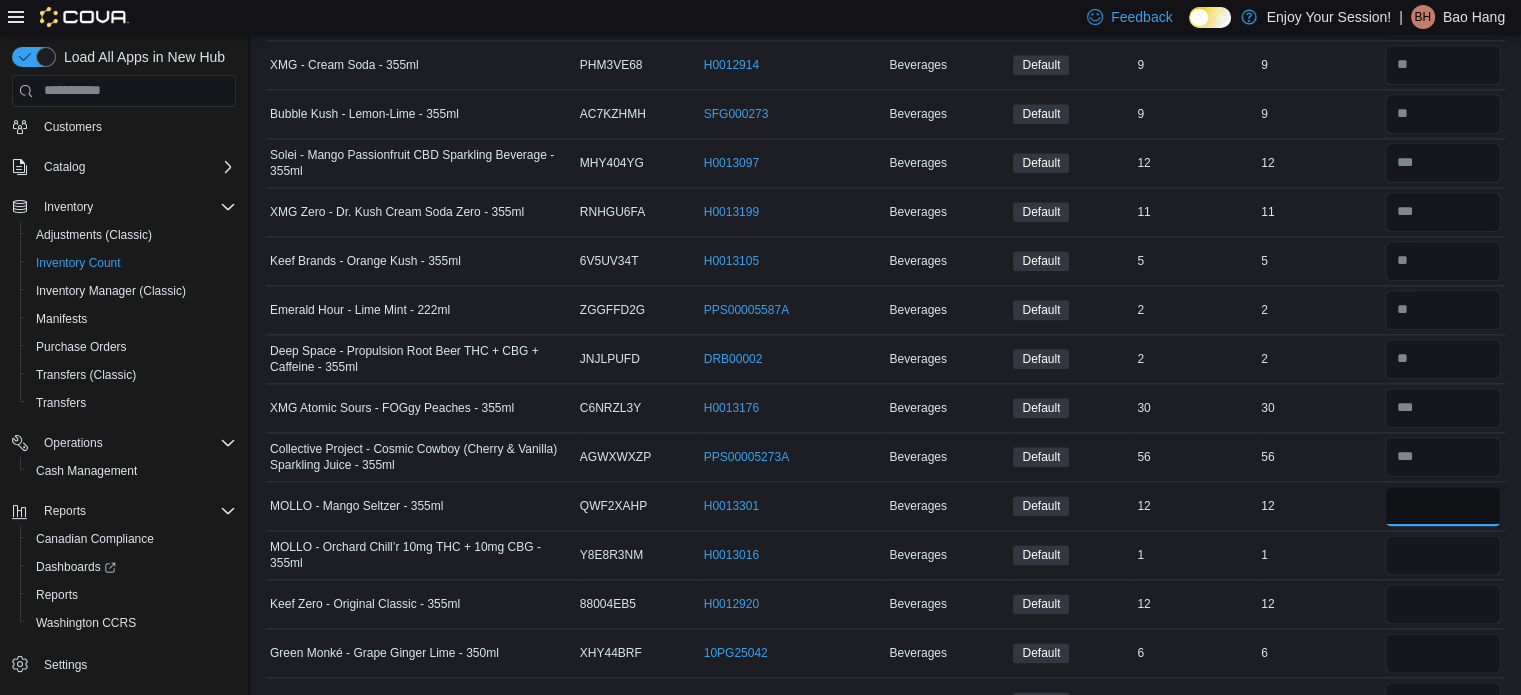 type on "**" 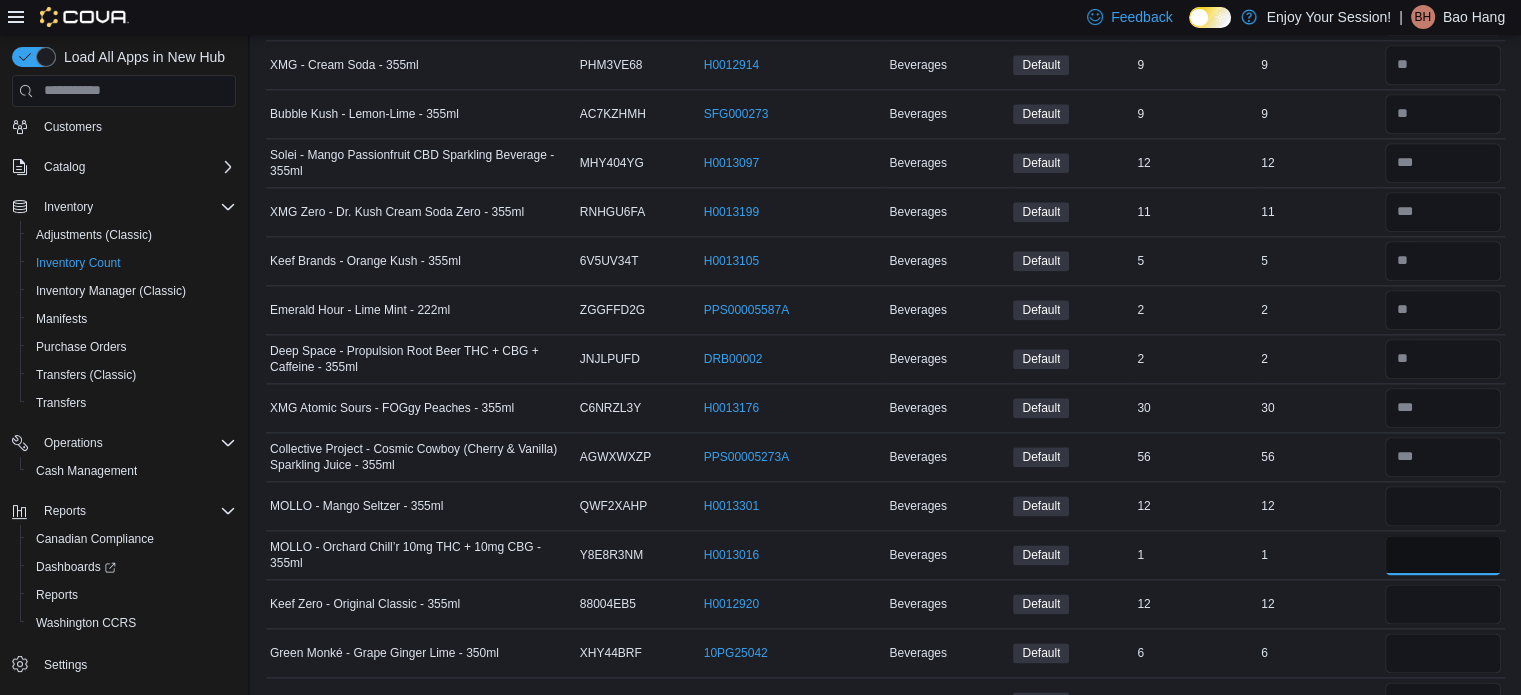 type 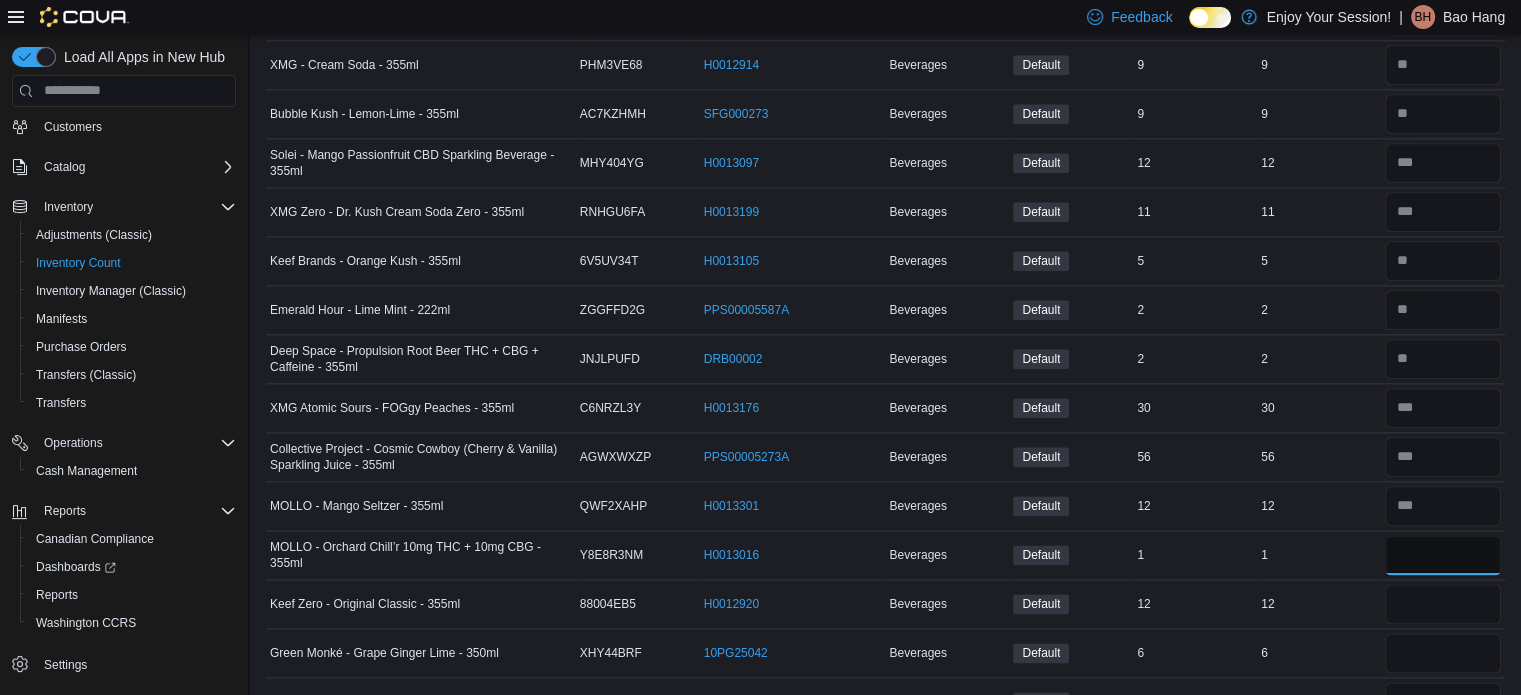 type on "*" 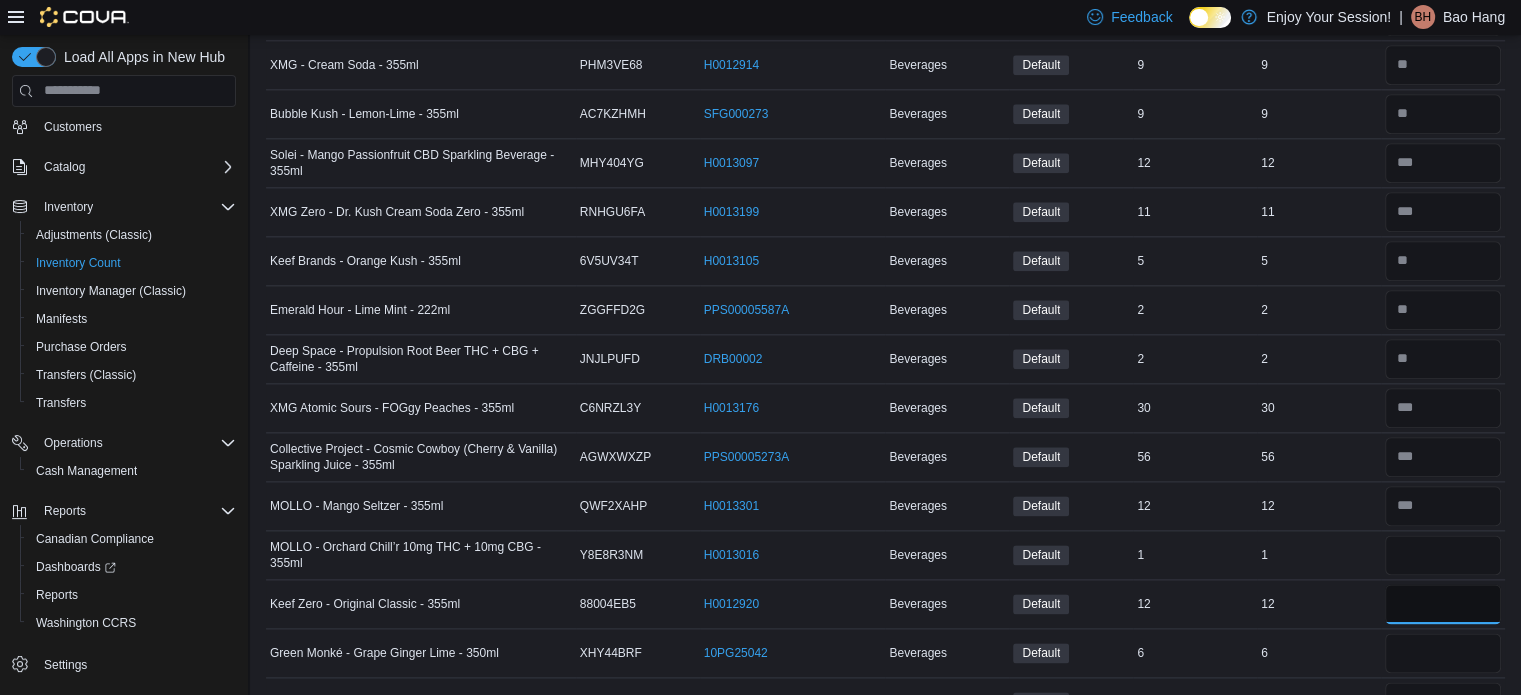type 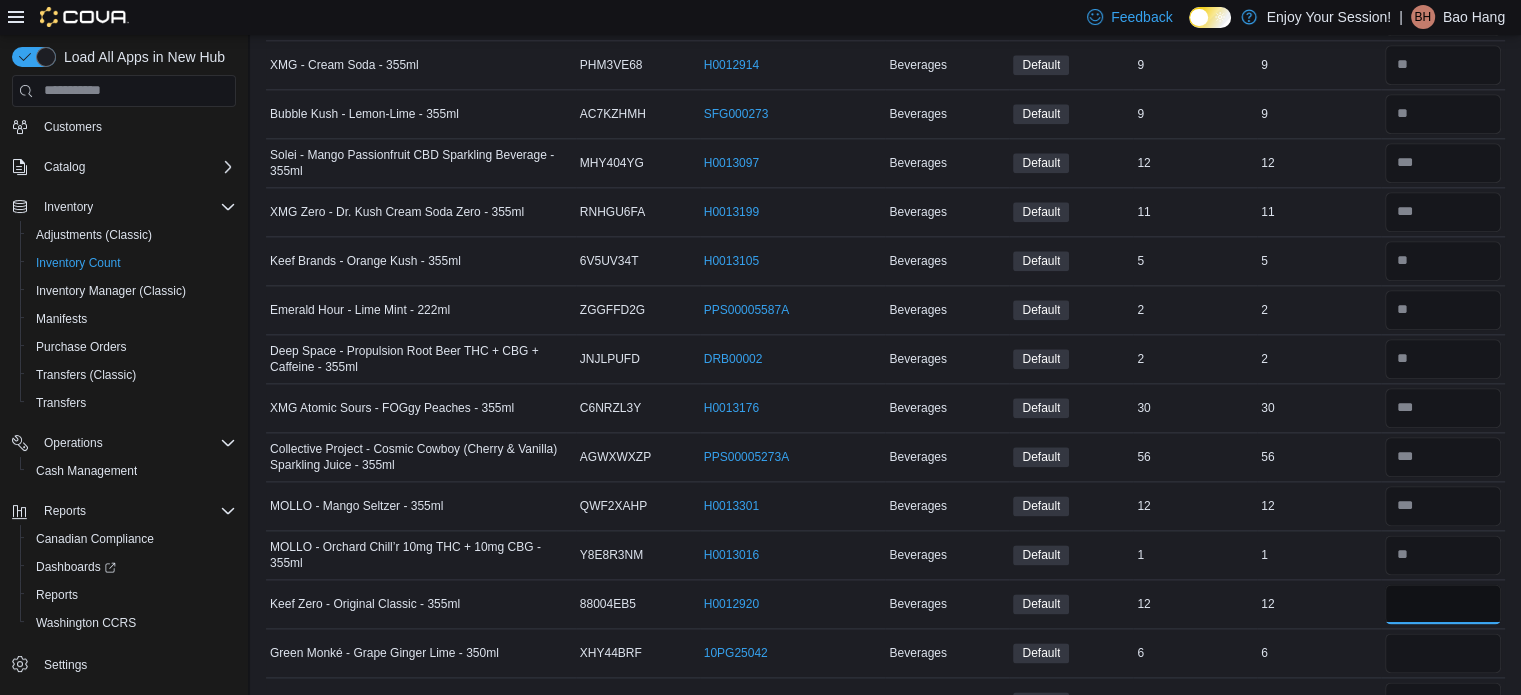 type on "**" 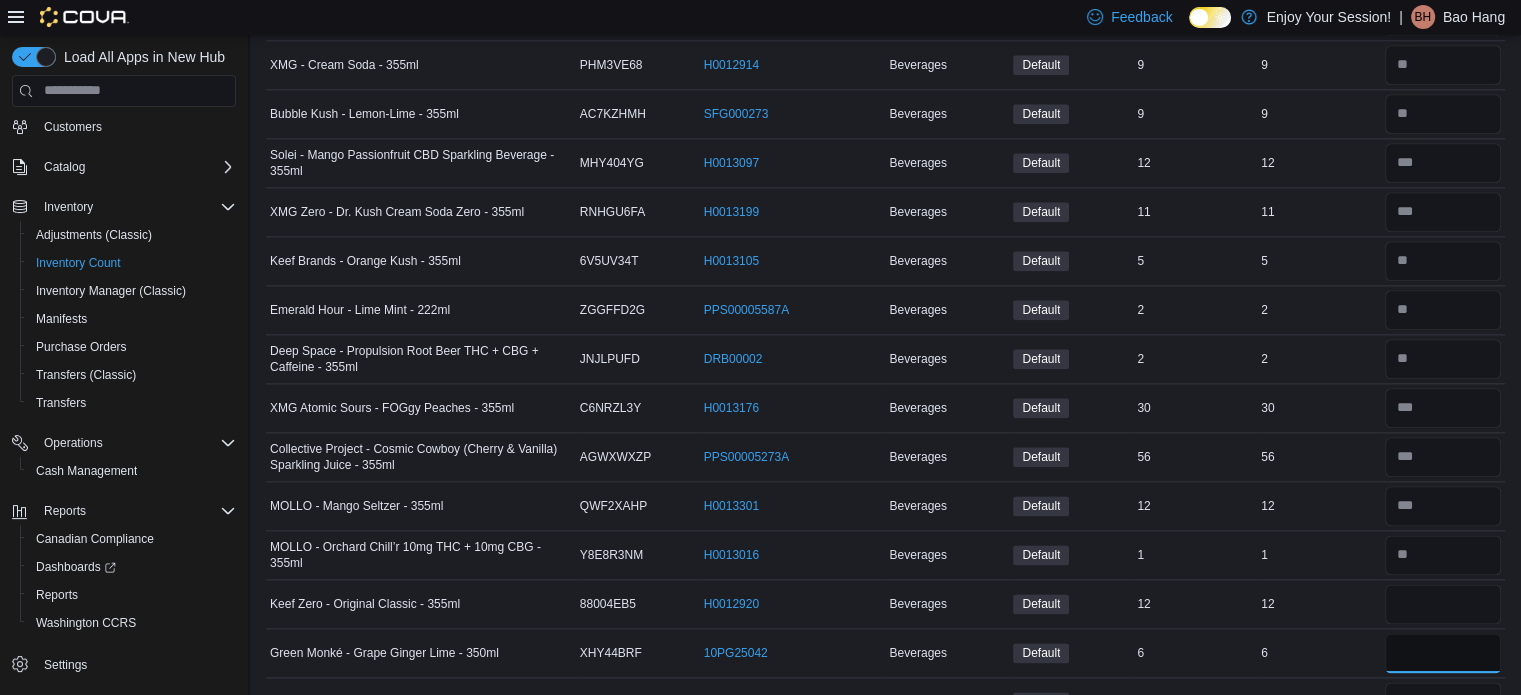 type 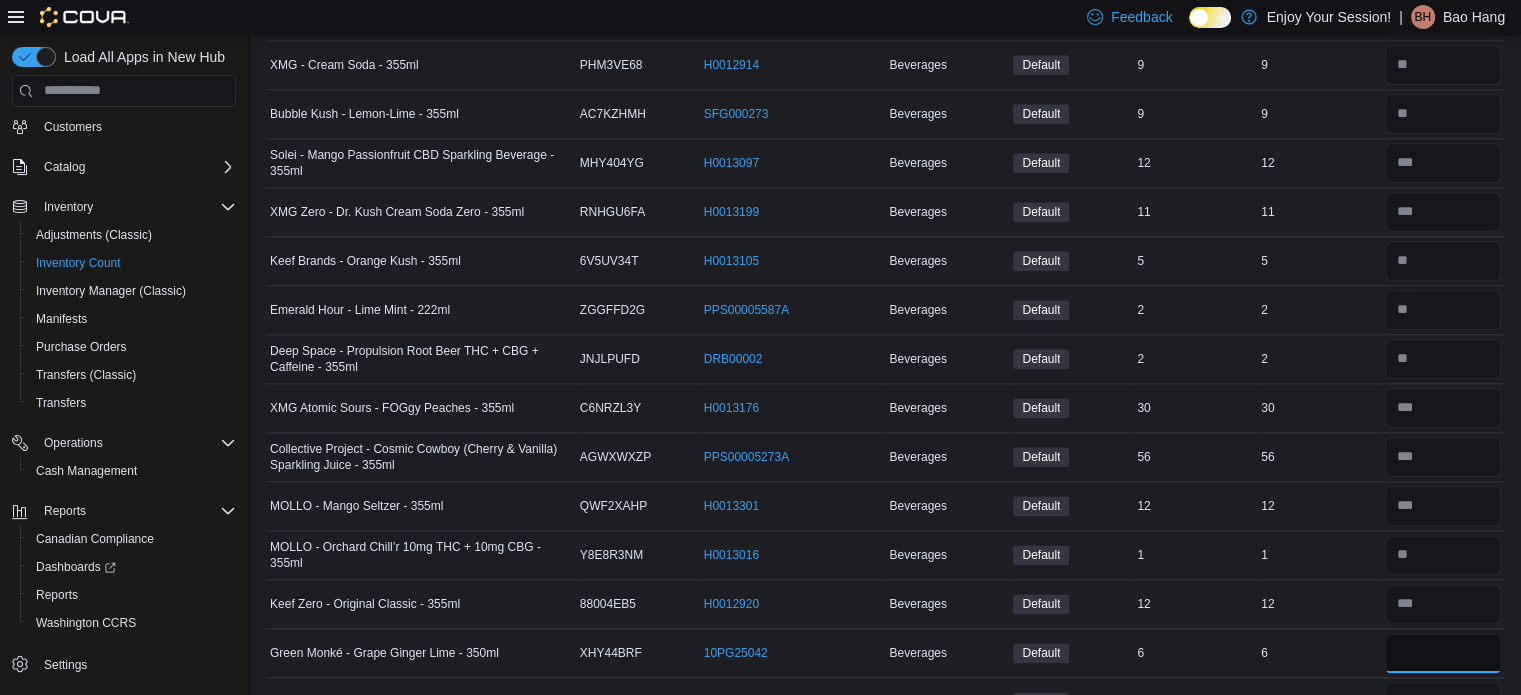 type on "*" 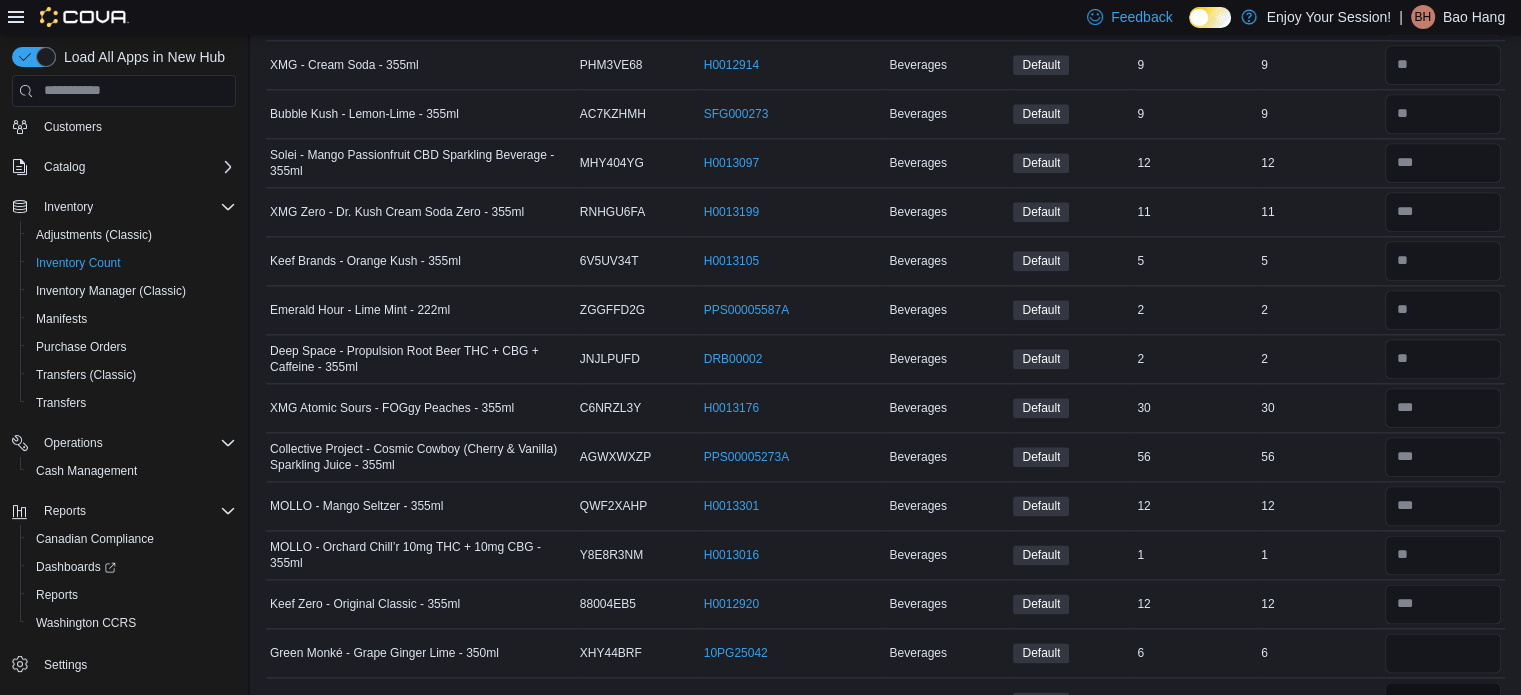 type 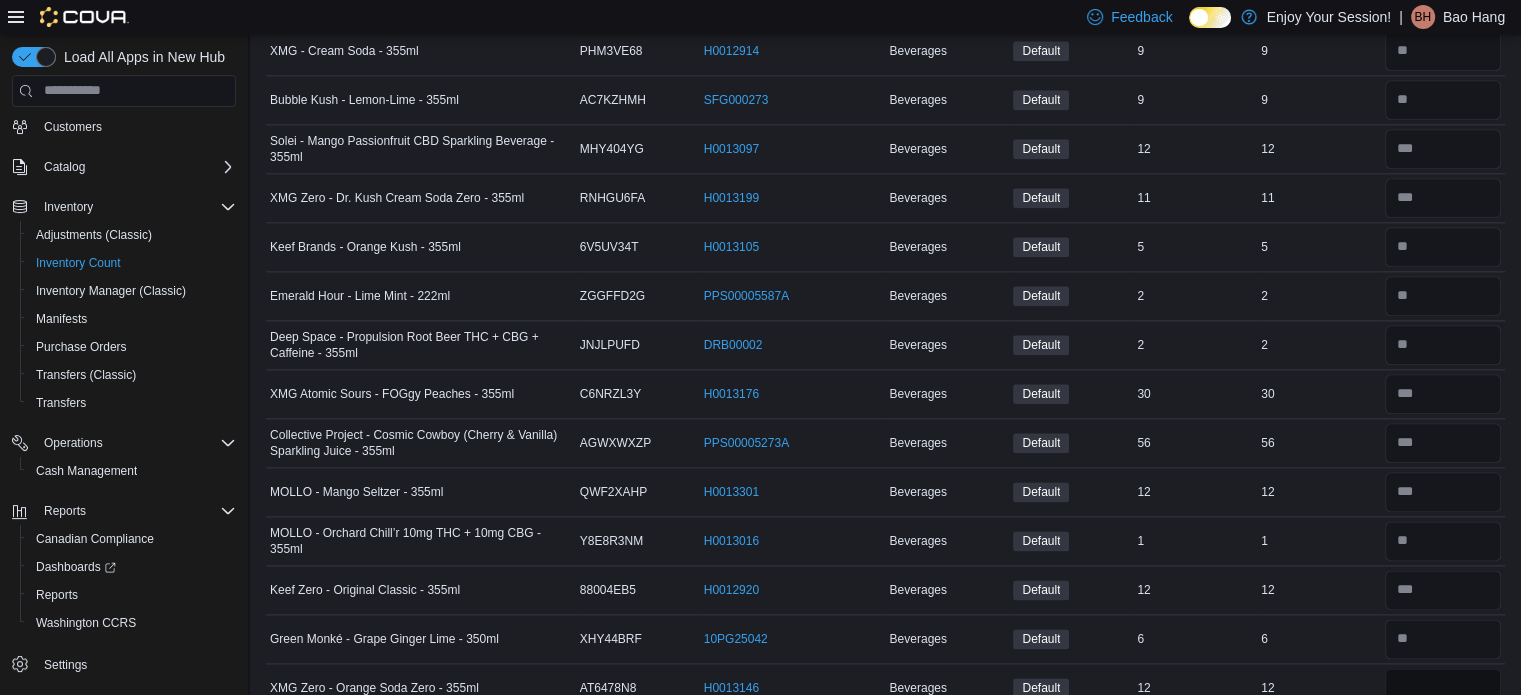 type on "**" 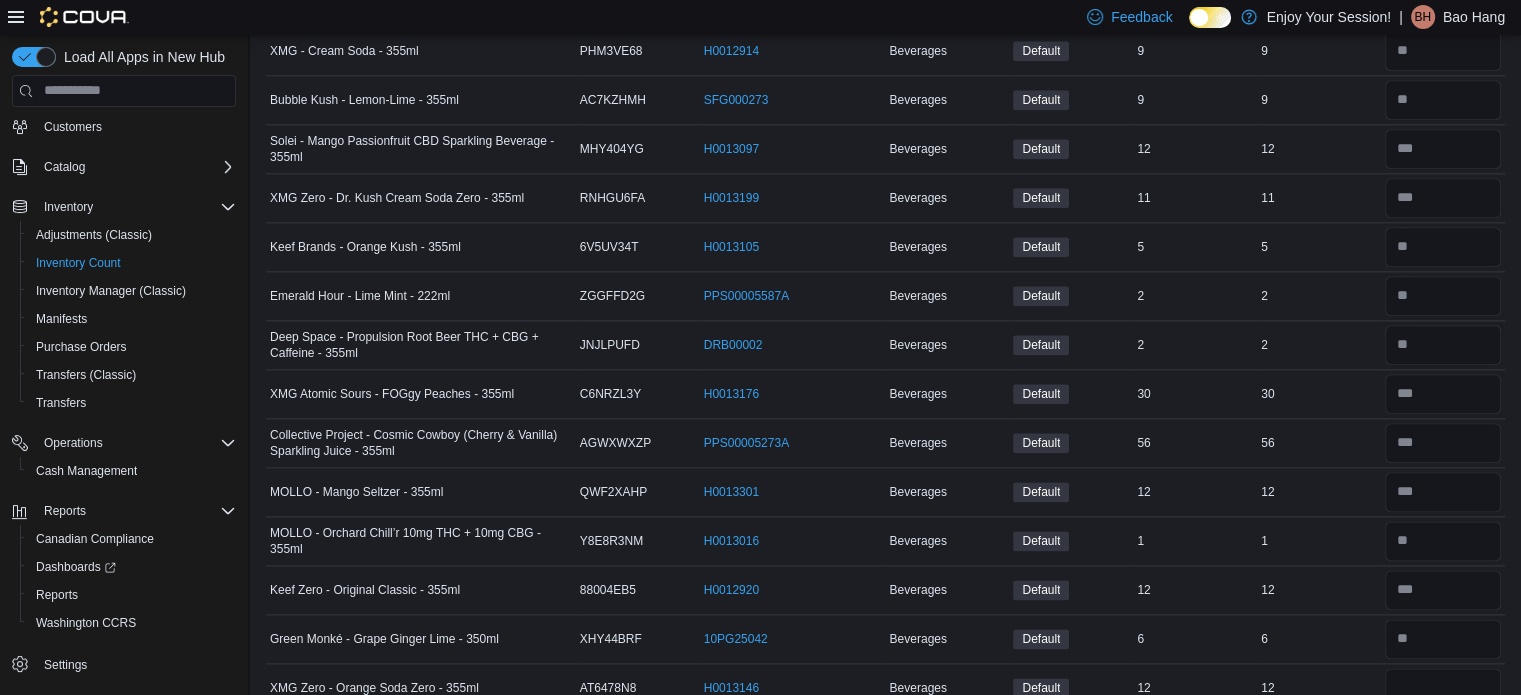 type 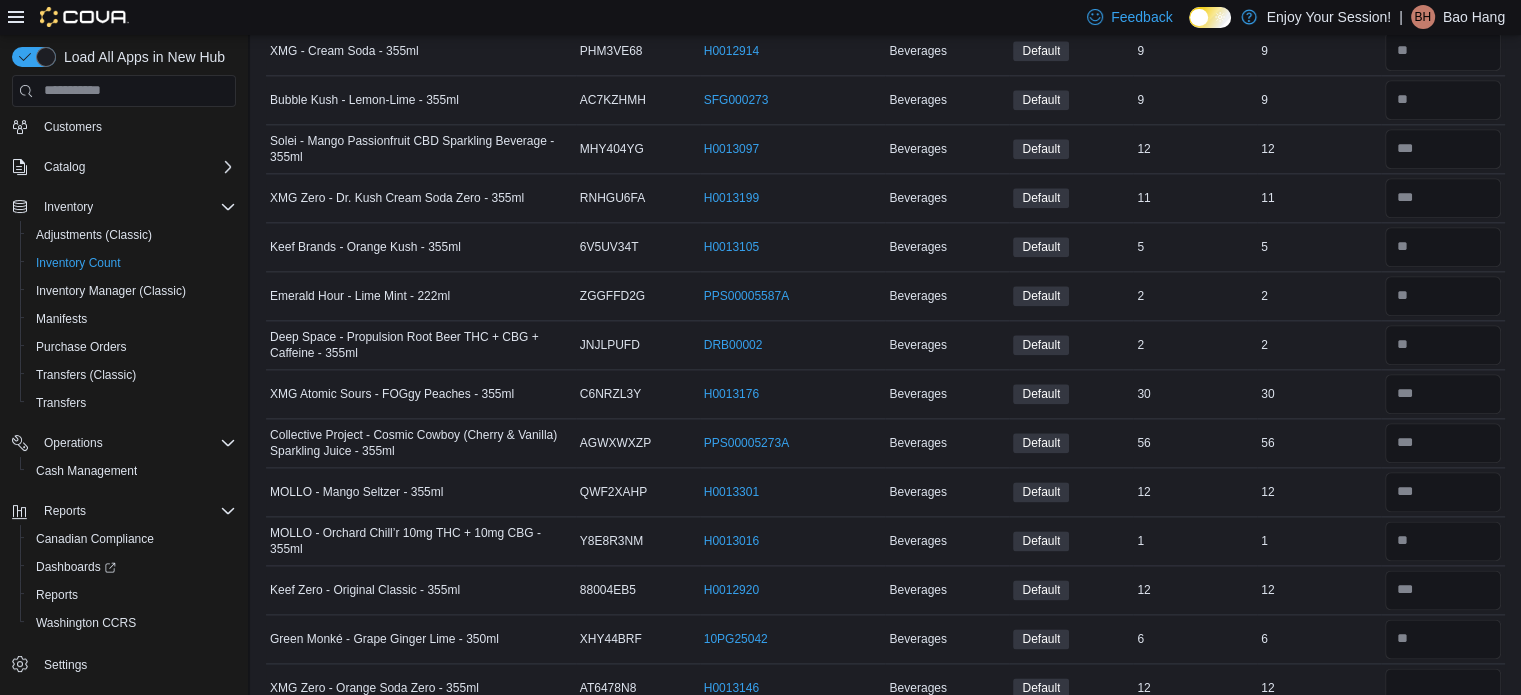 scroll, scrollTop: 2541, scrollLeft: 0, axis: vertical 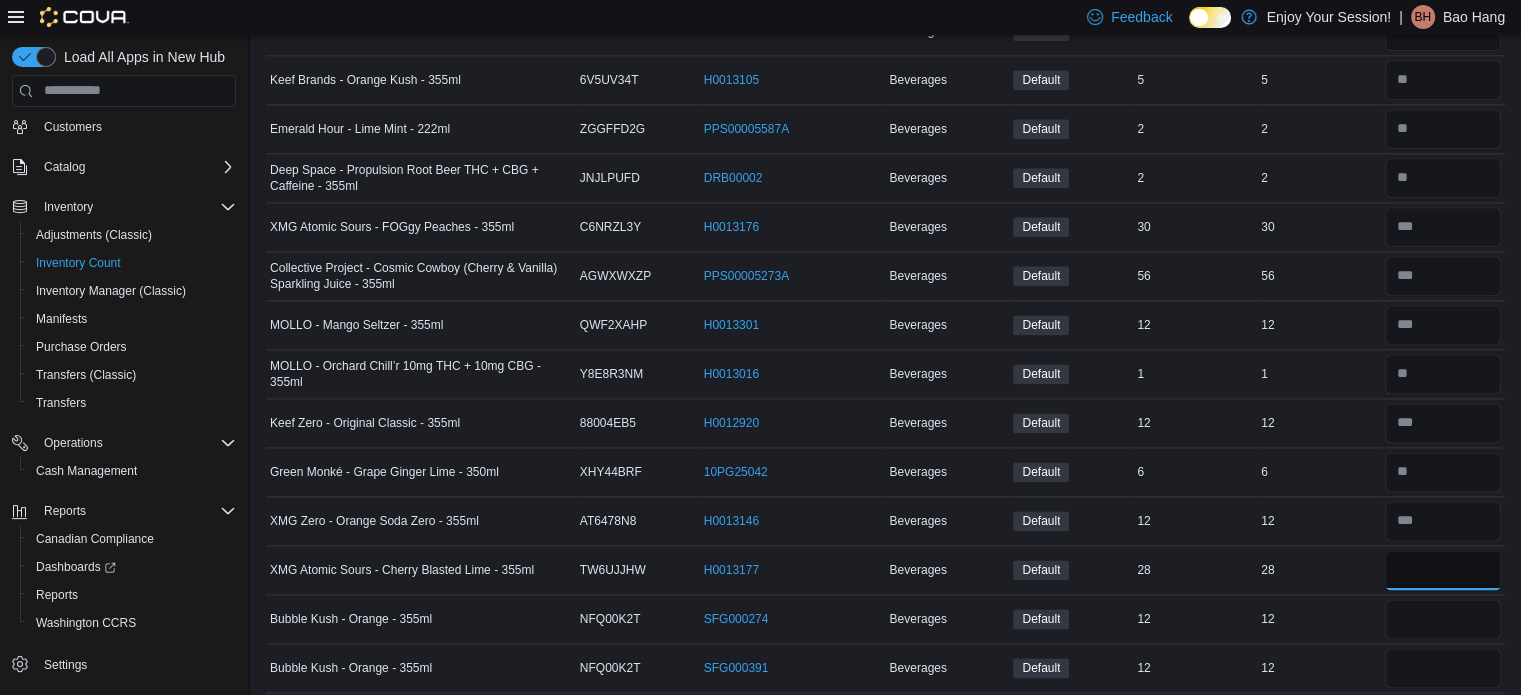 type on "**" 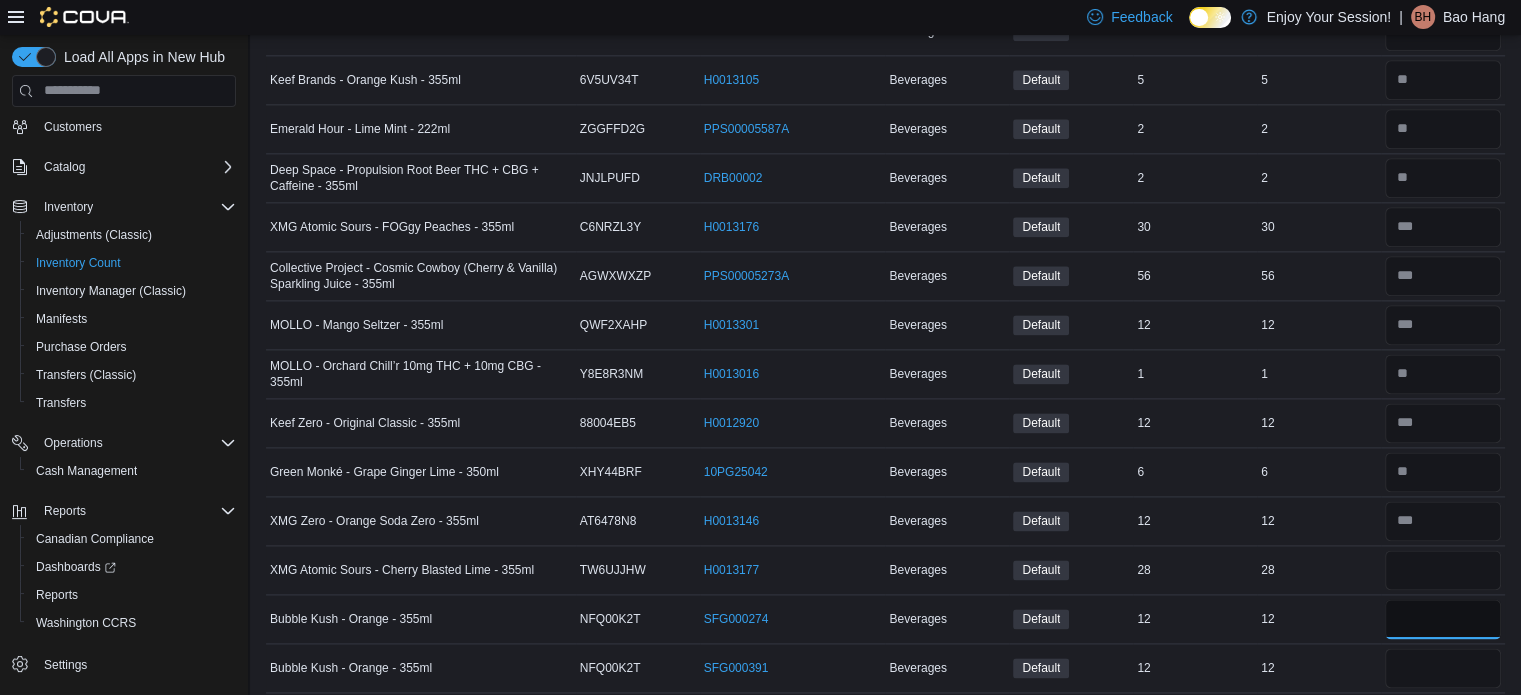 type 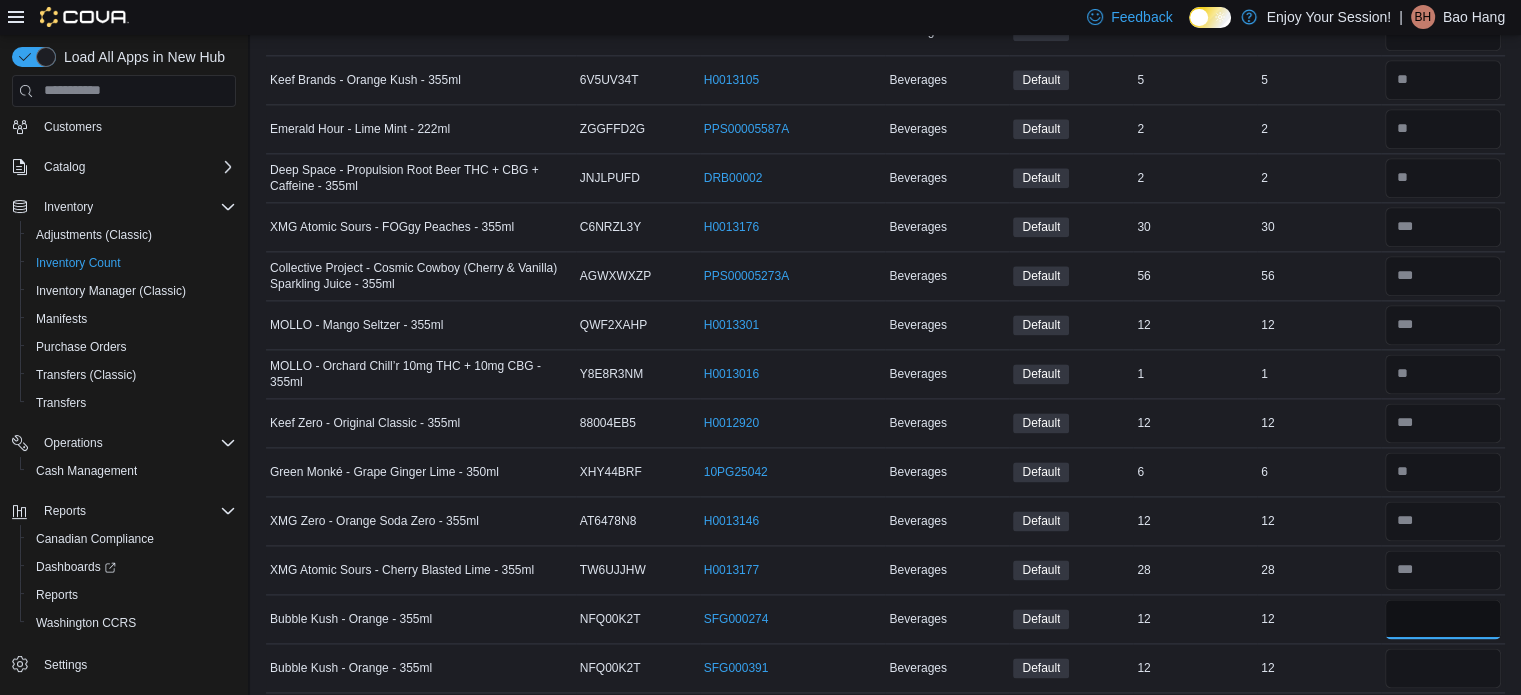 type on "**" 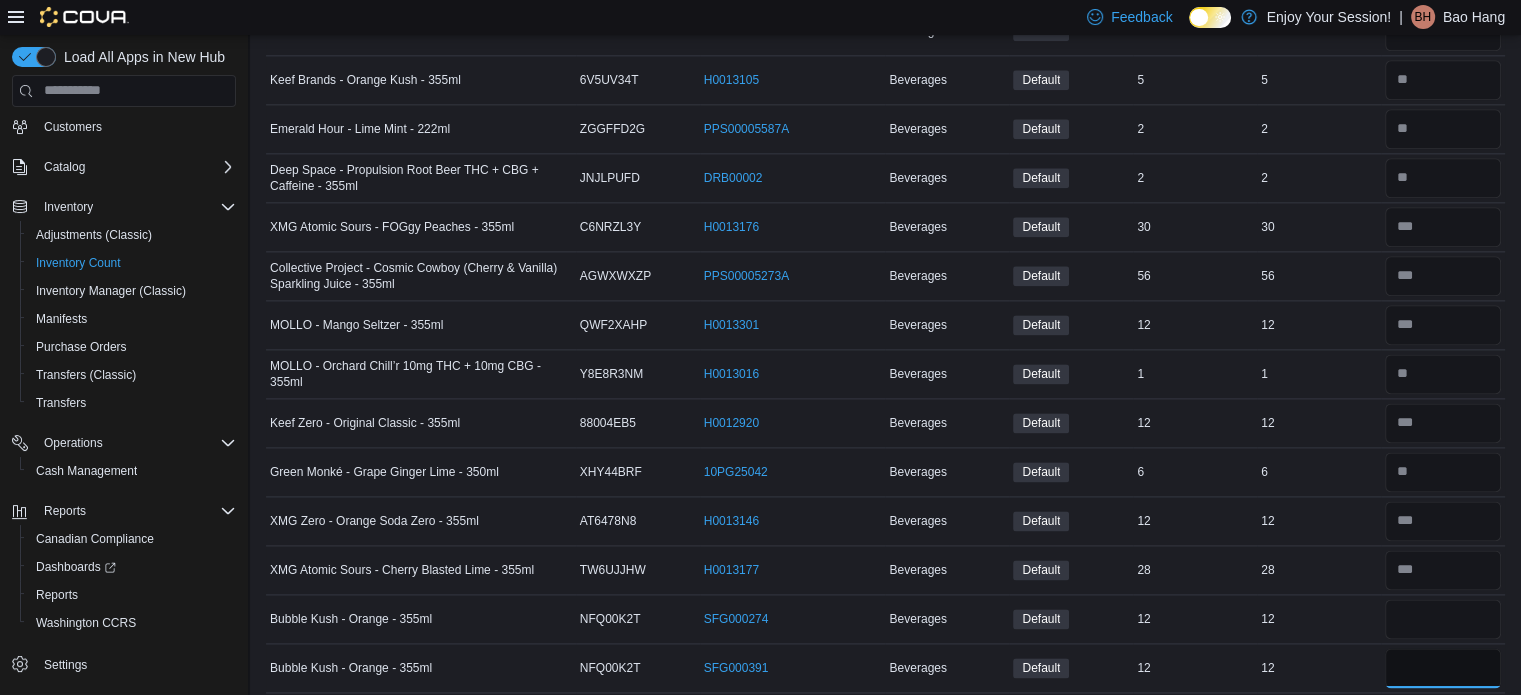 type 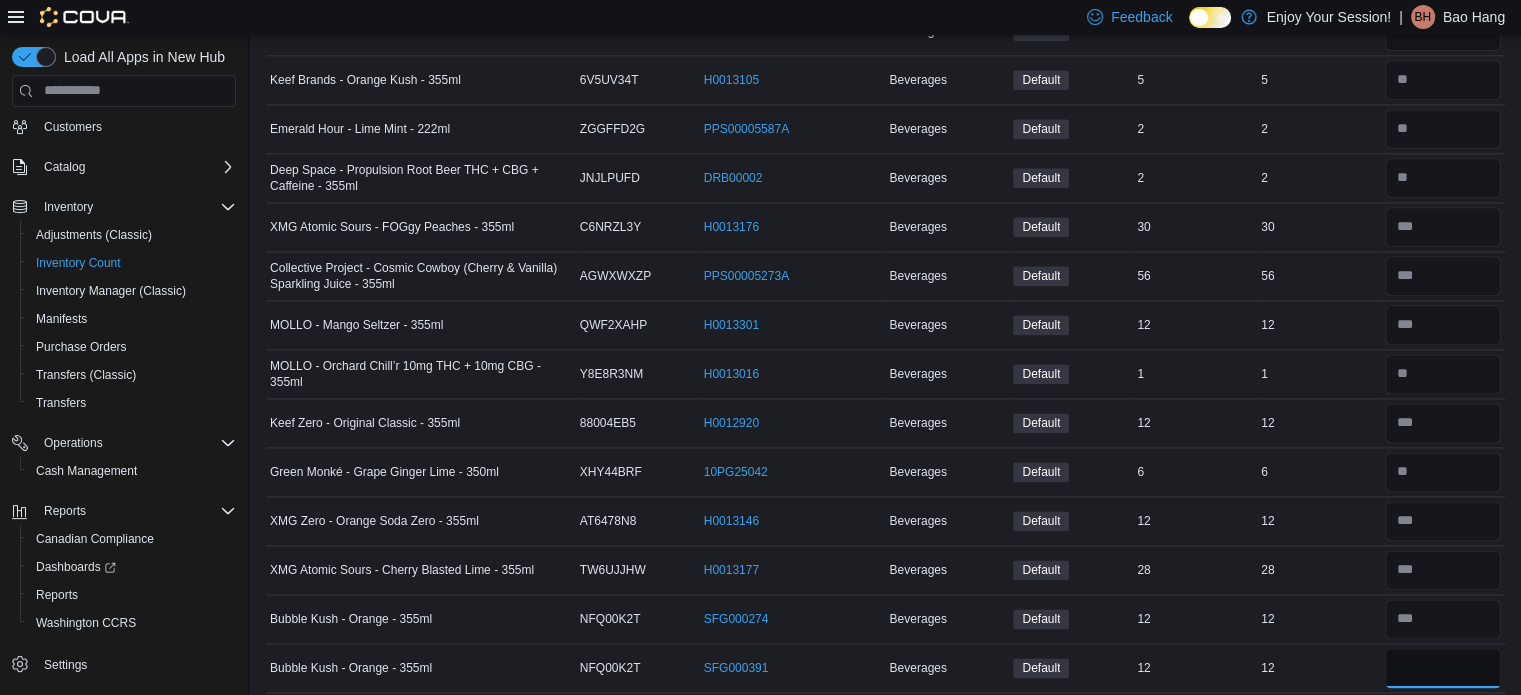 type on "**" 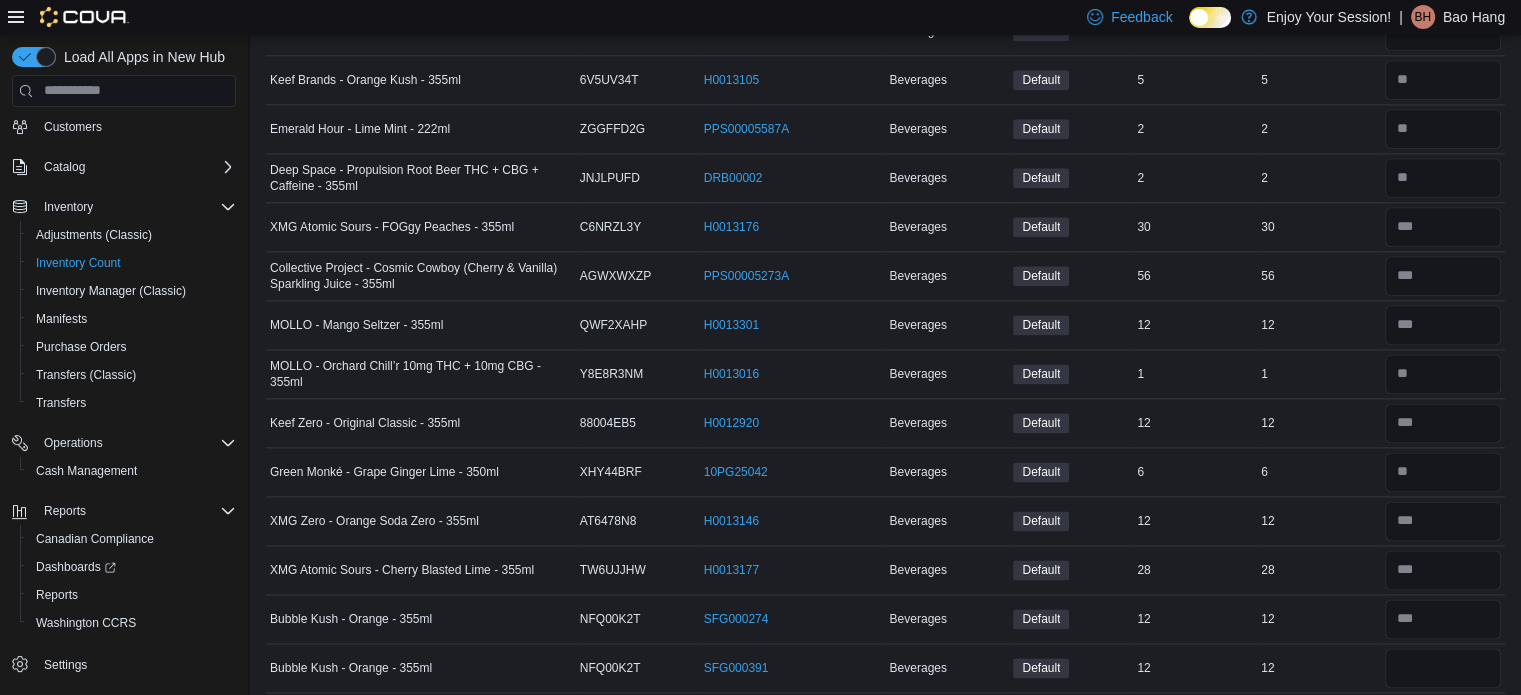 type 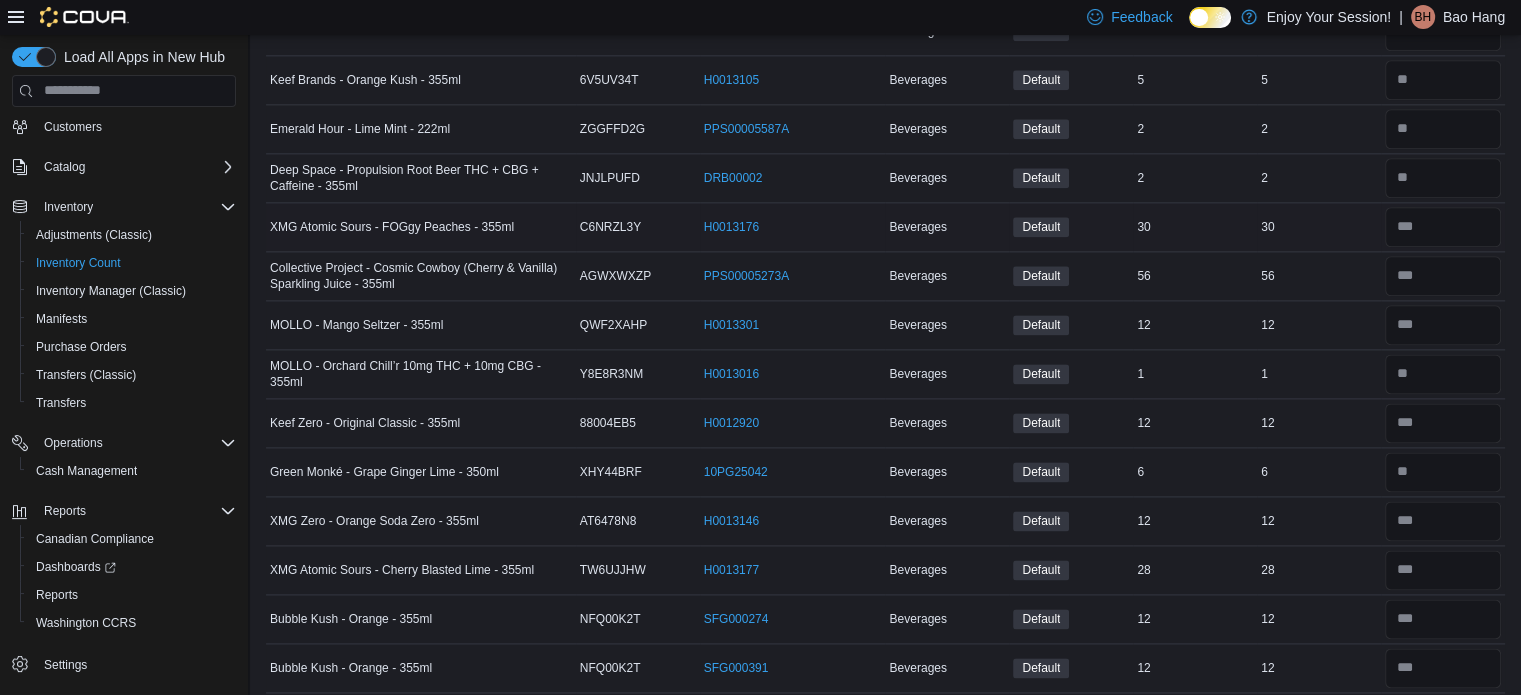 click on "30" at bounding box center [1319, 227] 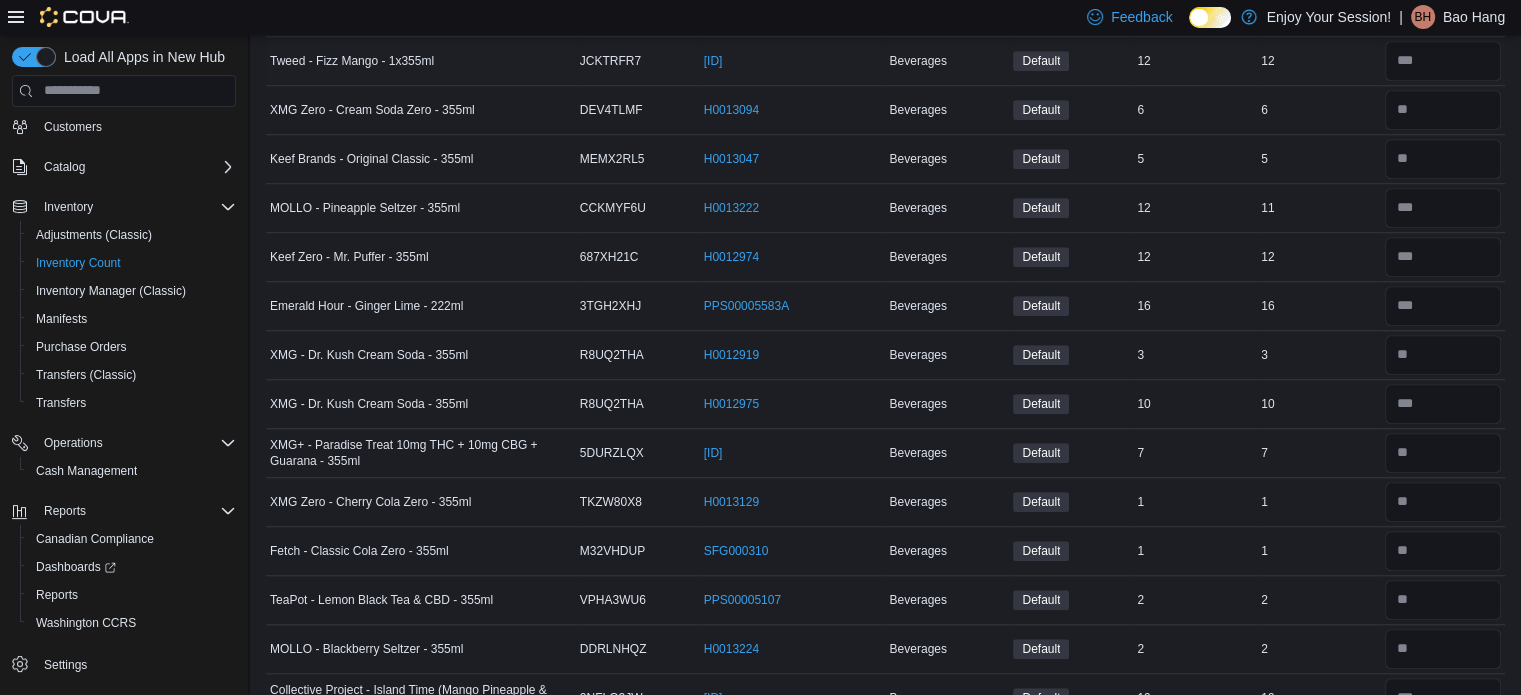 scroll, scrollTop: 652, scrollLeft: 0, axis: vertical 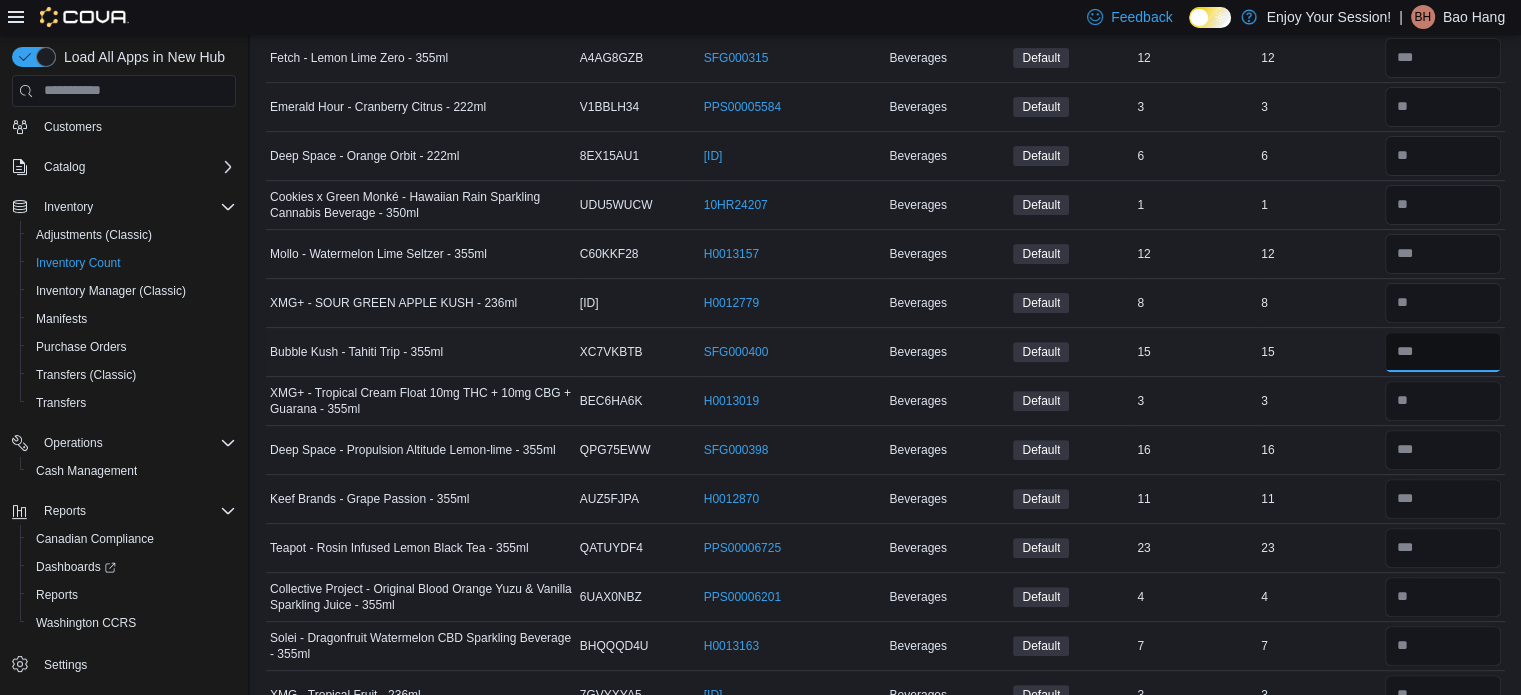 click at bounding box center [1443, 352] 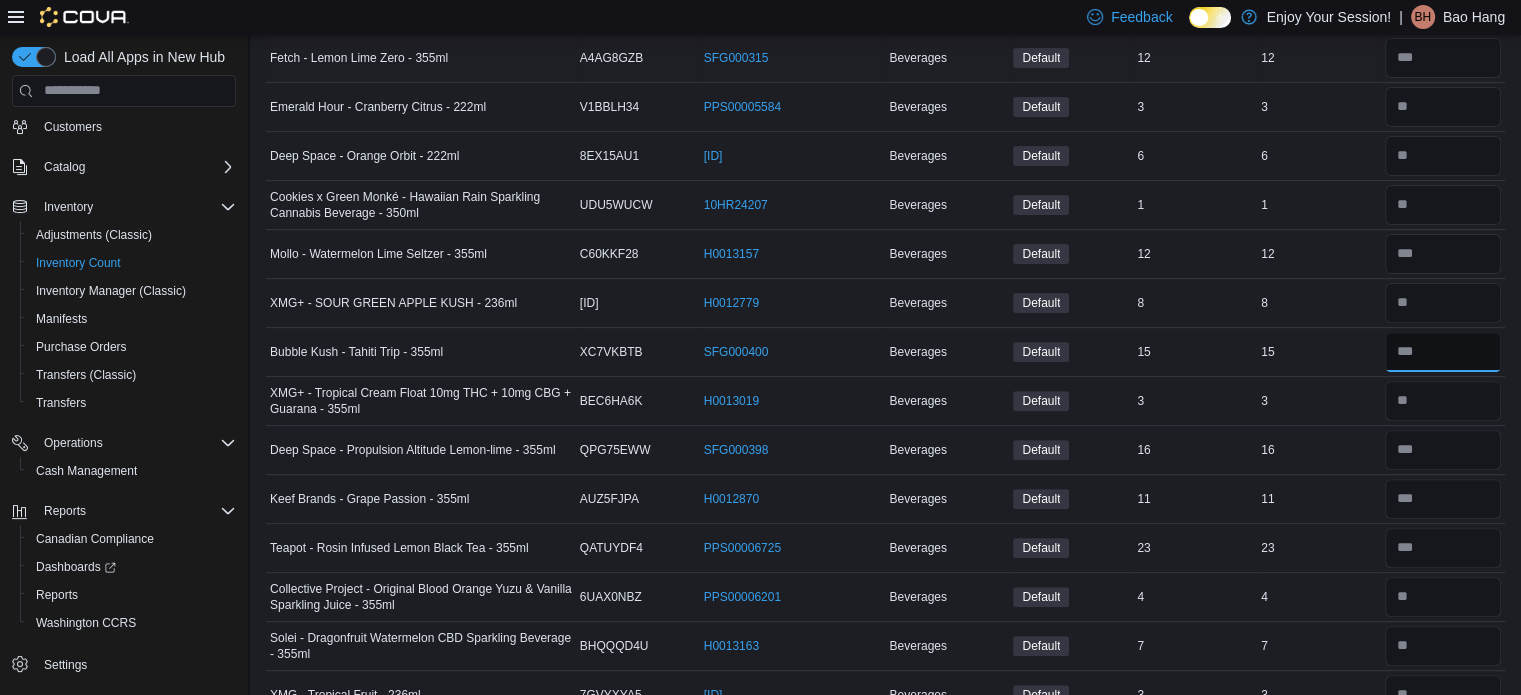 type on "**" 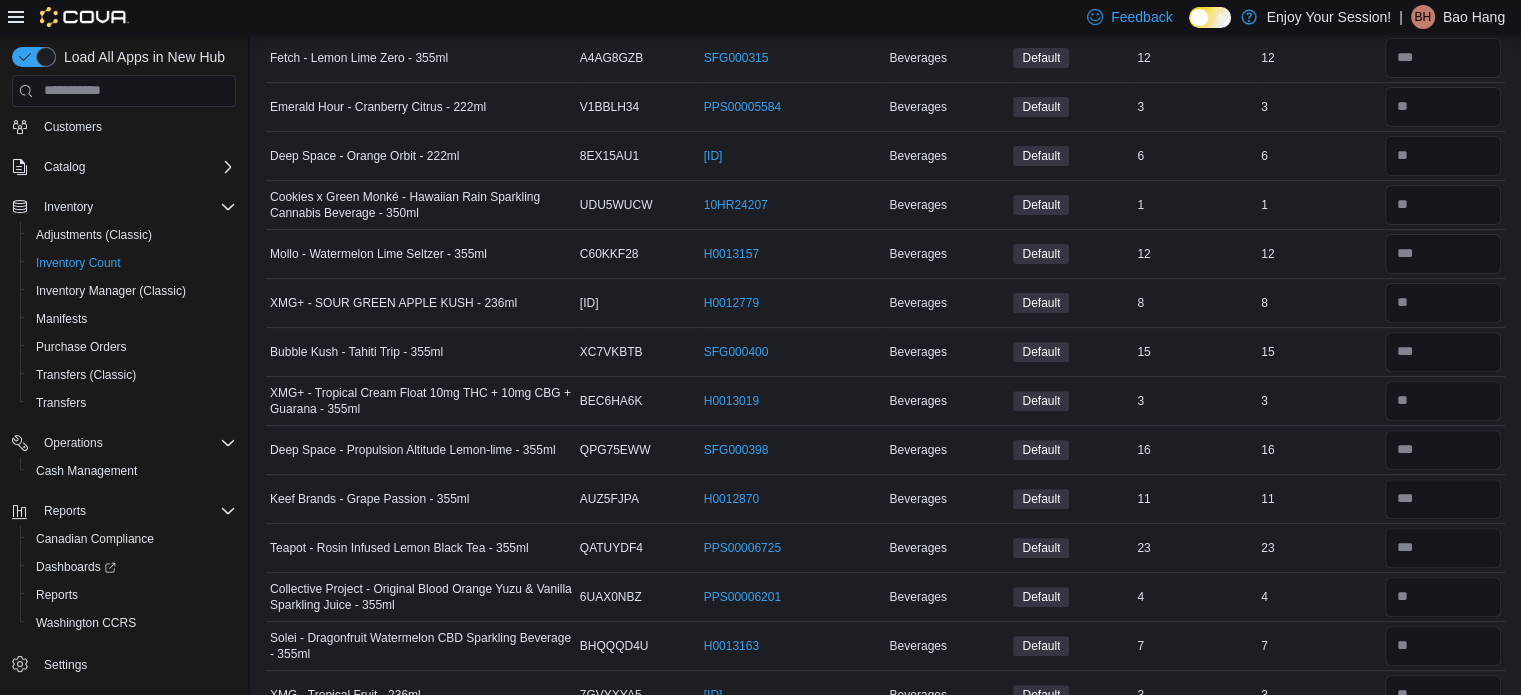 type 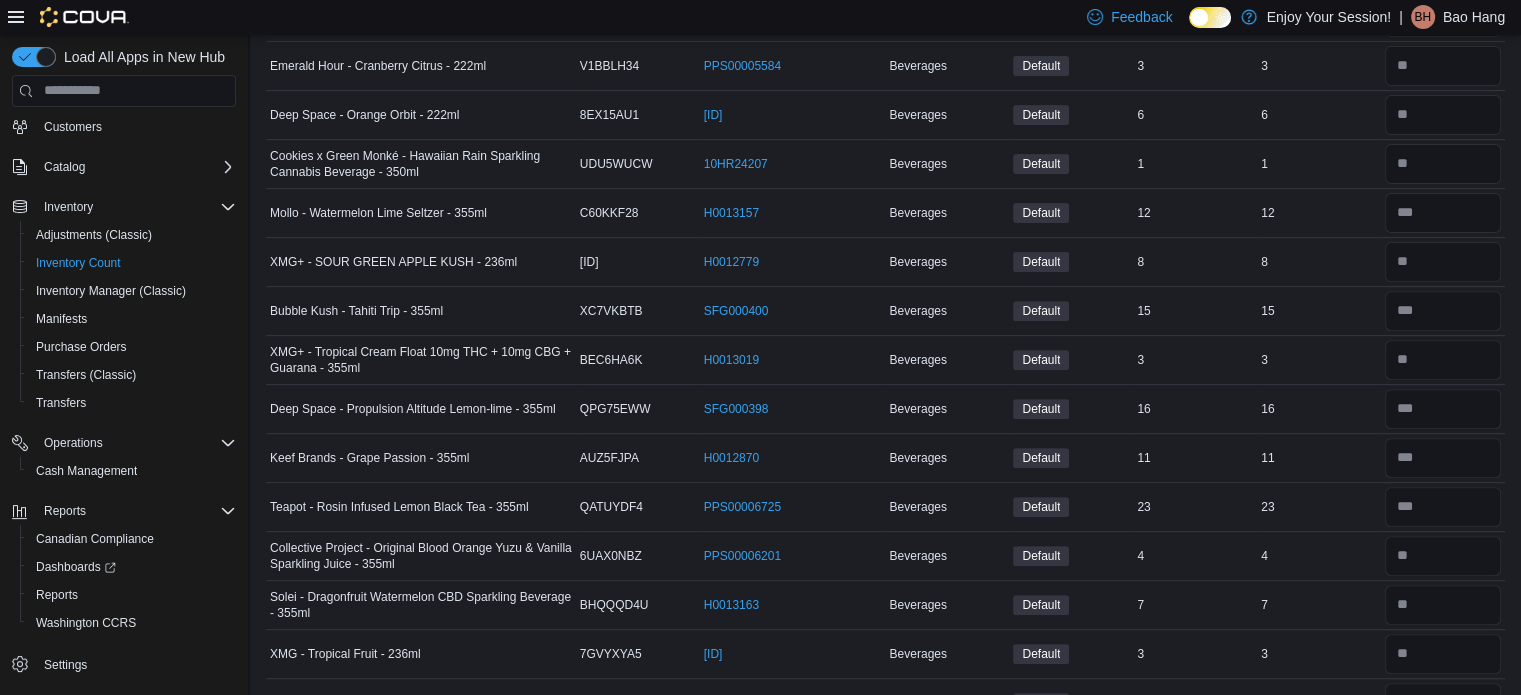 scroll, scrollTop: 1238, scrollLeft: 0, axis: vertical 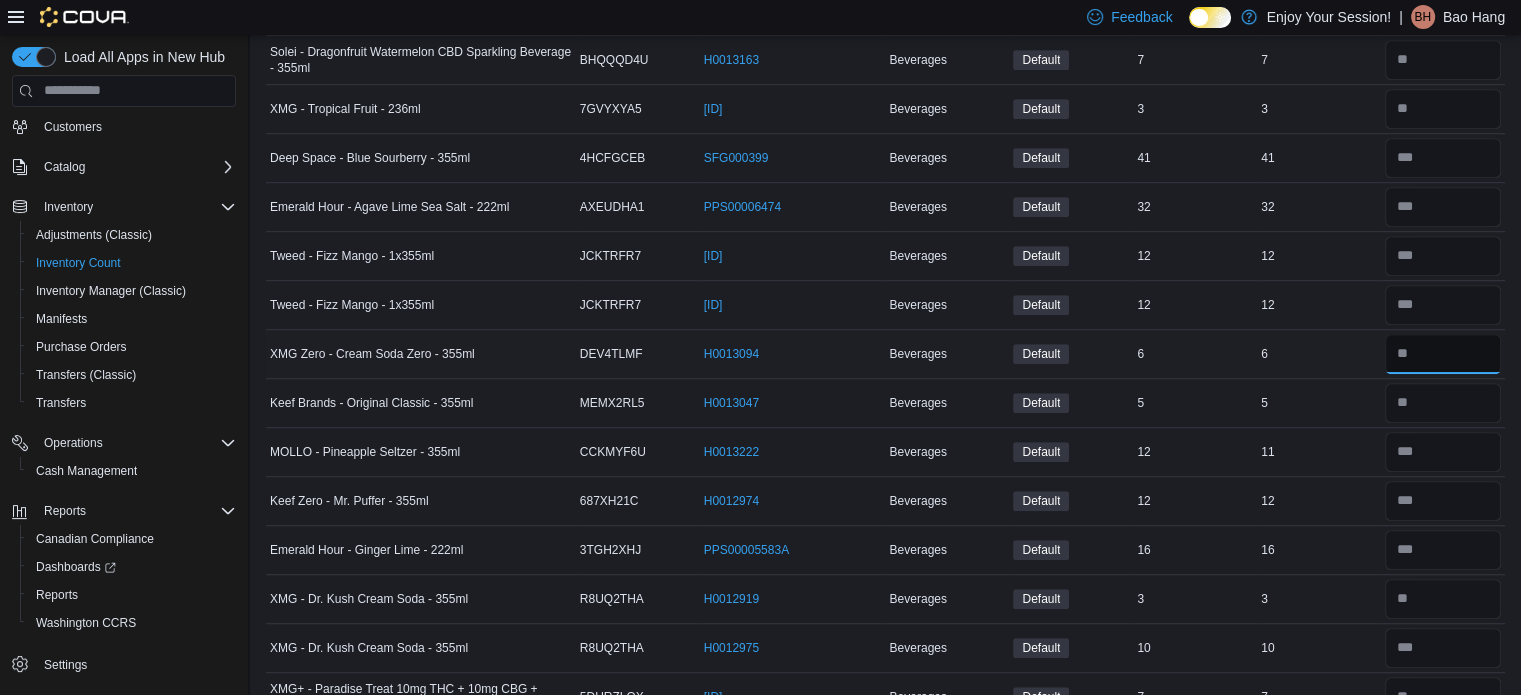 click at bounding box center [1443, 354] 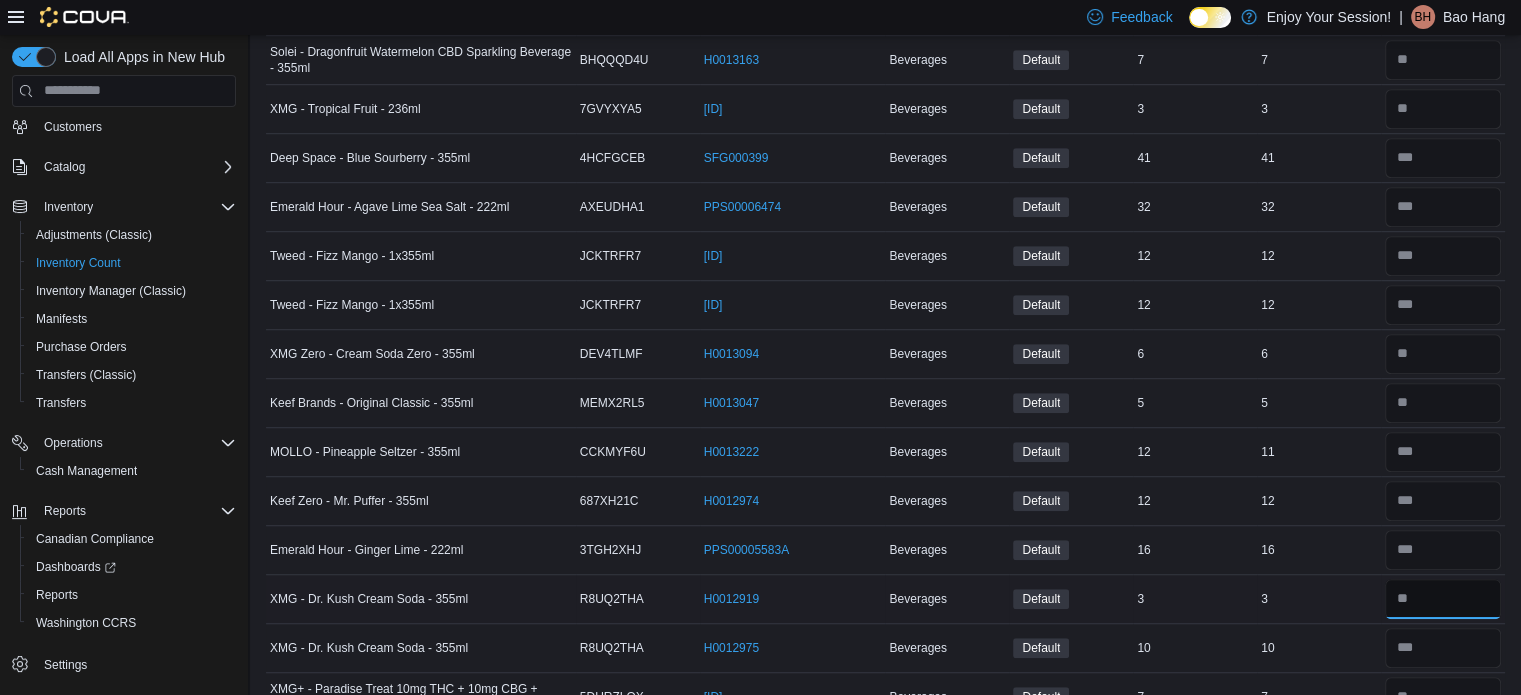 click at bounding box center (1443, 599) 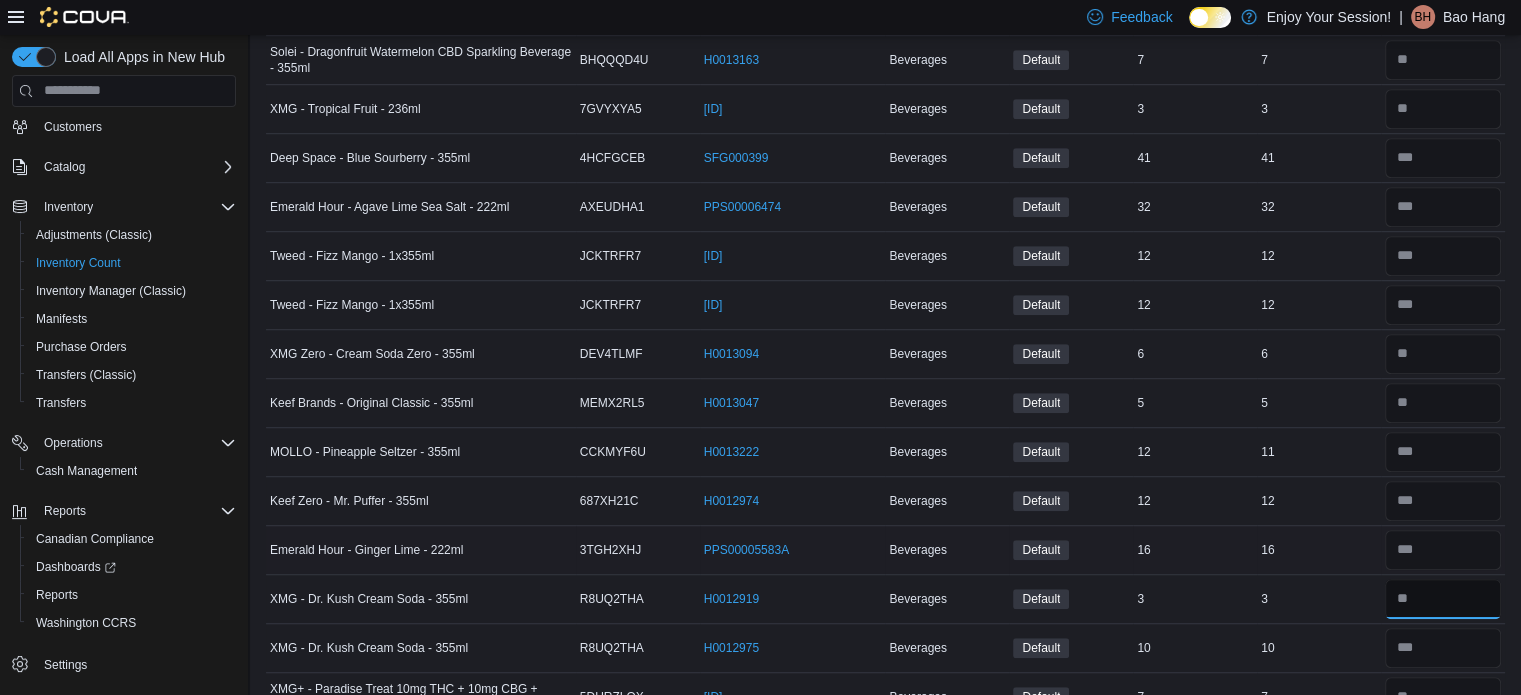 scroll, scrollTop: 1338, scrollLeft: 0, axis: vertical 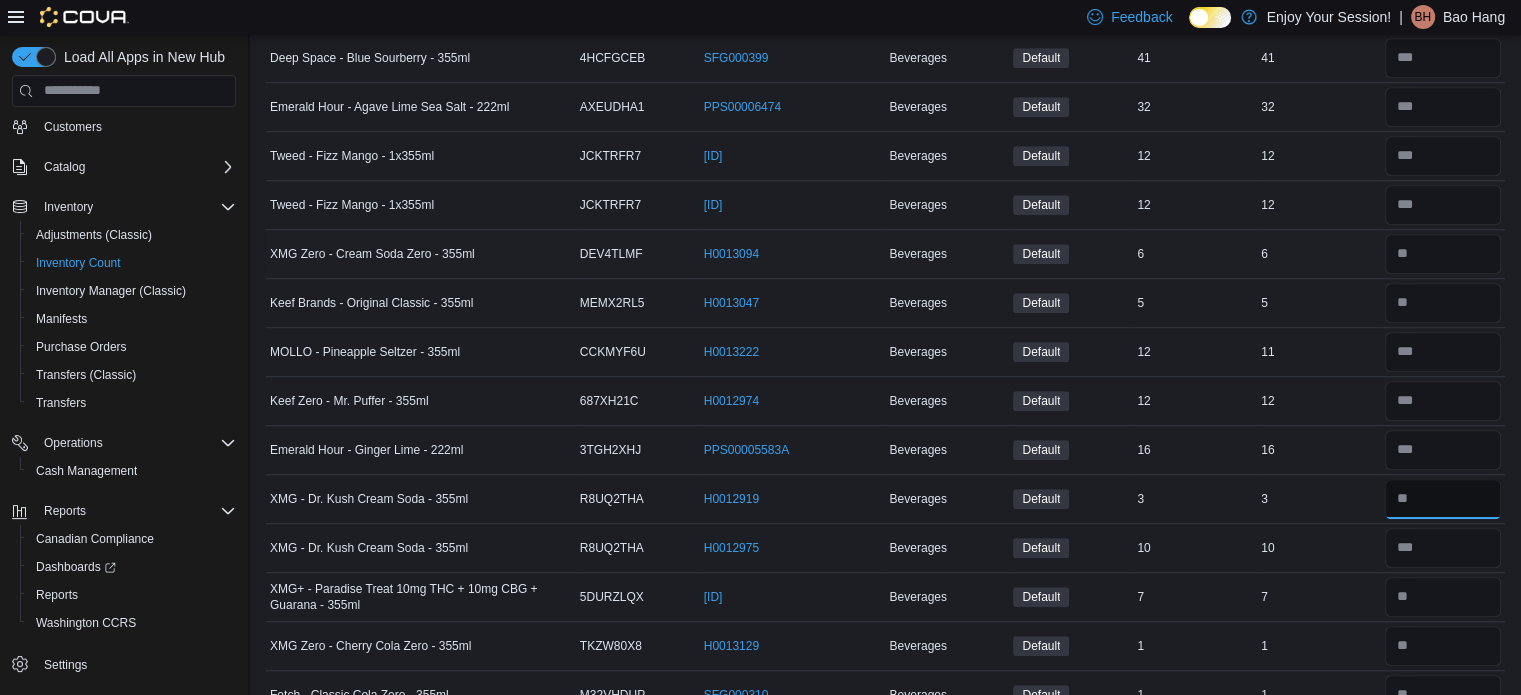 type on "*" 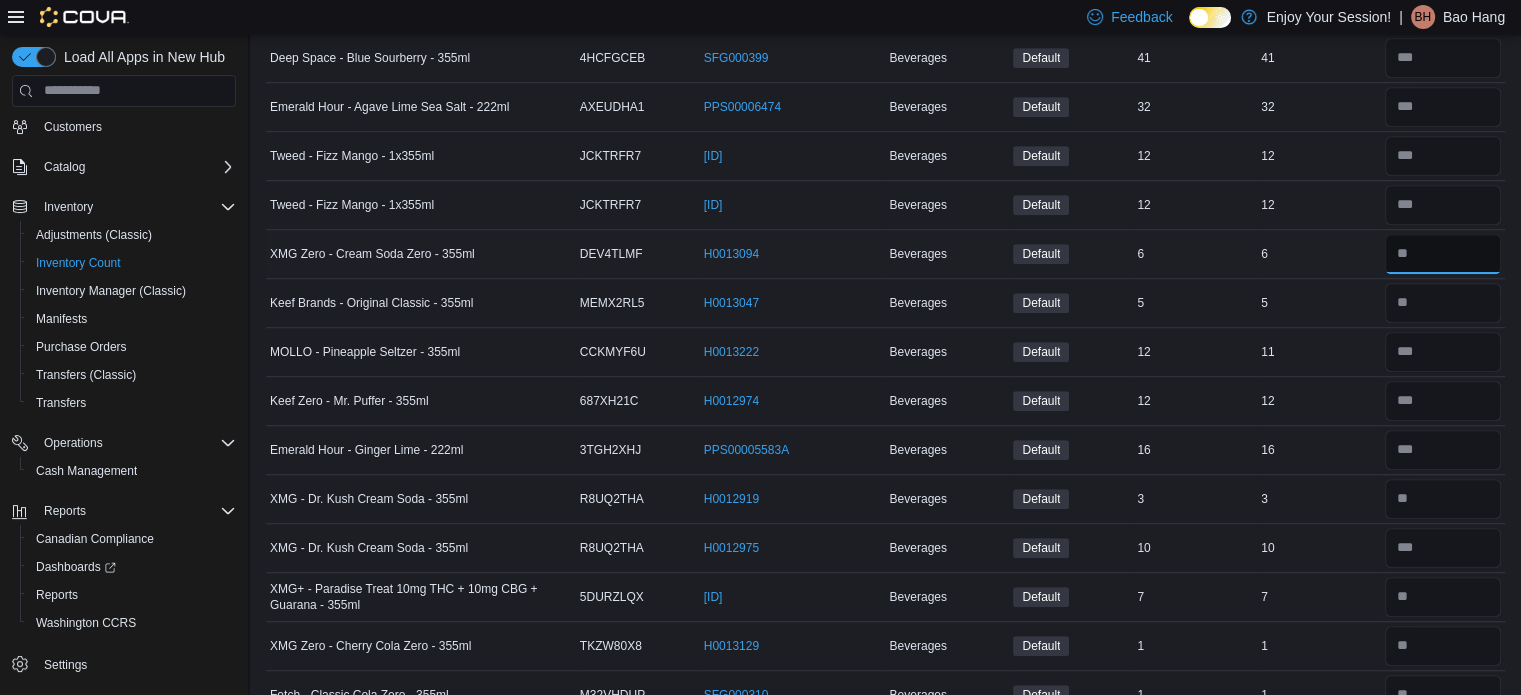 type 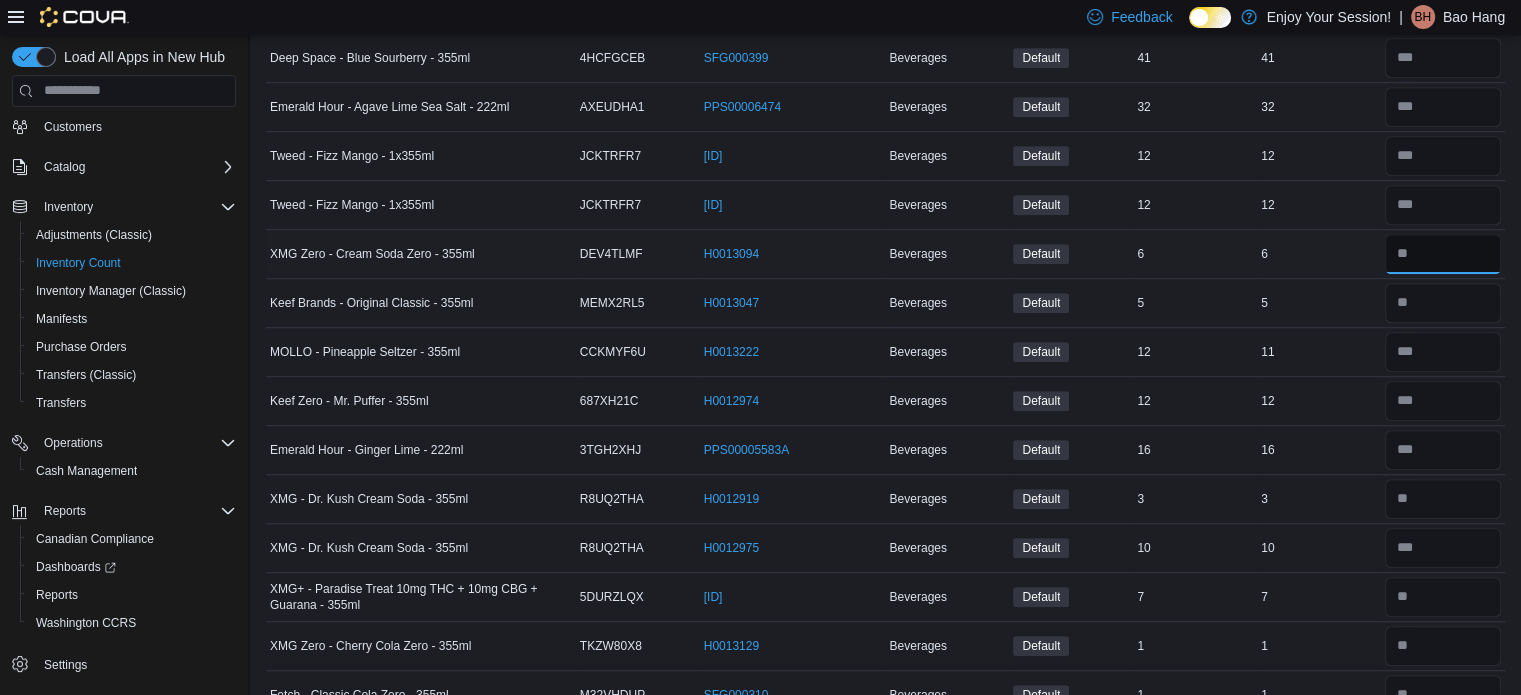 click at bounding box center (1443, 254) 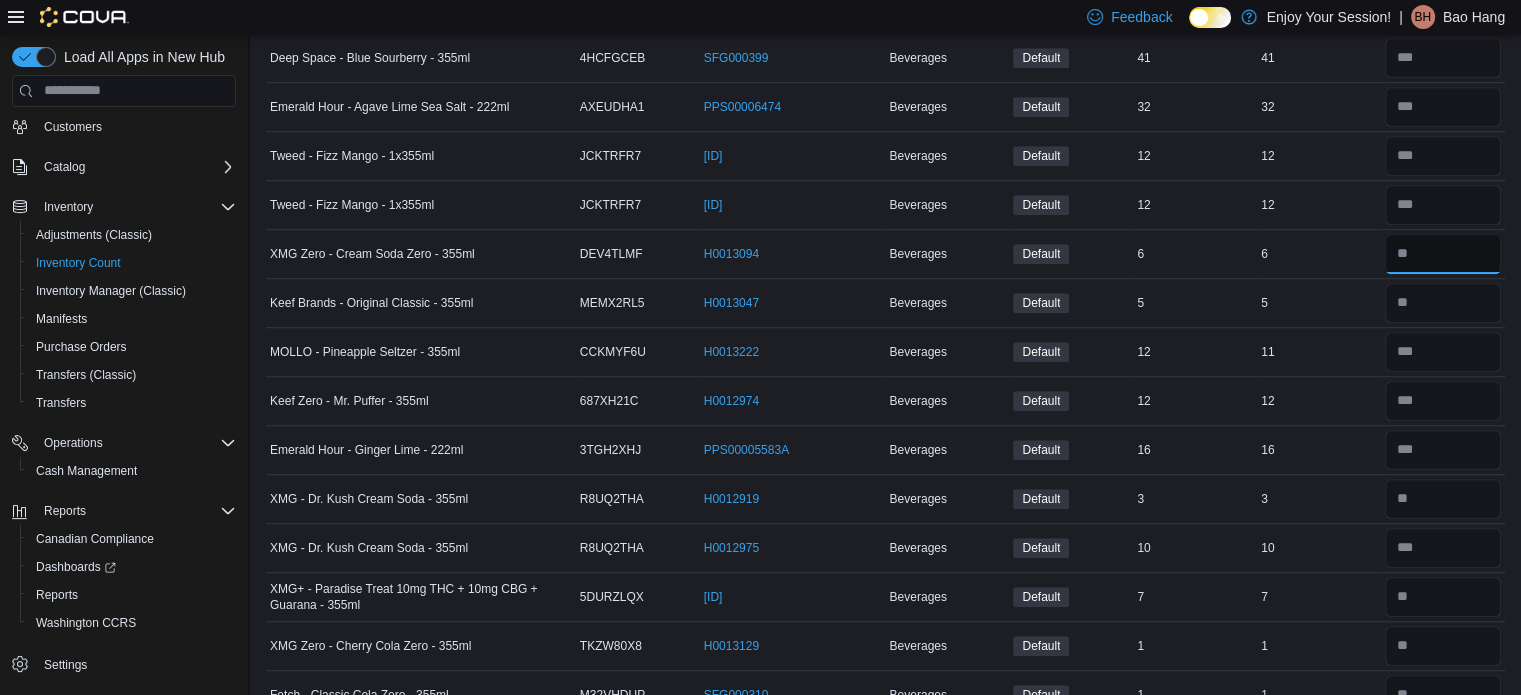 type on "*" 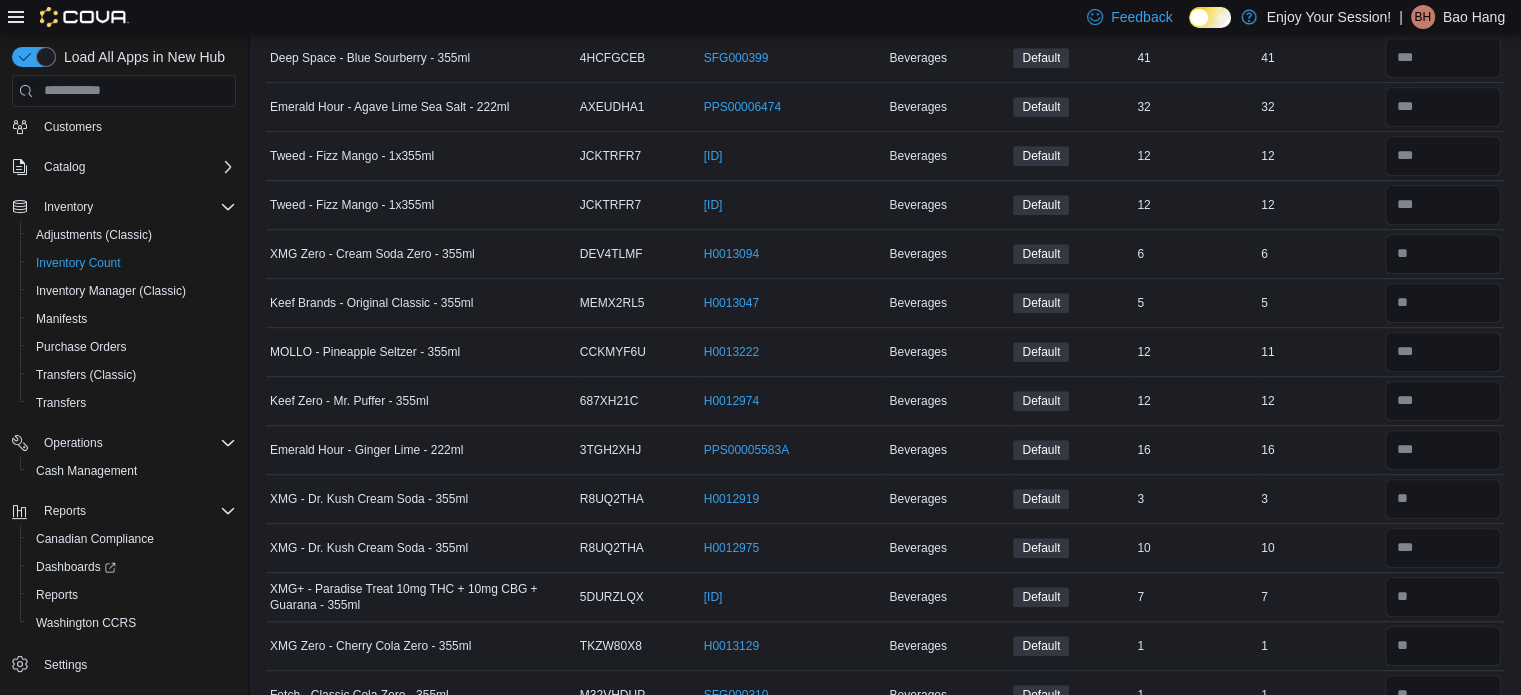type 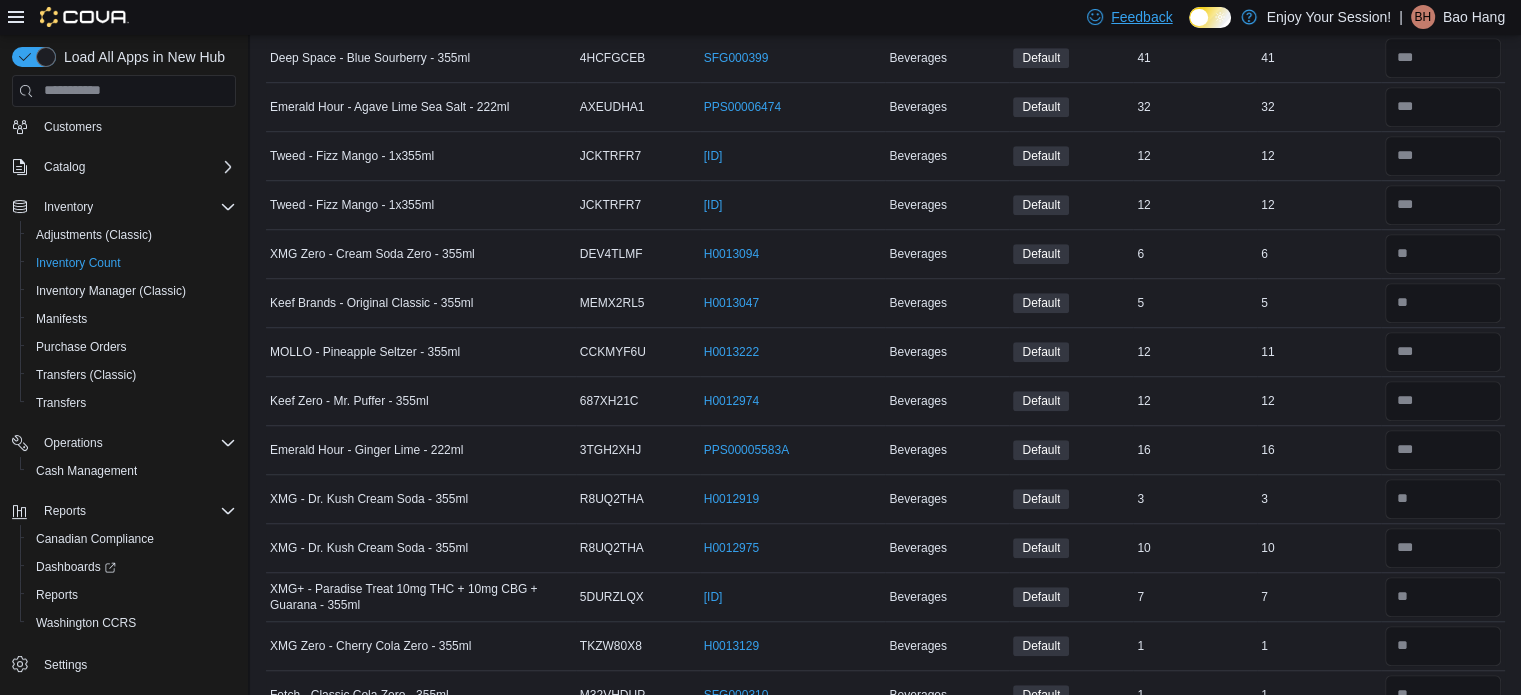 scroll, scrollTop: 2068, scrollLeft: 0, axis: vertical 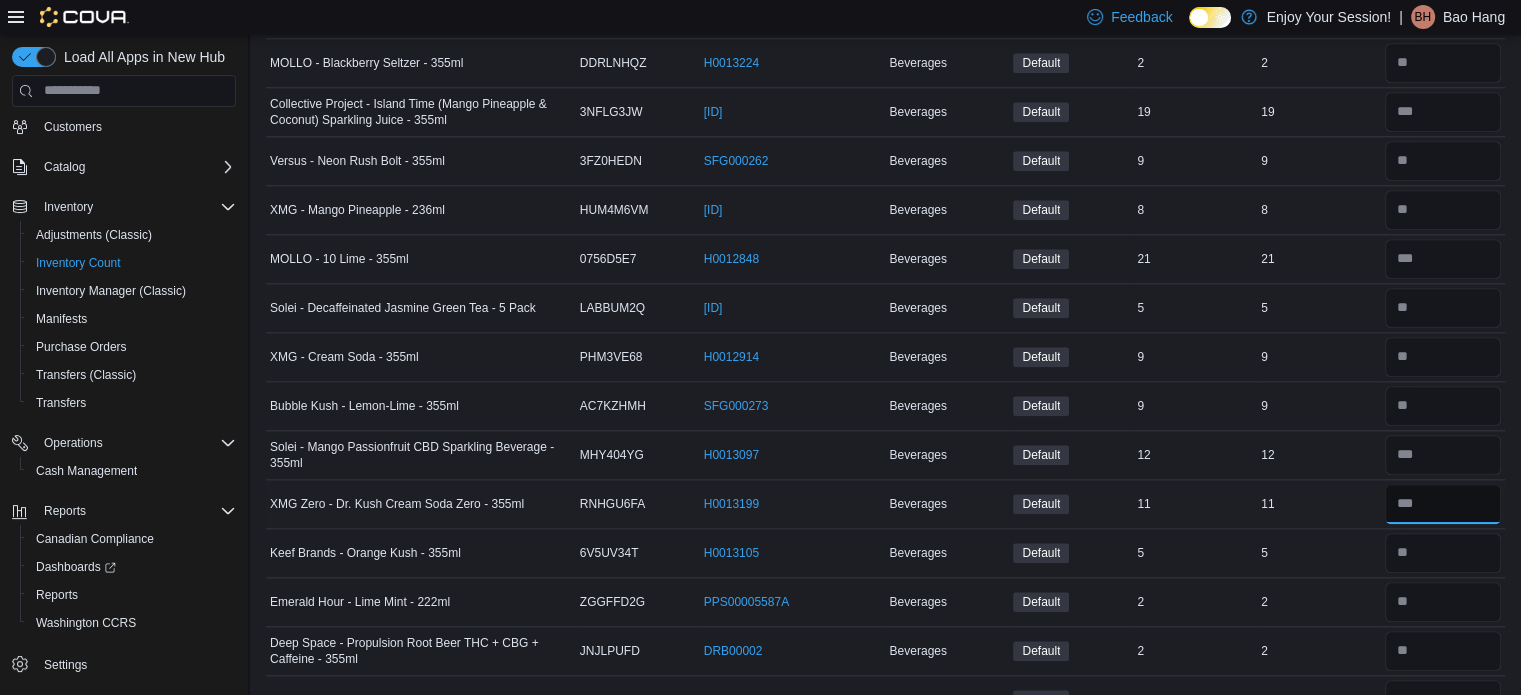 click at bounding box center [1443, 504] 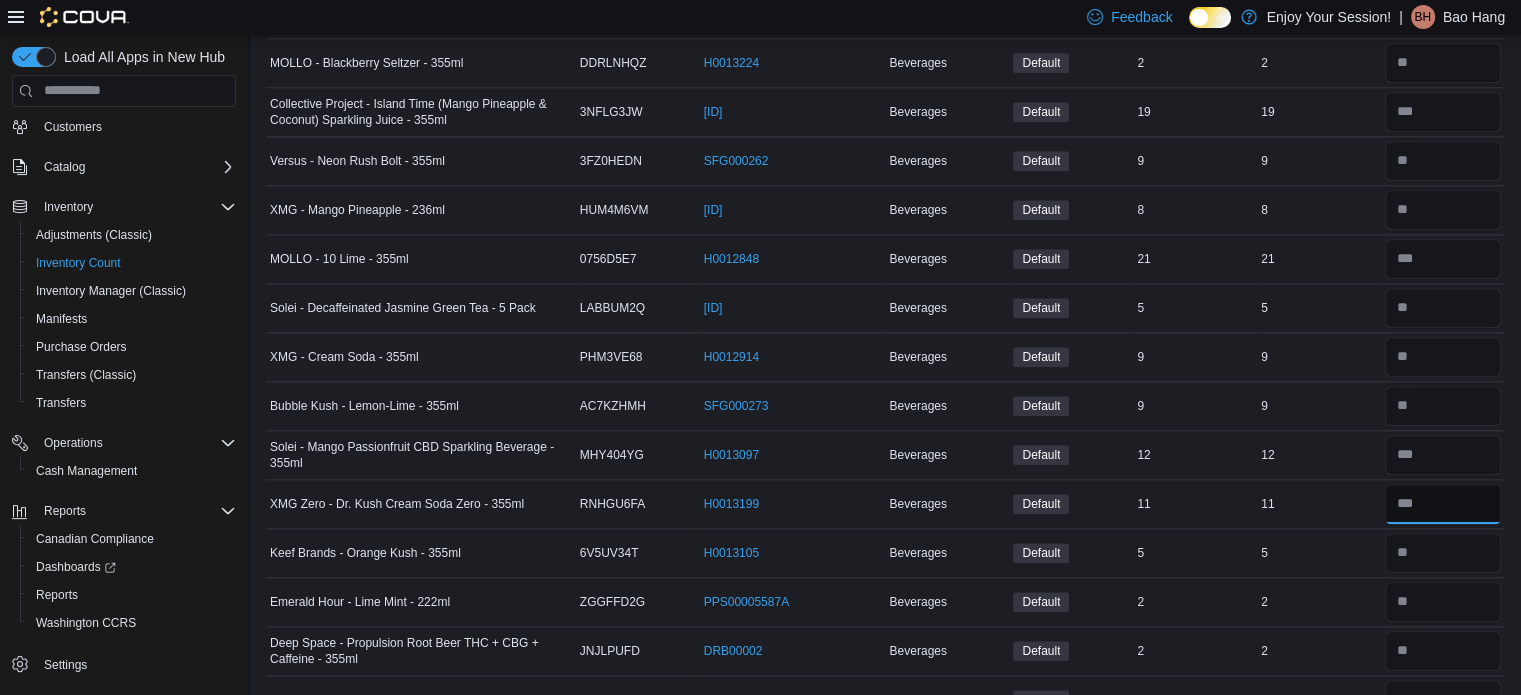 type on "**" 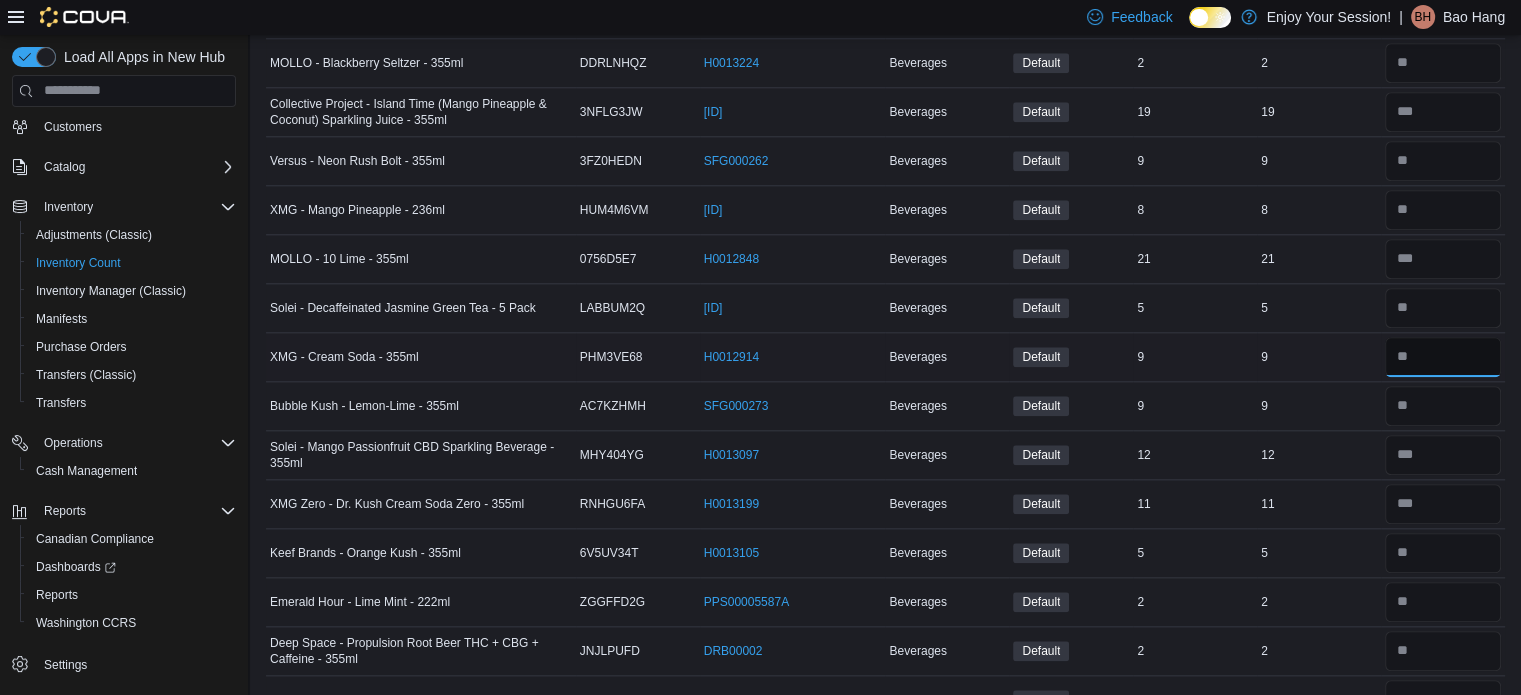type 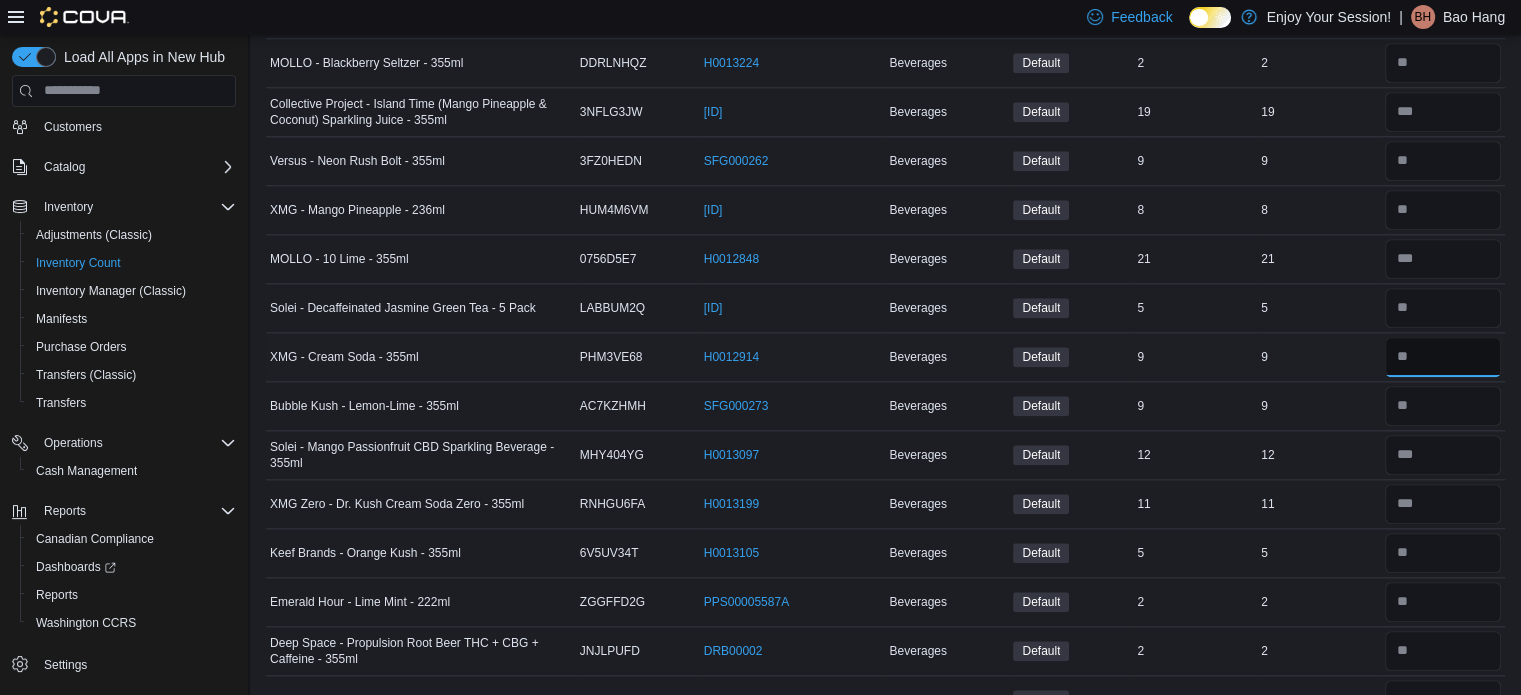 drag, startPoint x: 1497, startPoint y: 351, endPoint x: 1069, endPoint y: 331, distance: 428.46704 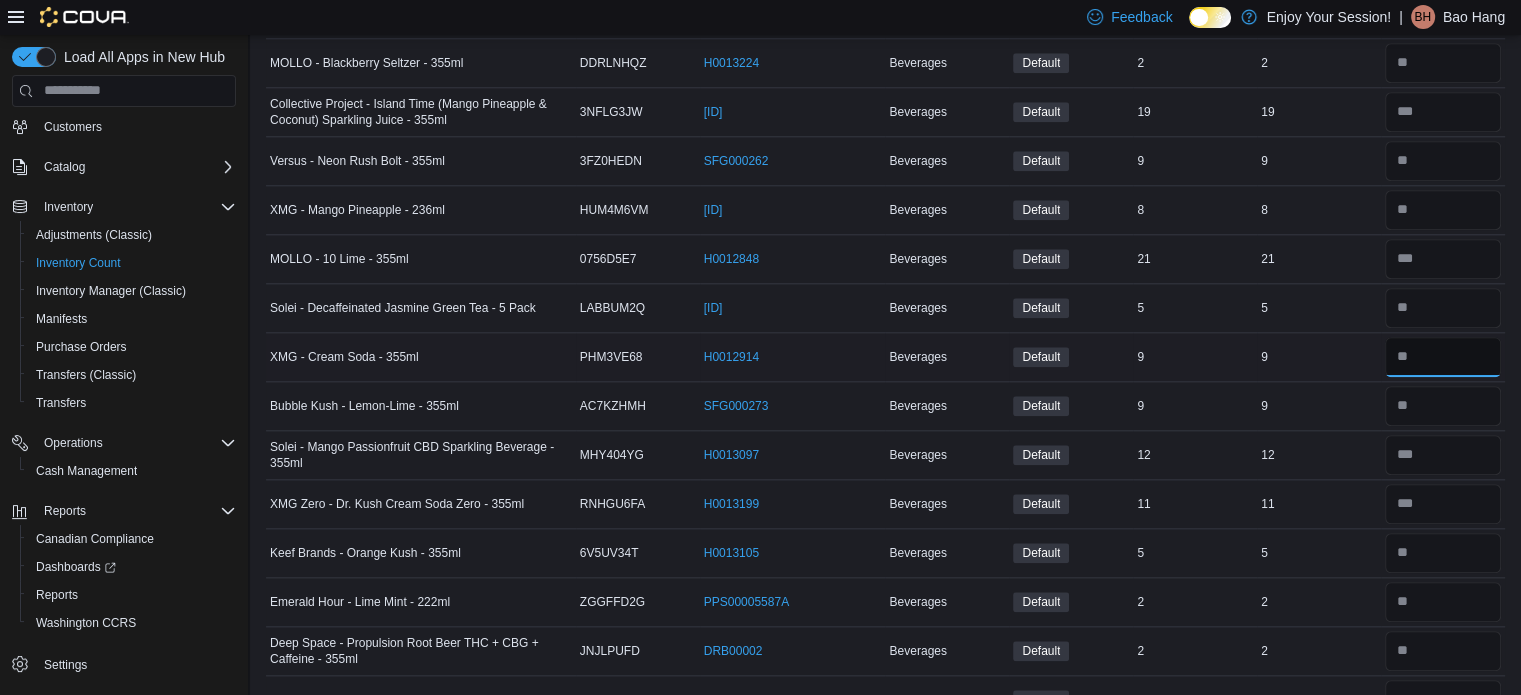 click on "[PRODUCT] [PRODUCT] [PRODUCT] [PRODUCT] [PRODUCT] [PRODUCT] [PRODUCT] [PRODUCT] [PRODUCT] [PRODUCT] [PRODUCT] [PRODUCT] [PRODUCT] [PRODUCT] [PRODUCT]" at bounding box center [885, 356] 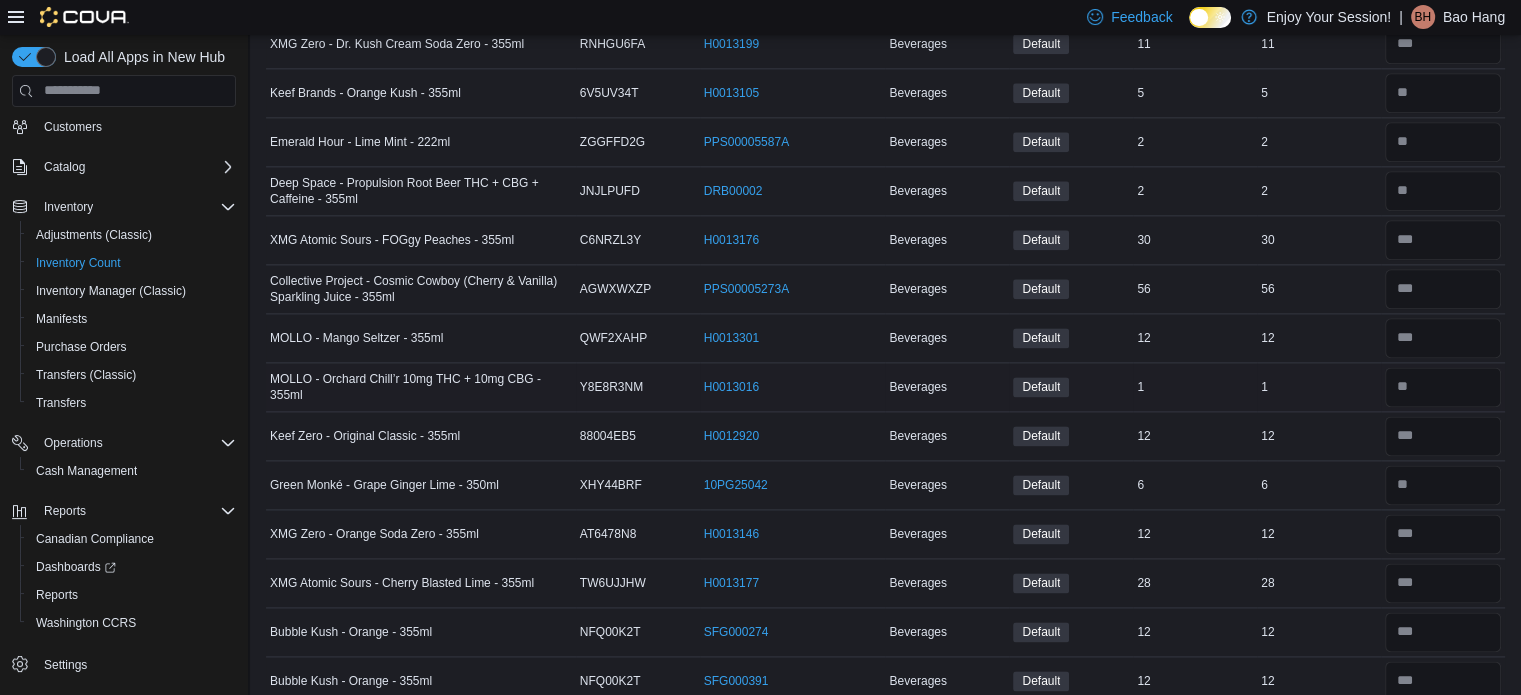 scroll, scrollTop: 2541, scrollLeft: 0, axis: vertical 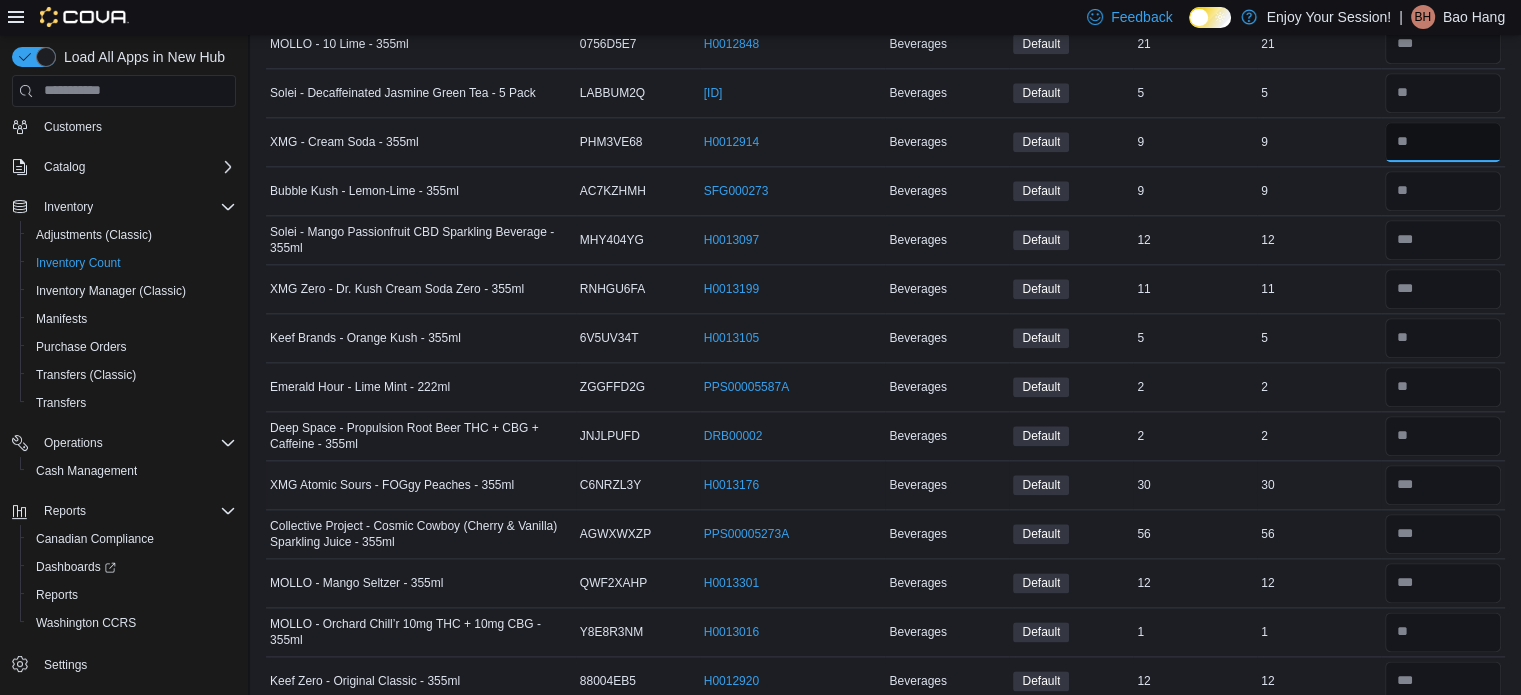 type on "*" 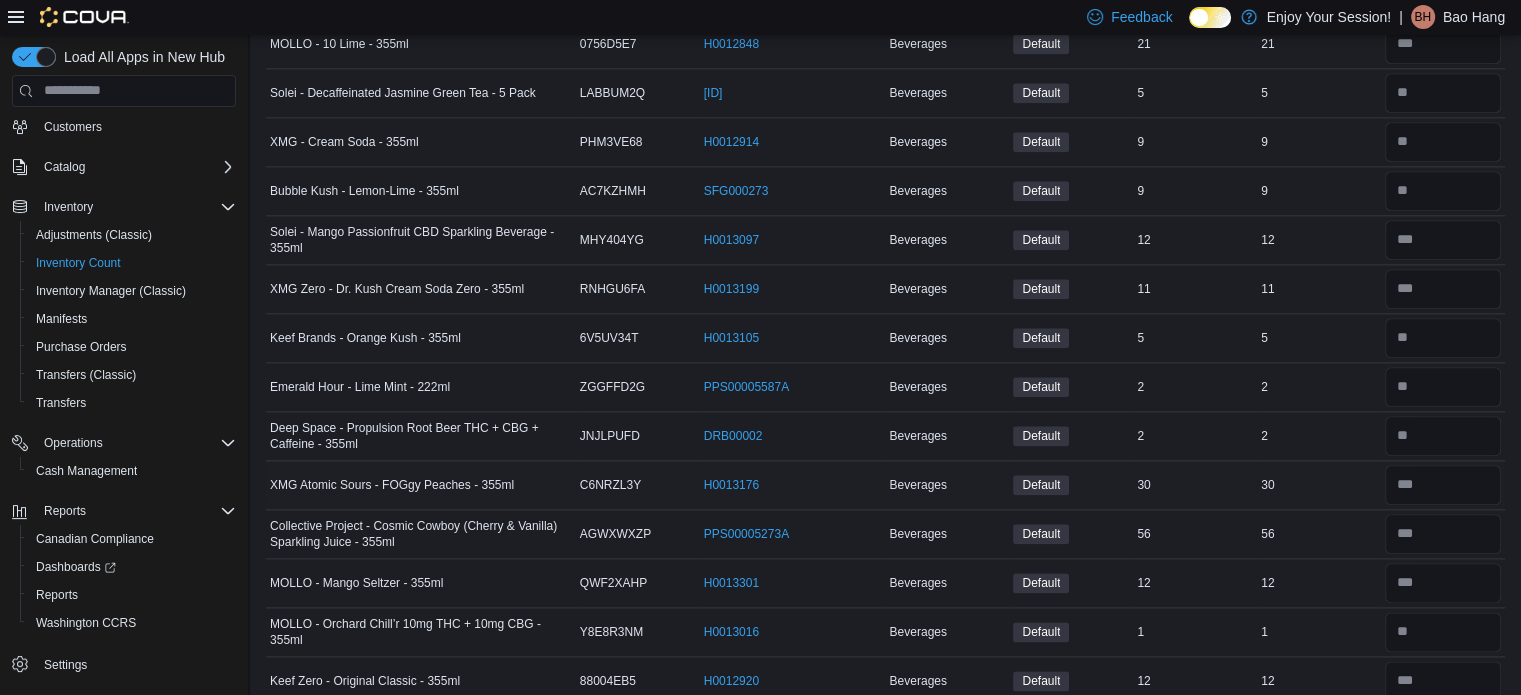 type 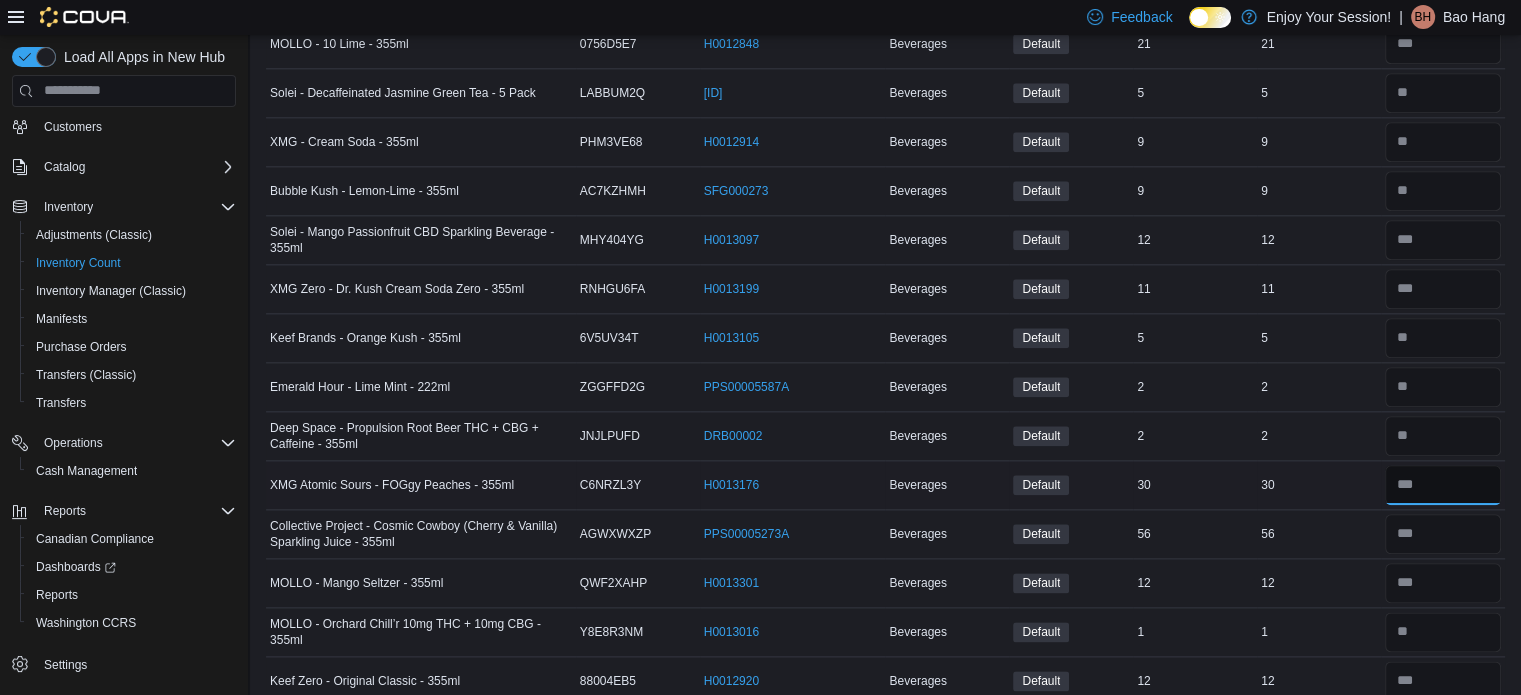 click at bounding box center [1443, 485] 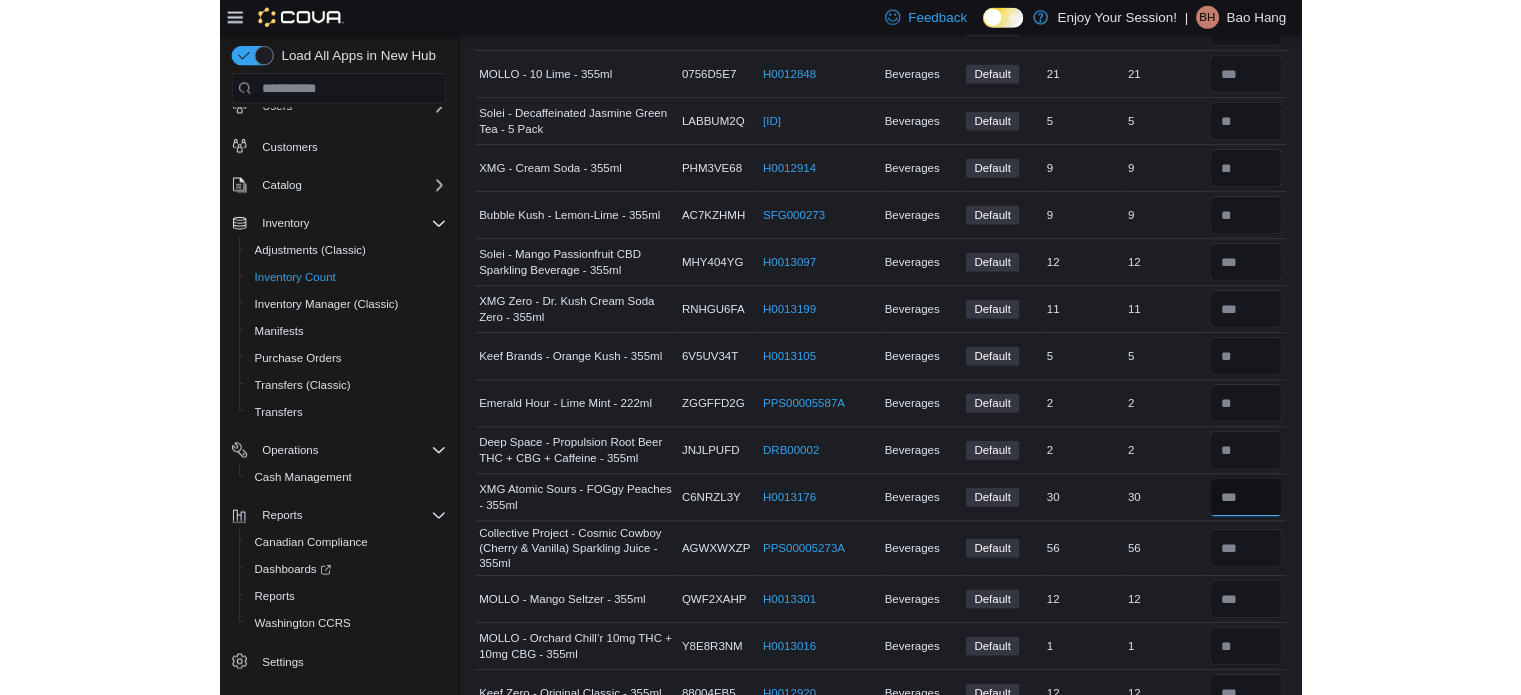 scroll, scrollTop: 63, scrollLeft: 0, axis: vertical 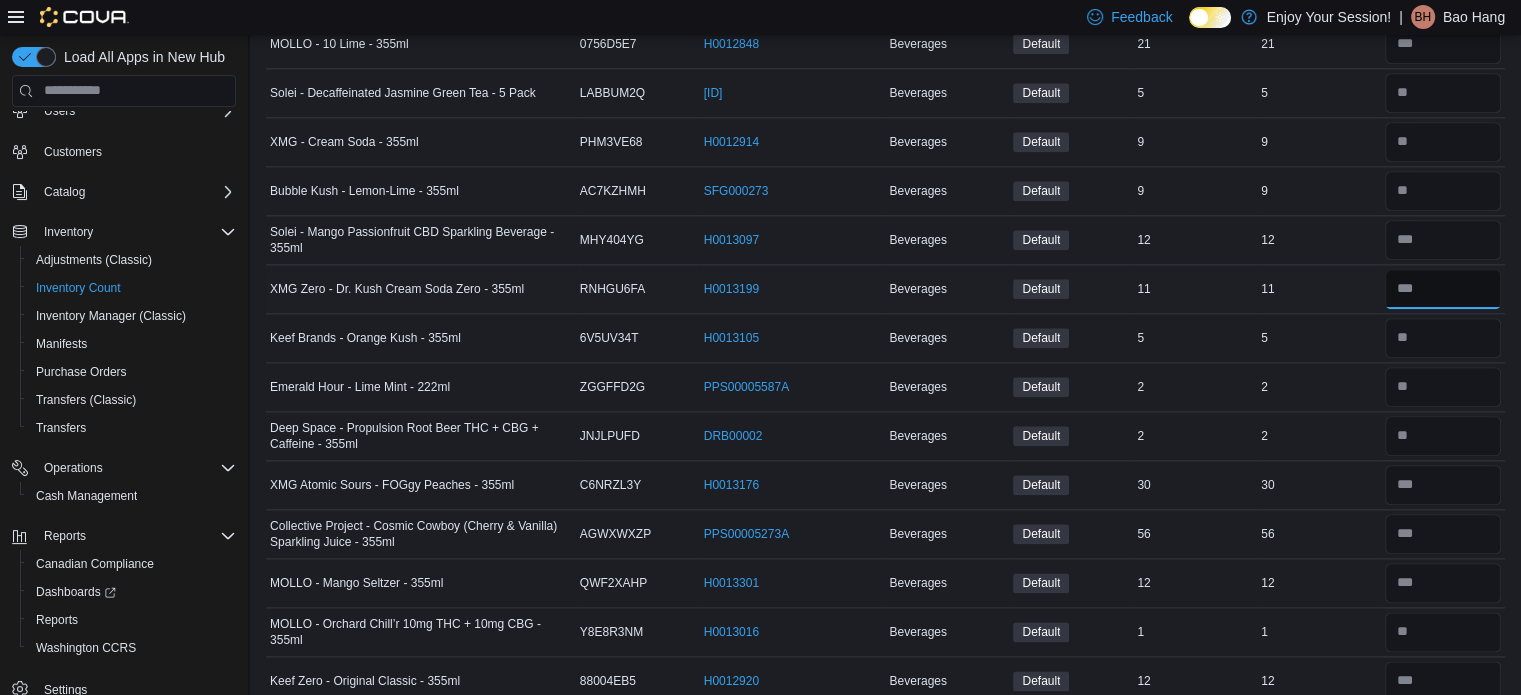 drag, startPoint x: 1460, startPoint y: 278, endPoint x: 1452, endPoint y: 269, distance: 12.0415945 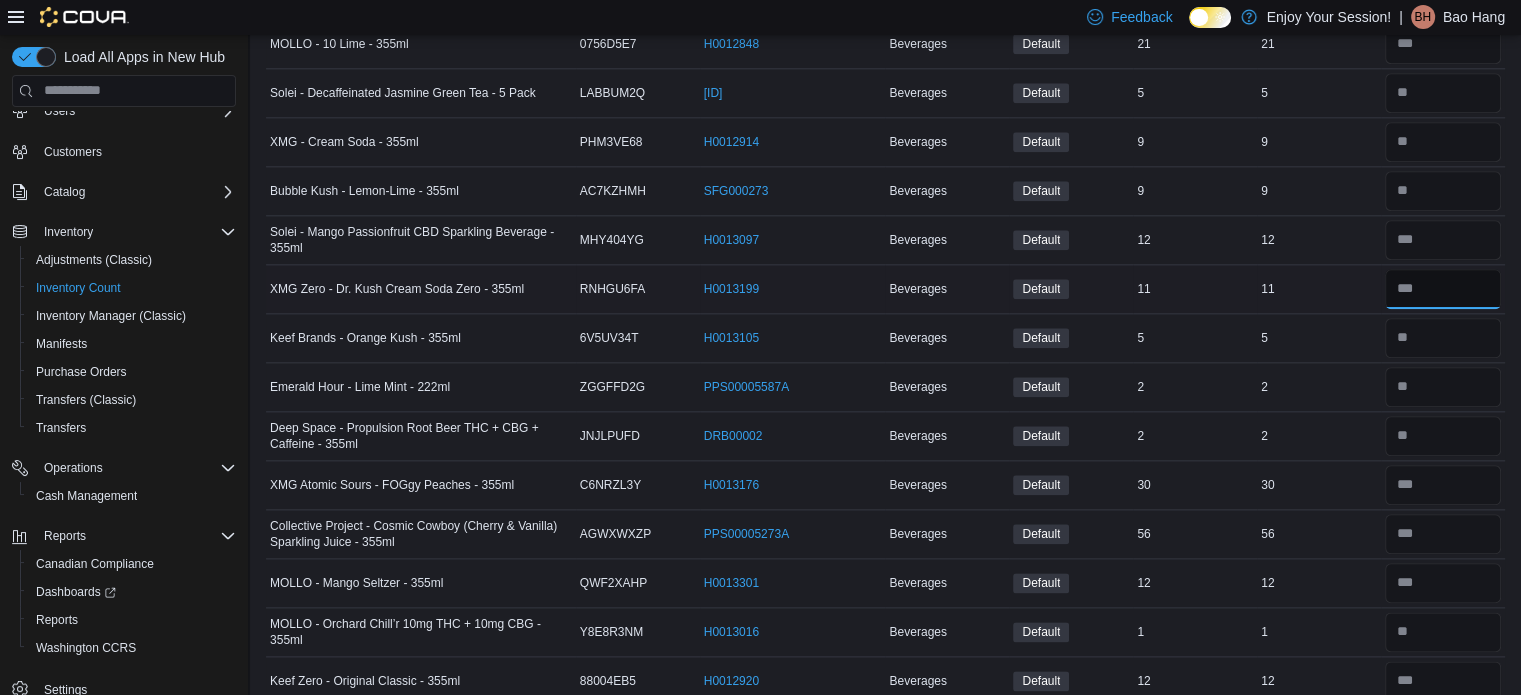 click at bounding box center [1443, 289] 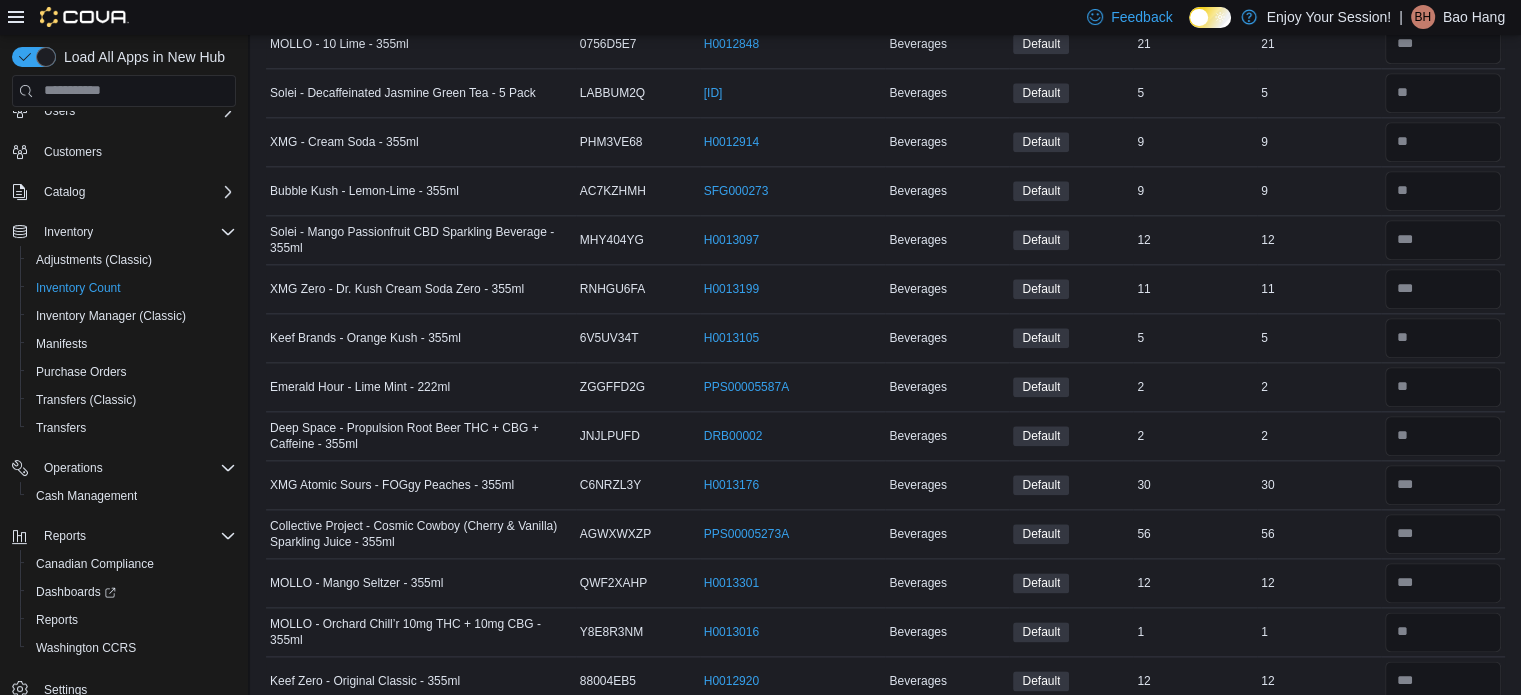 scroll, scrollTop: 1238, scrollLeft: 0, axis: vertical 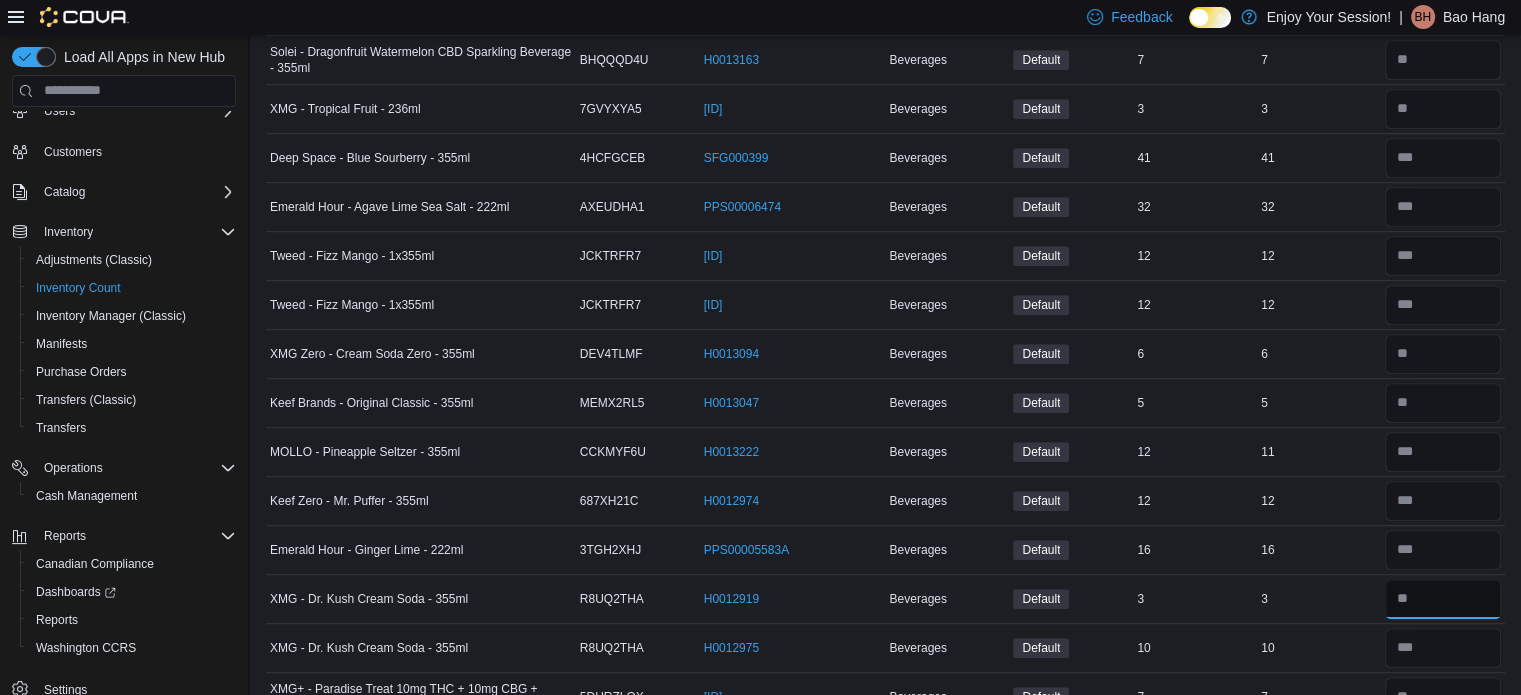 click at bounding box center [1443, 599] 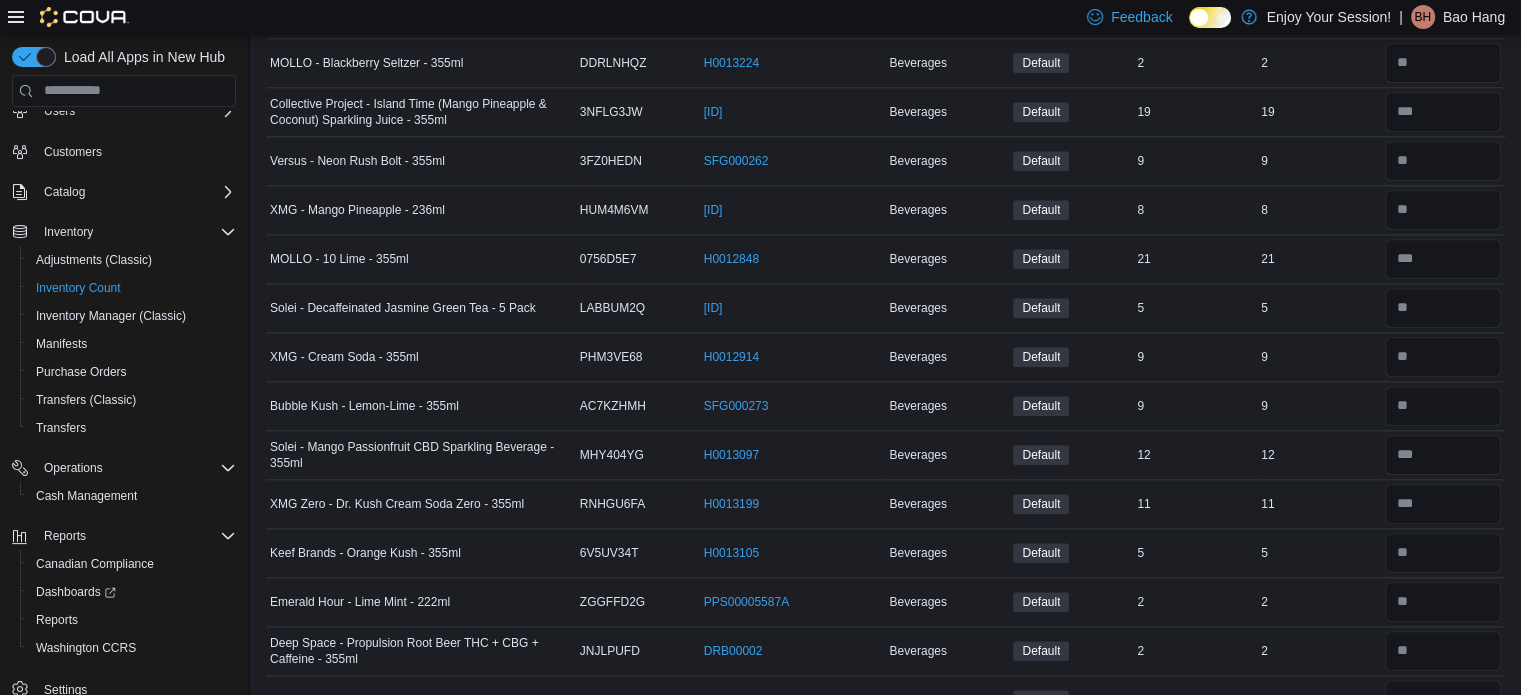 scroll, scrollTop: 1336, scrollLeft: 0, axis: vertical 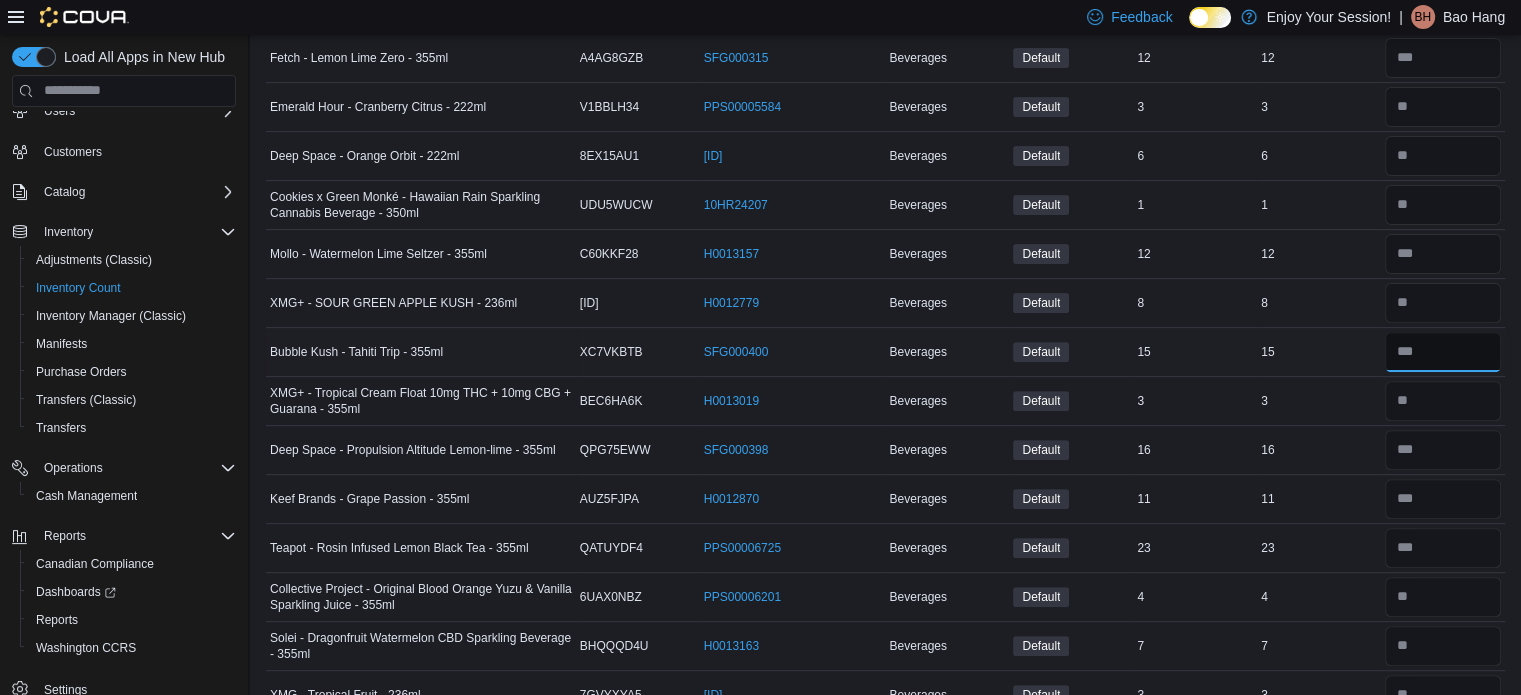 click at bounding box center [1443, 352] 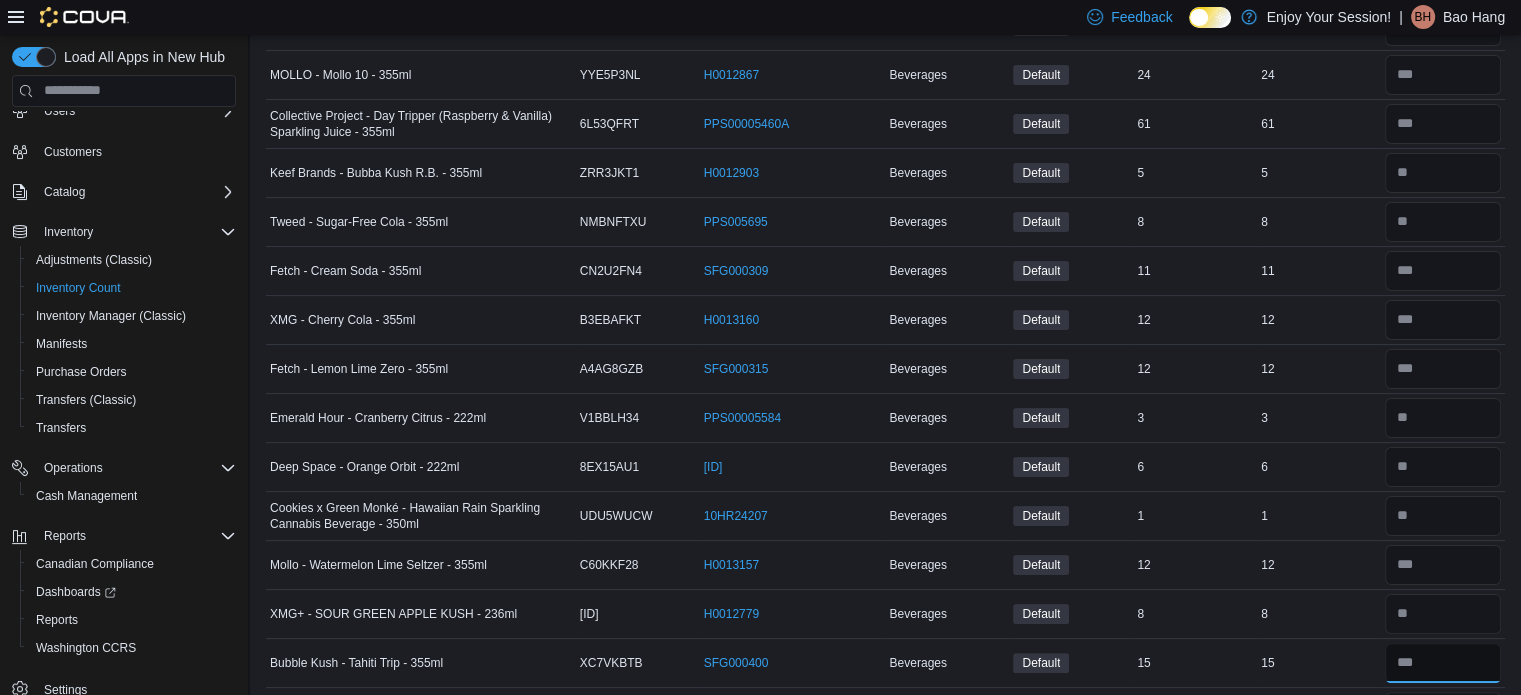 scroll, scrollTop: 0, scrollLeft: 0, axis: both 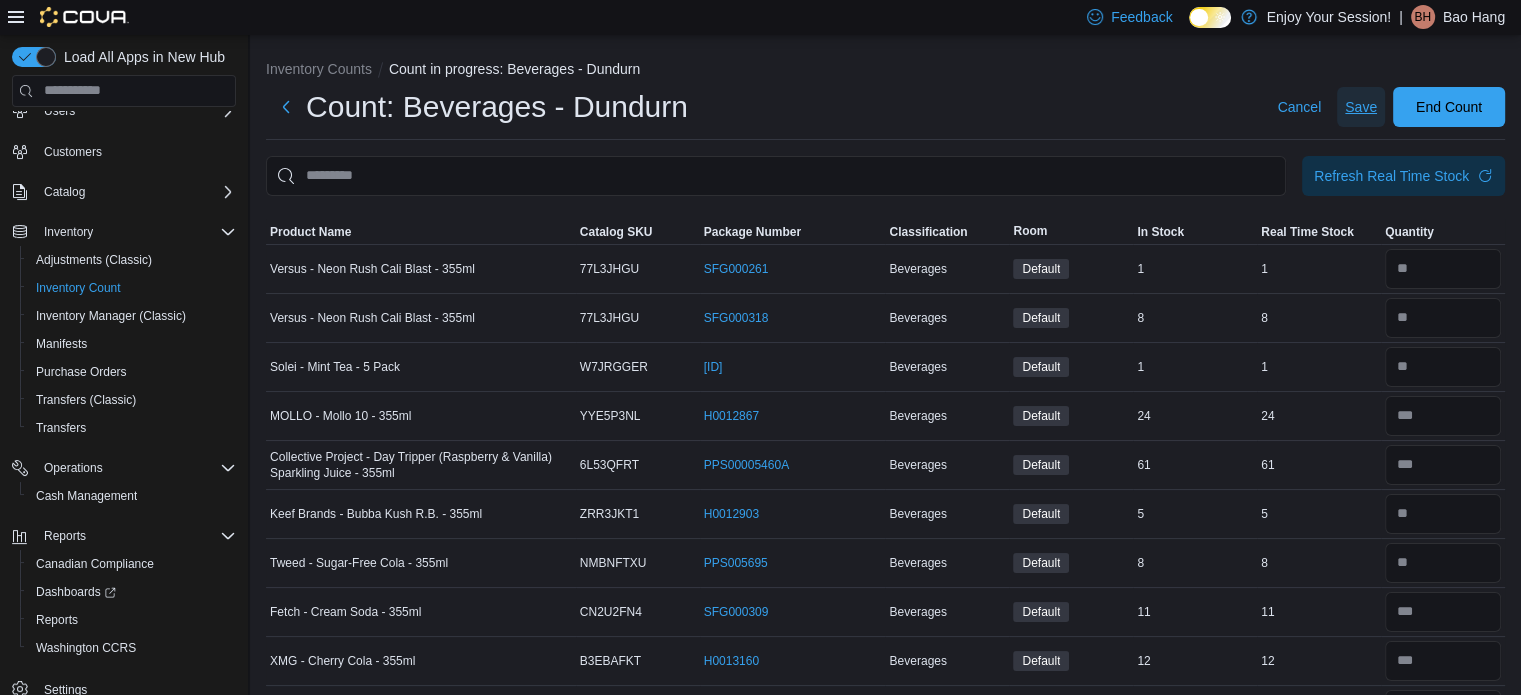 click on "Save" at bounding box center [1361, 107] 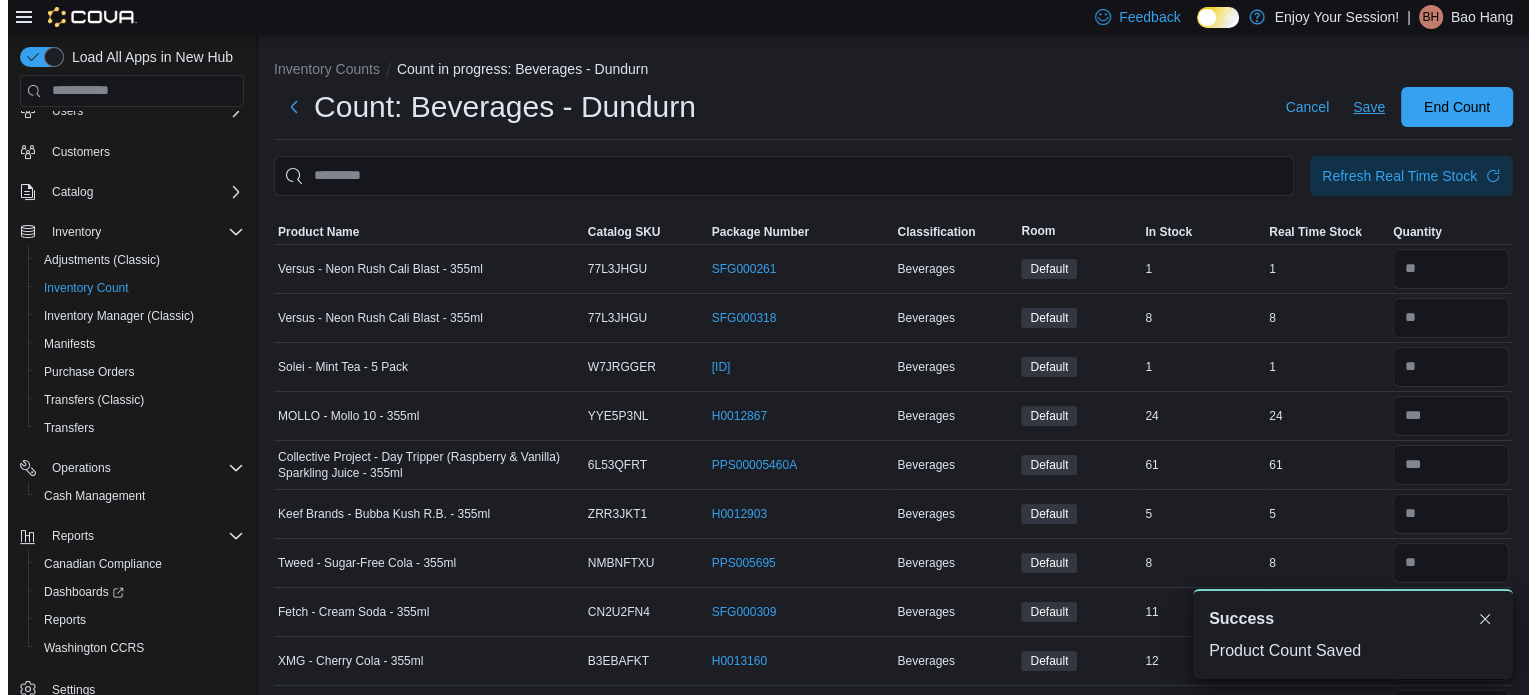 scroll, scrollTop: 0, scrollLeft: 0, axis: both 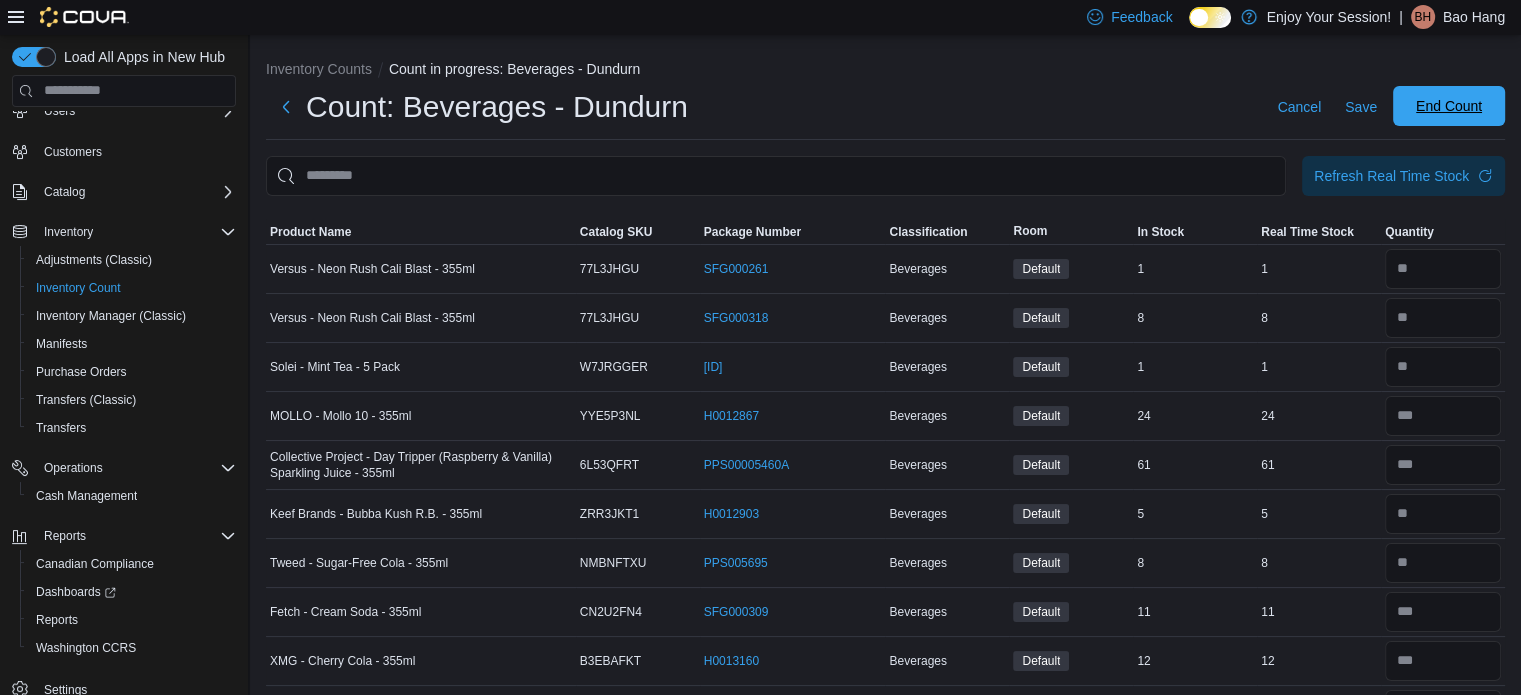 click on "End Count" at bounding box center (1449, 106) 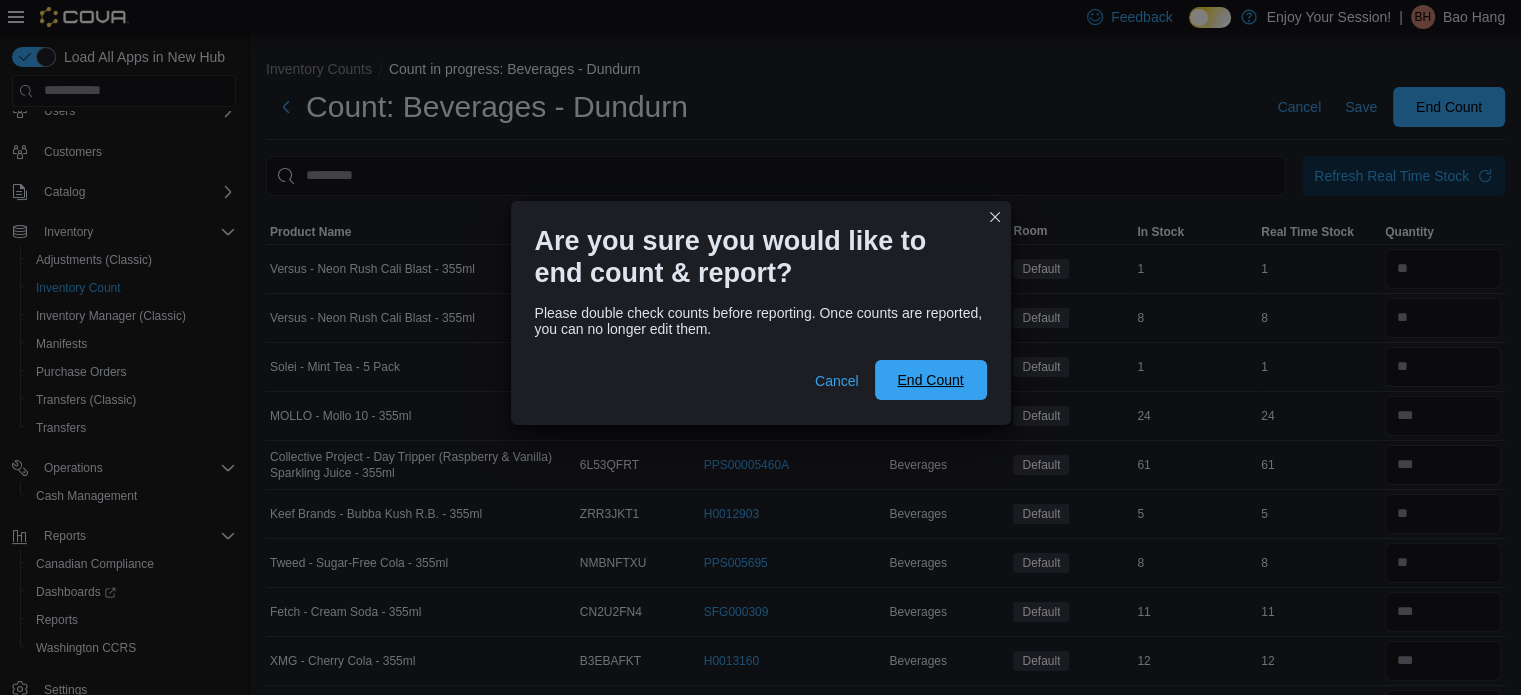 click on "End Count" at bounding box center [930, 380] 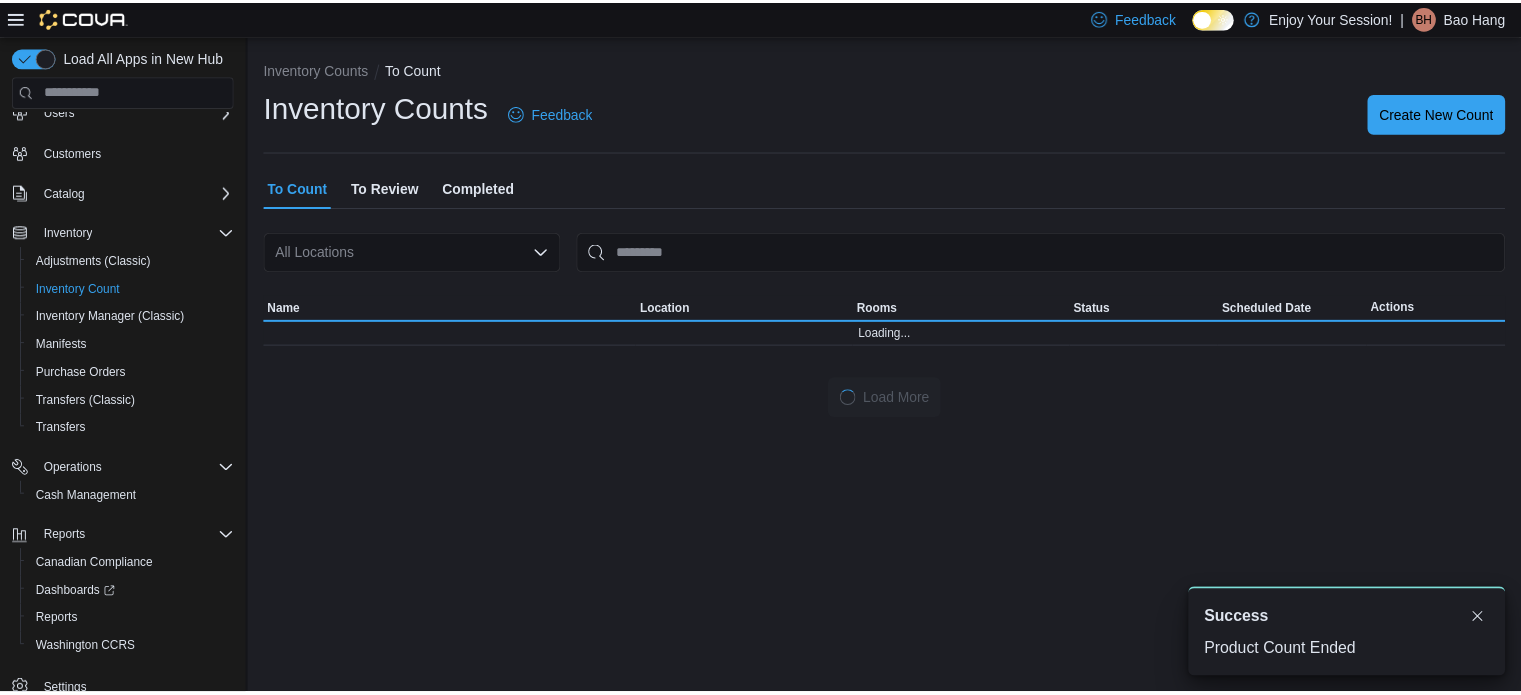 scroll, scrollTop: 0, scrollLeft: 0, axis: both 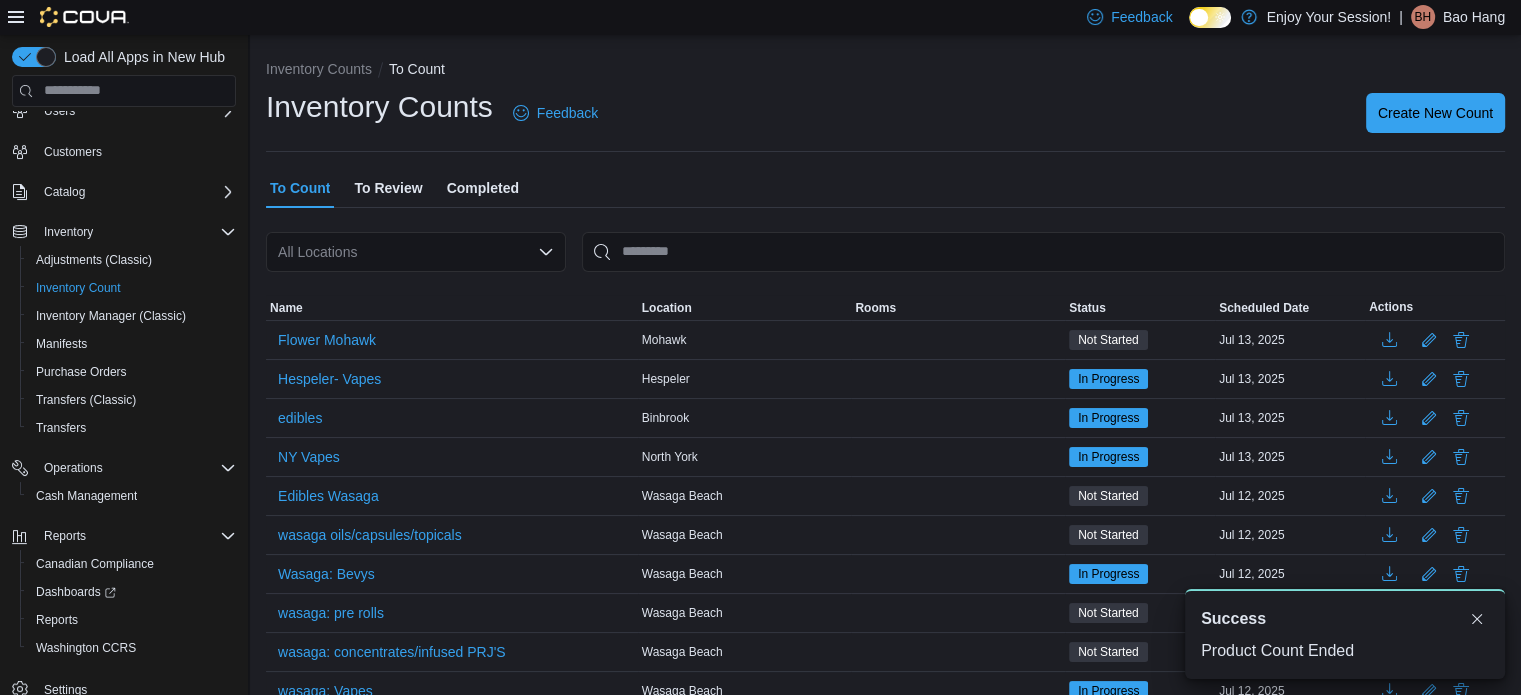 click on "To Review" at bounding box center [388, 188] 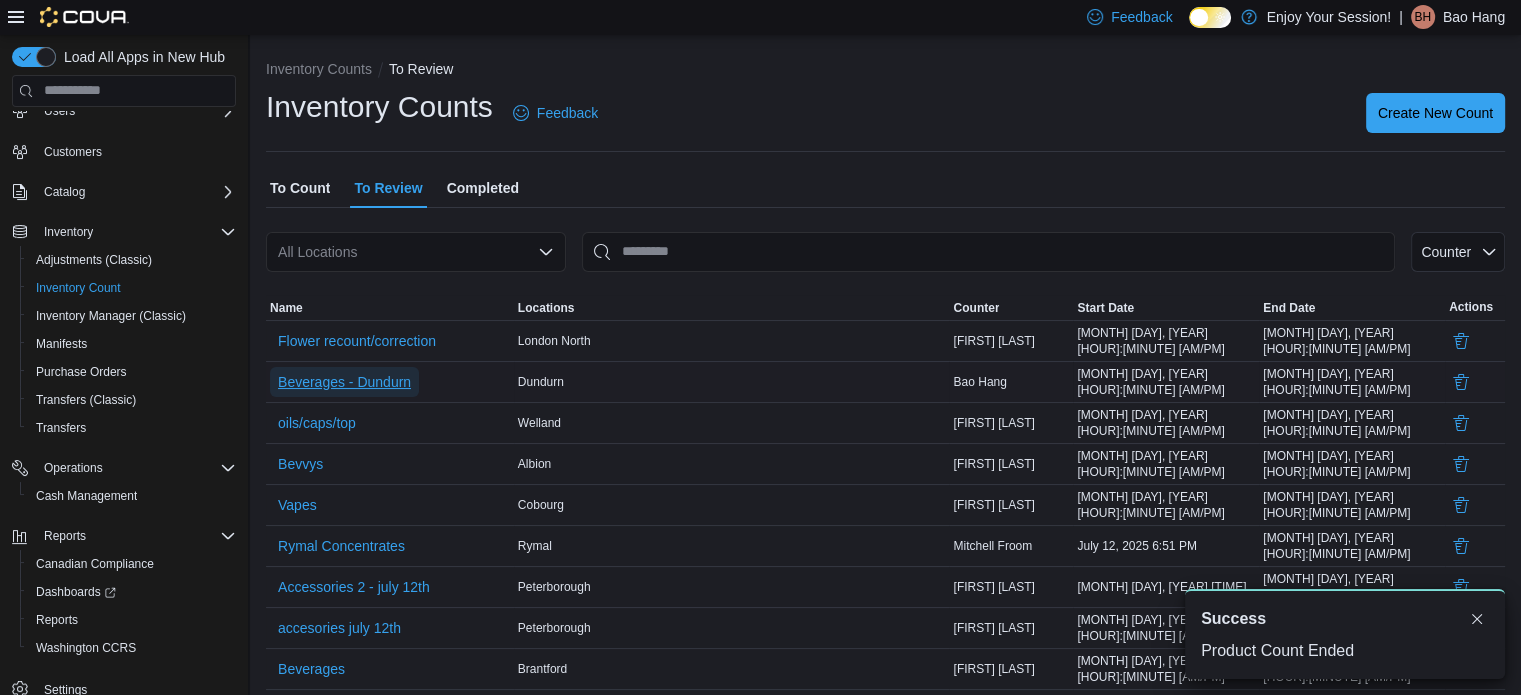 click on "Beverages - Dundurn" at bounding box center (344, 382) 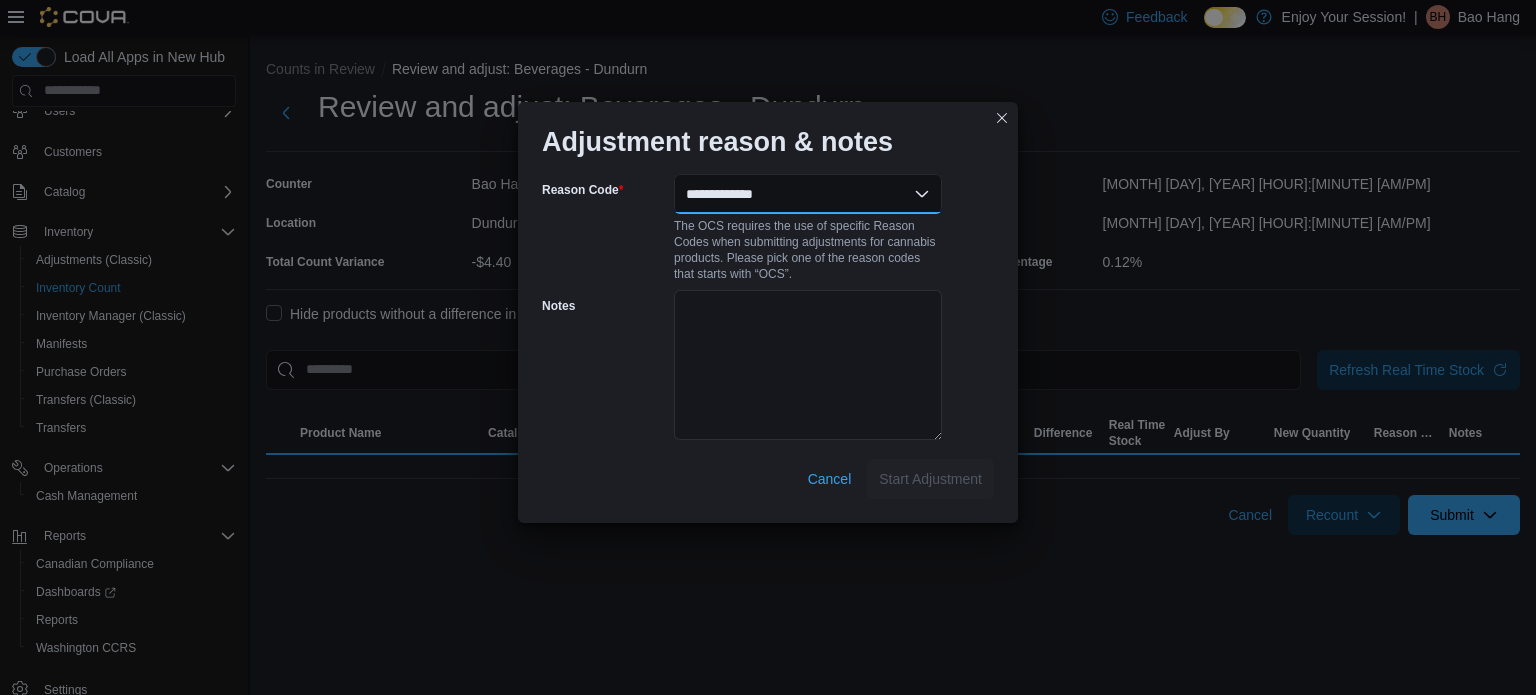 click on "**********" at bounding box center [808, 194] 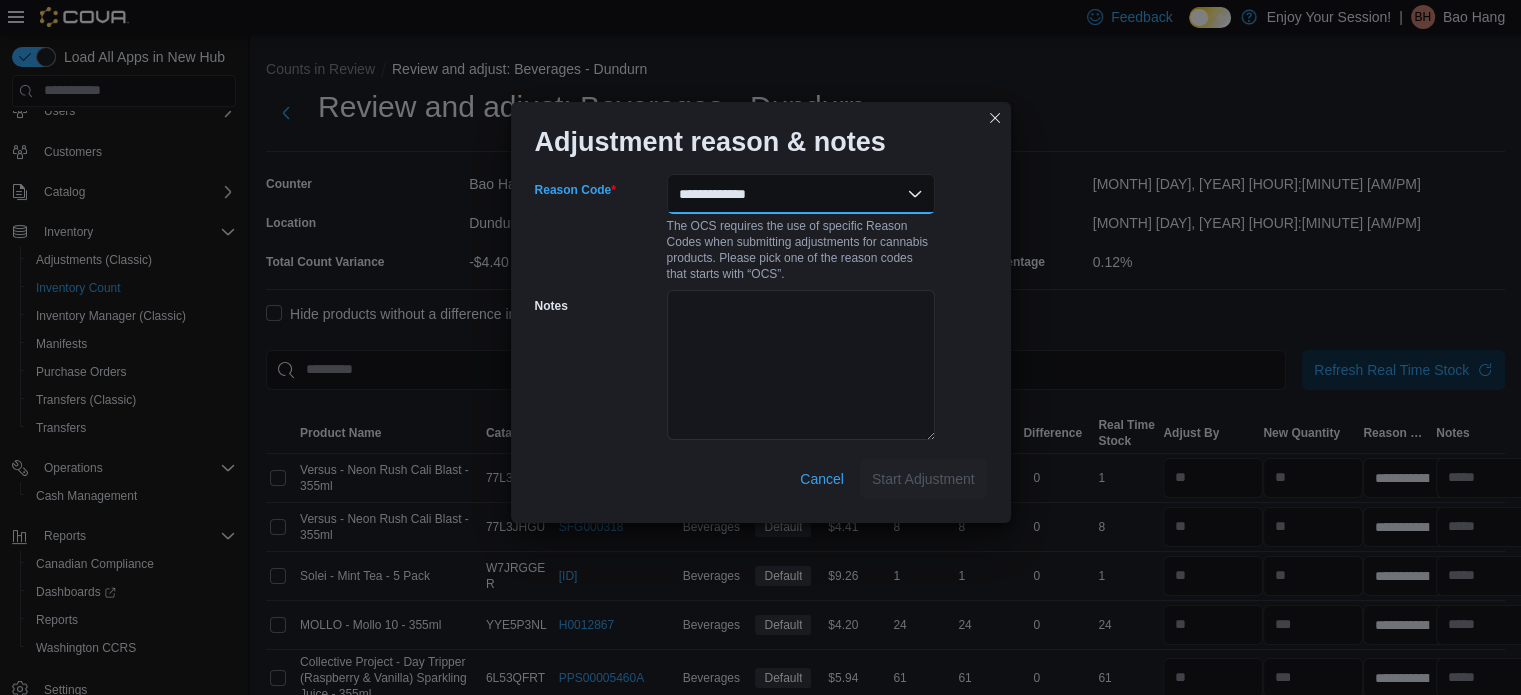 select on "**********" 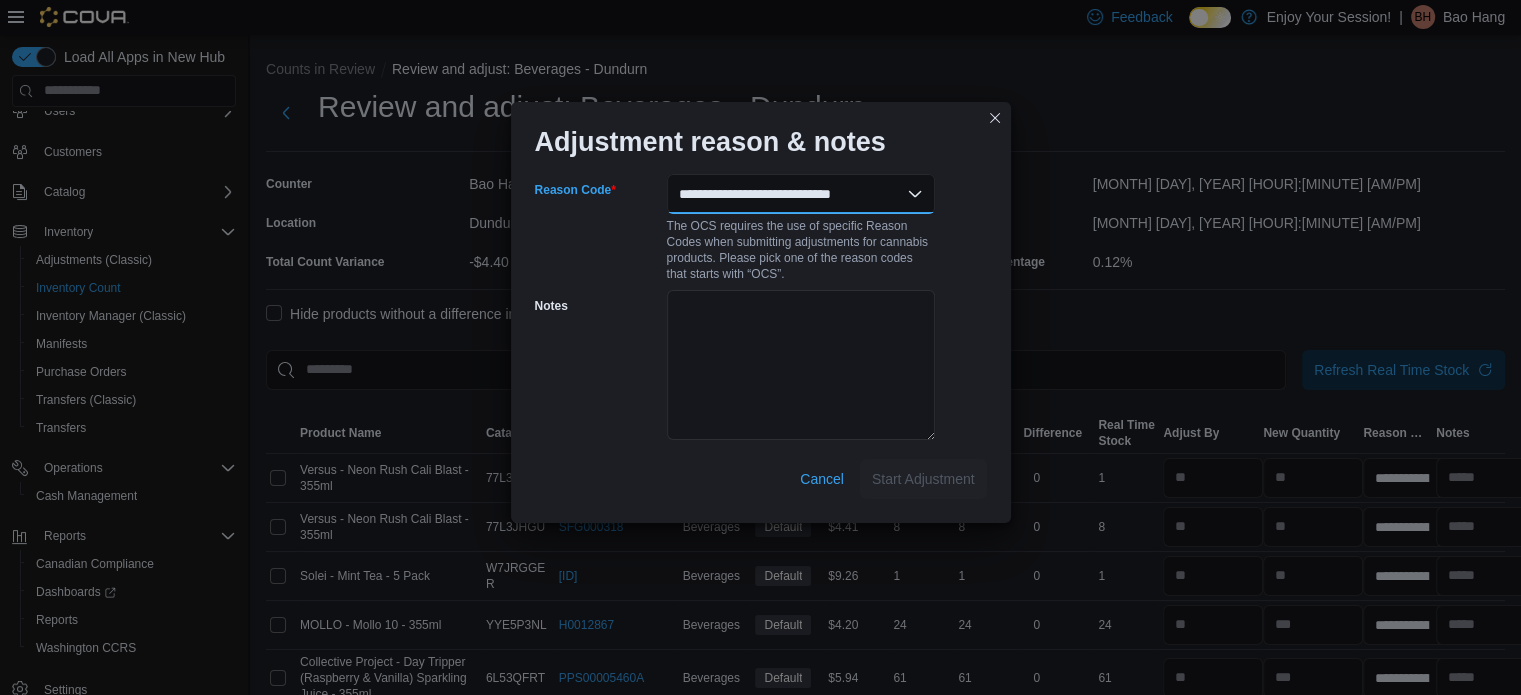 click on "**********" at bounding box center (801, 194) 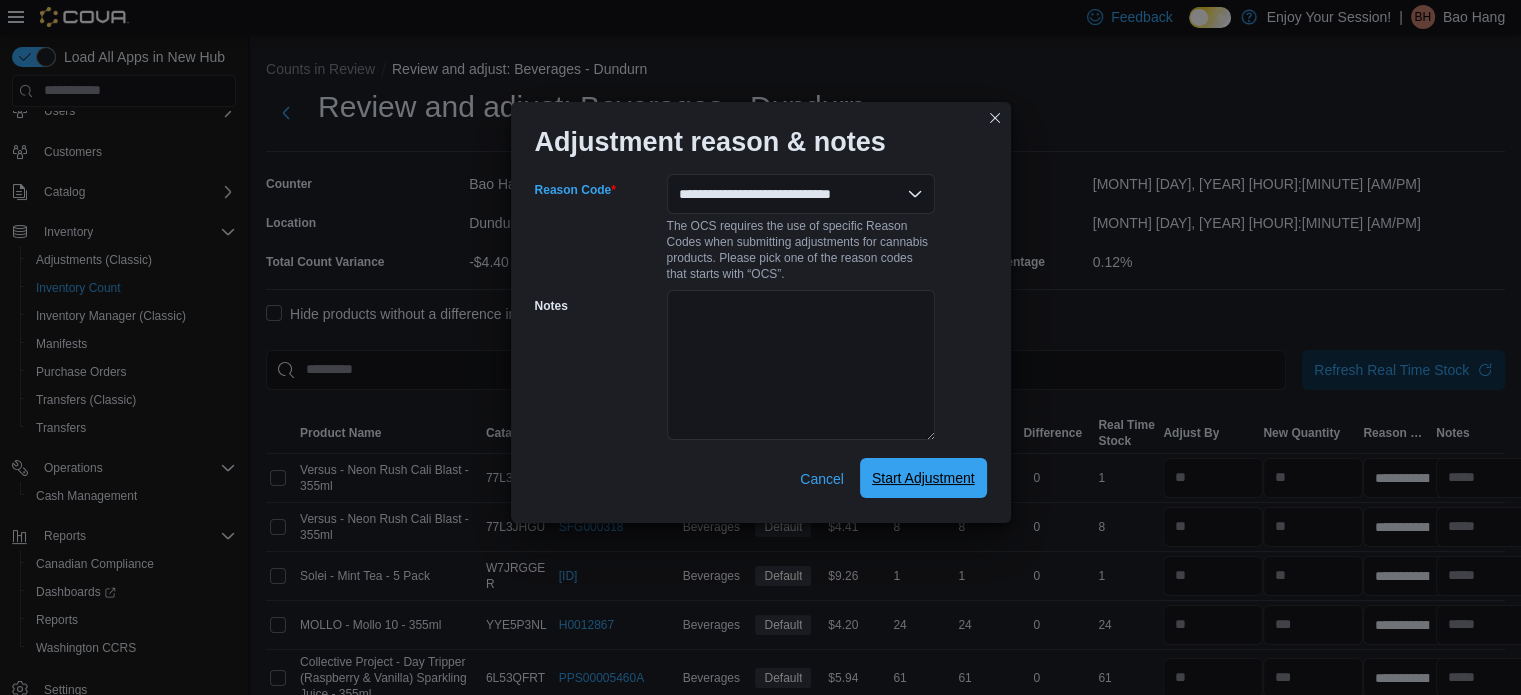 click on "Start Adjustment" at bounding box center [923, 478] 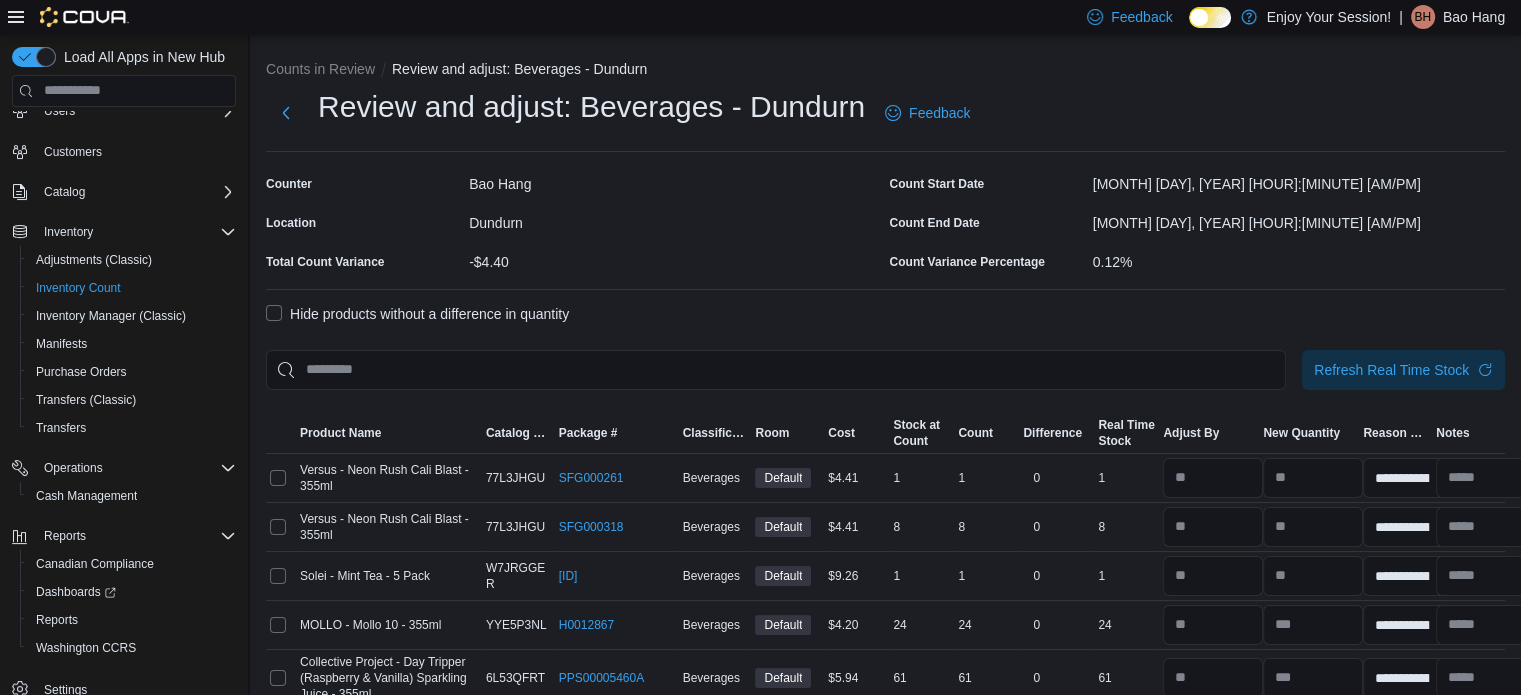 click on "Hide products without a difference in quantity" at bounding box center (417, 314) 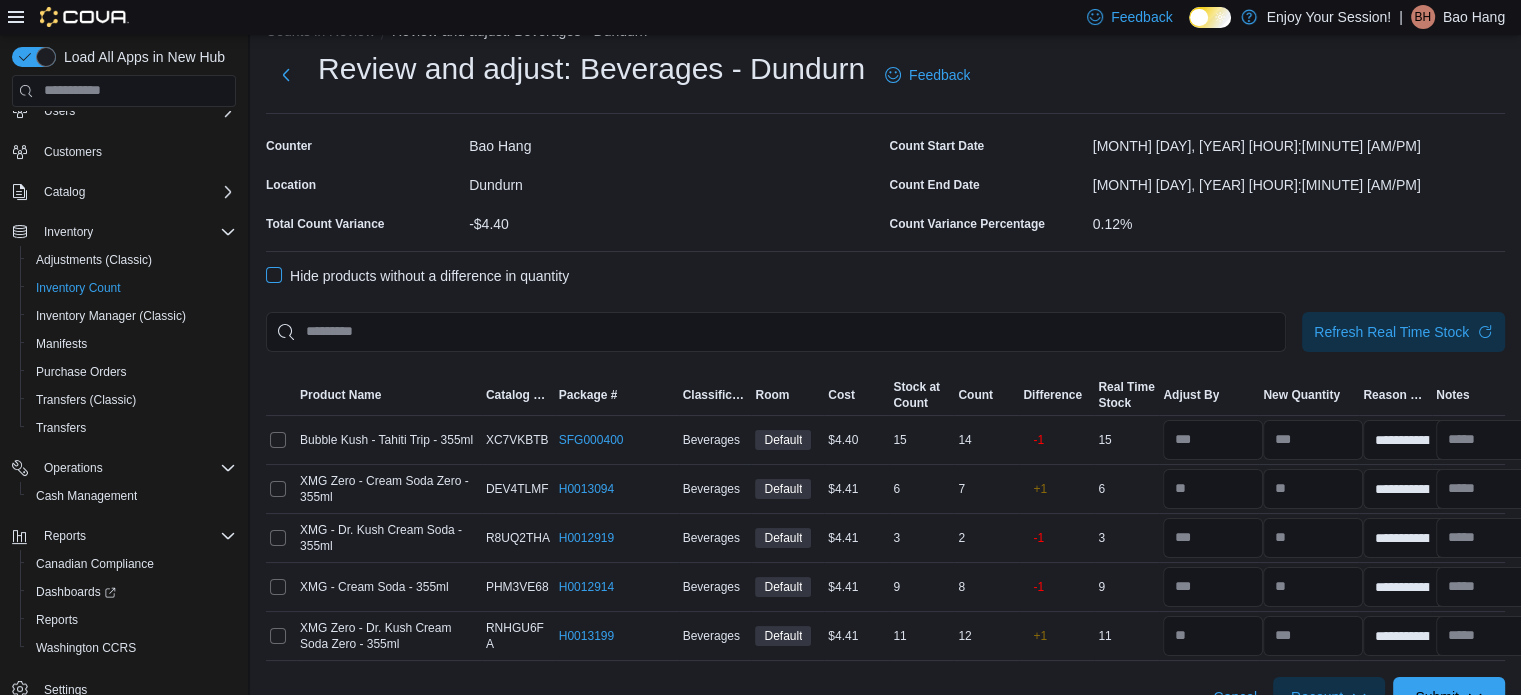 scroll, scrollTop: 74, scrollLeft: 0, axis: vertical 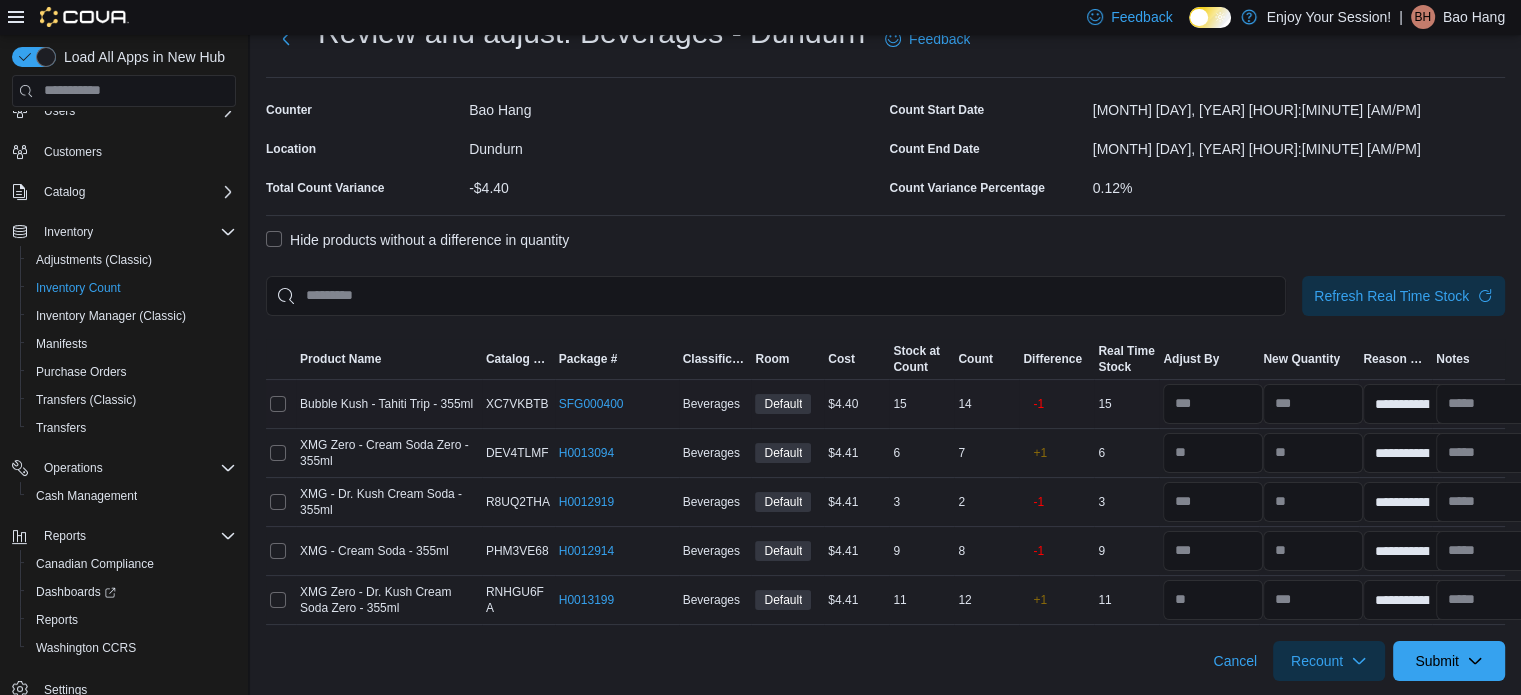 click on "Bubble Kush - Tahiti Trip - 355ml" at bounding box center (386, 404) 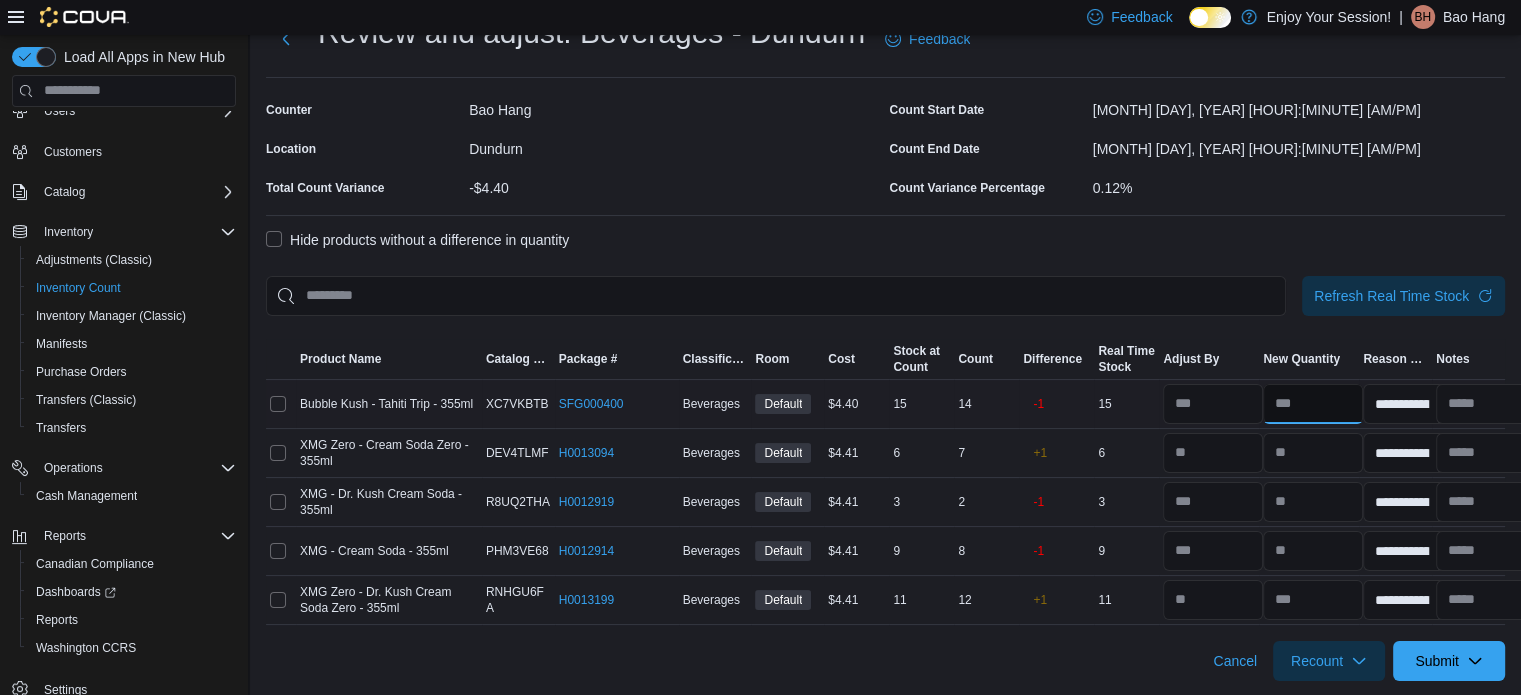 click at bounding box center [1313, 404] 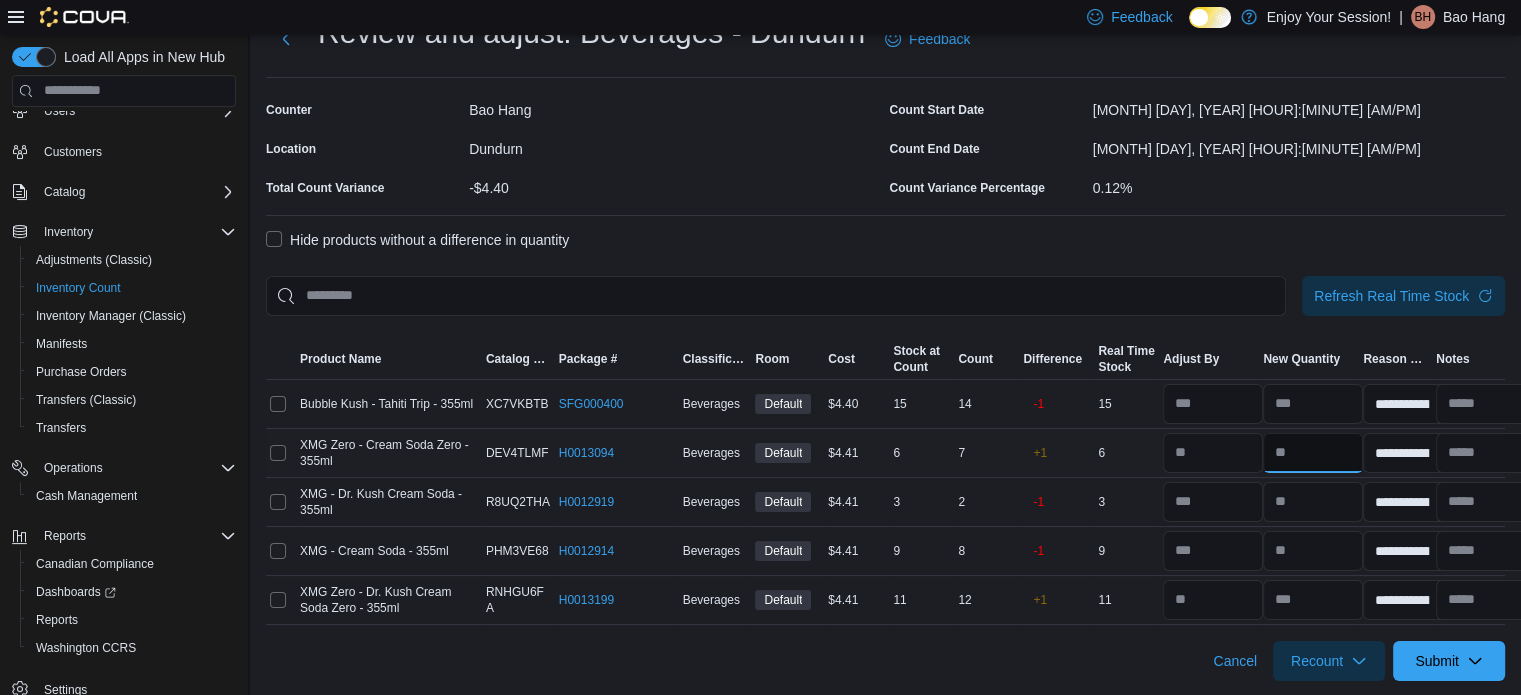 click at bounding box center (1313, 453) 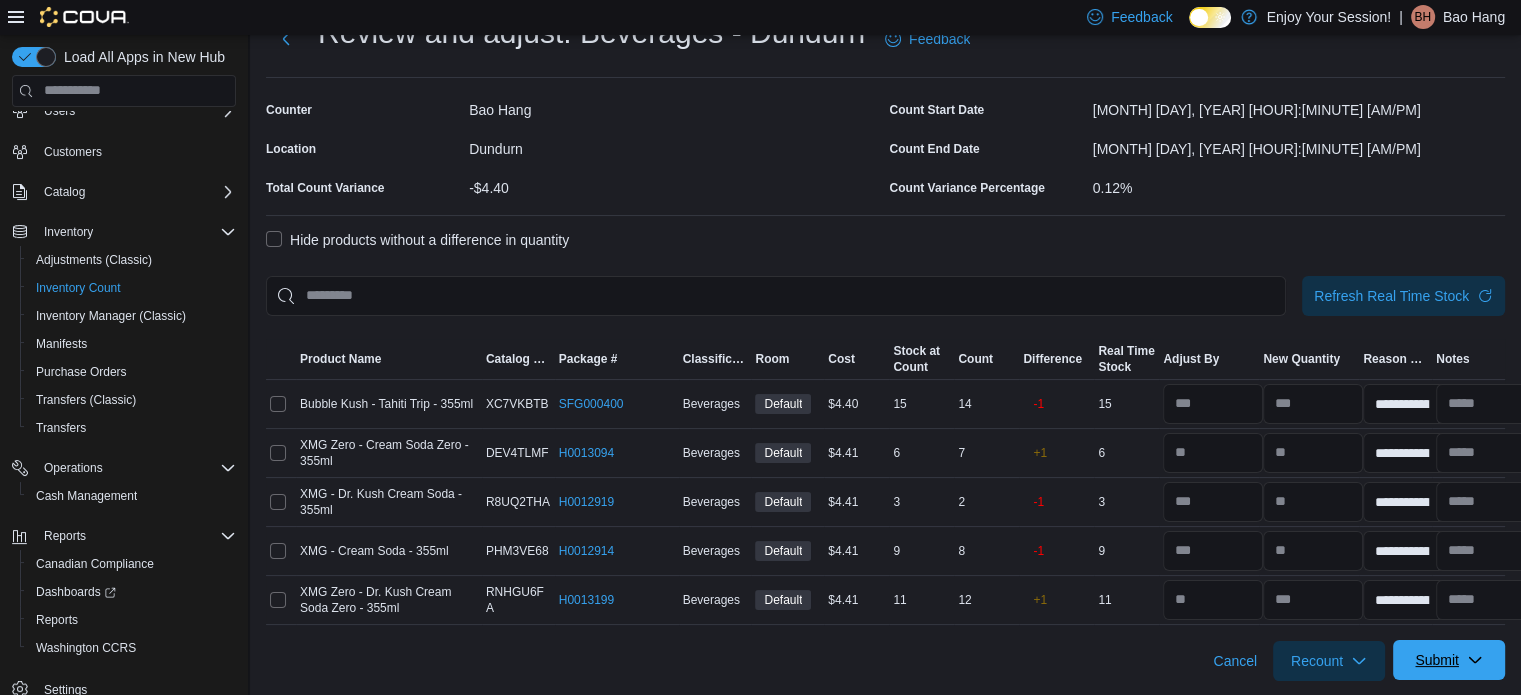 click on "Submit" at bounding box center (1437, 660) 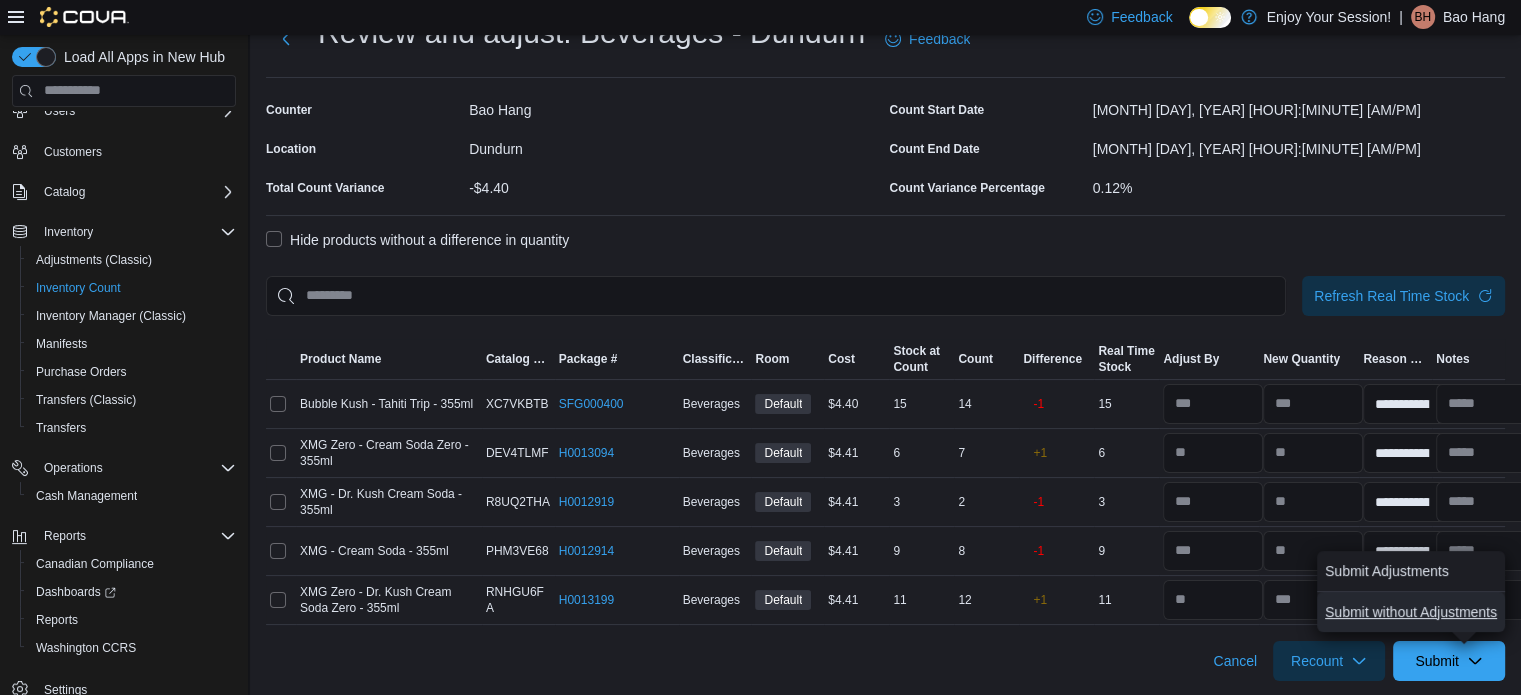 click on "Submit without Adjustments" at bounding box center [1411, 612] 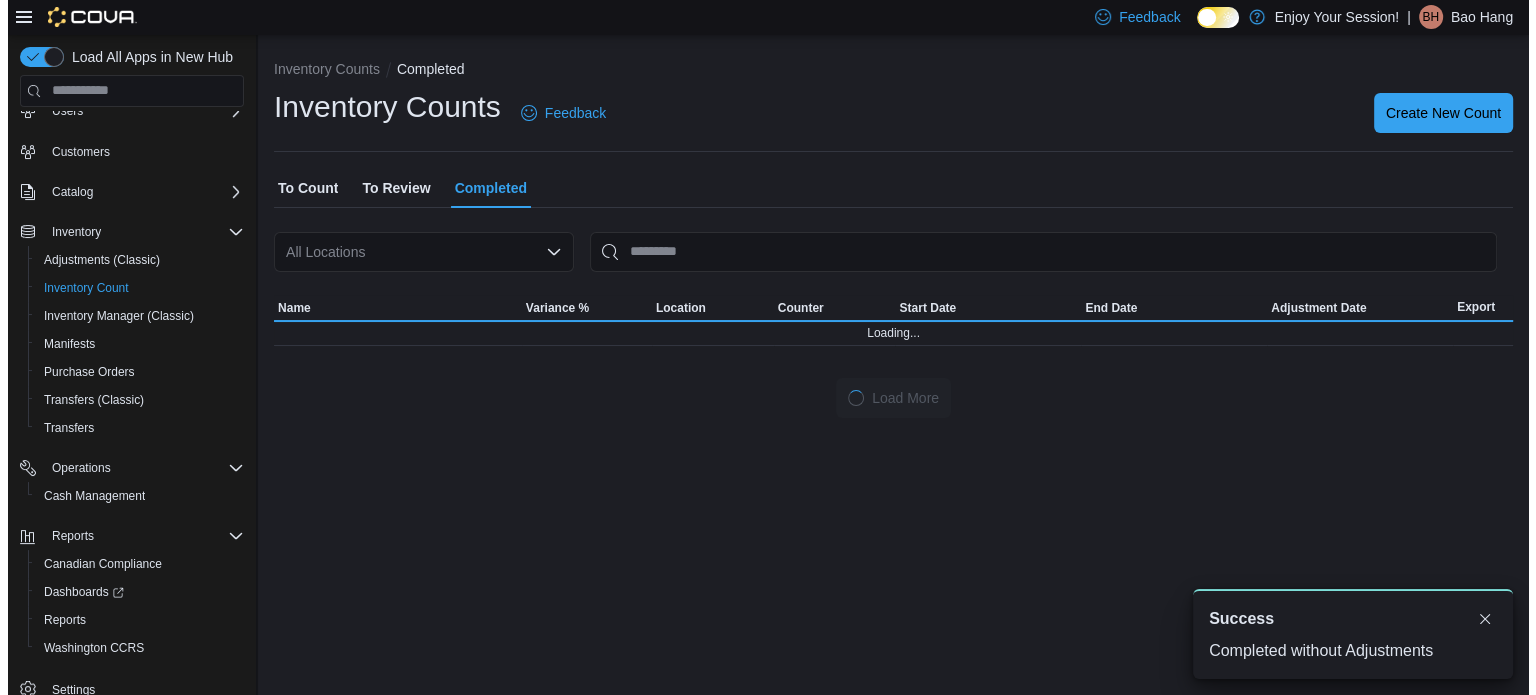 scroll, scrollTop: 0, scrollLeft: 0, axis: both 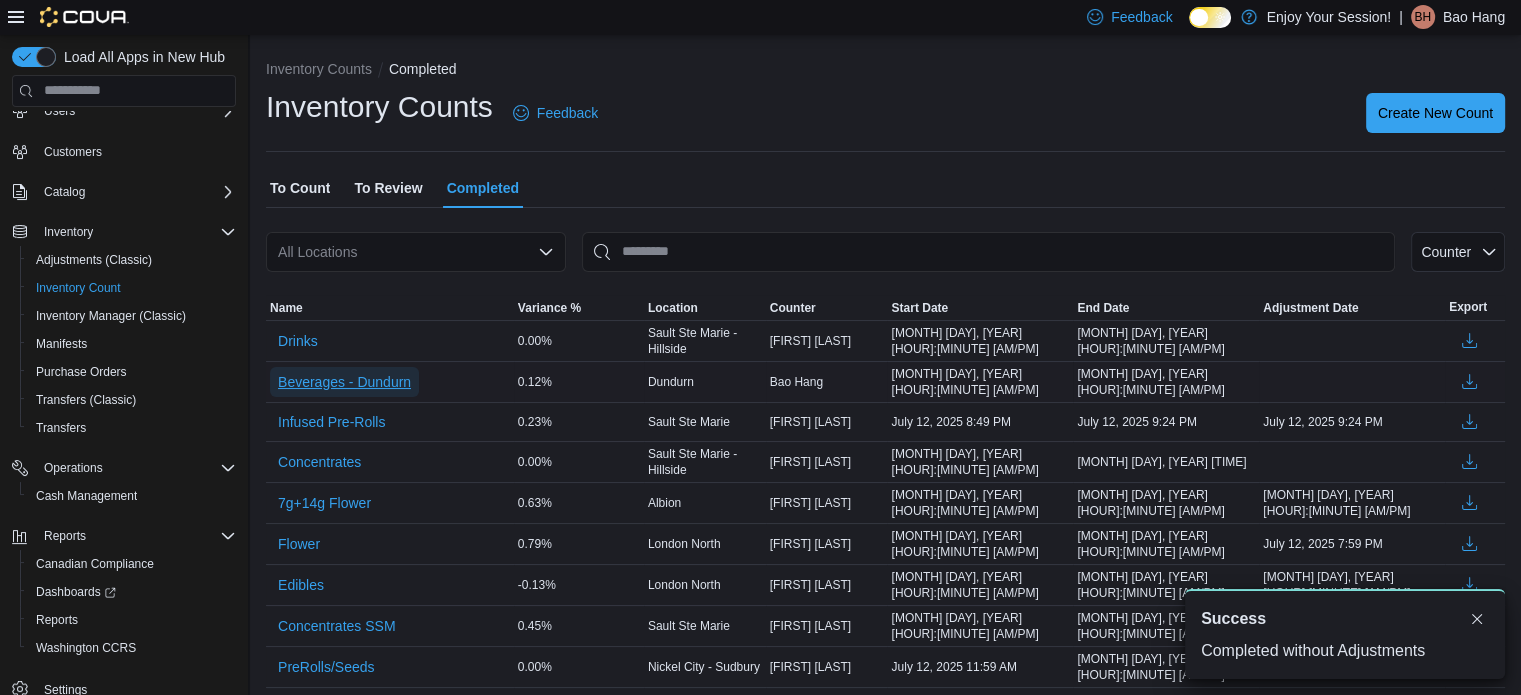 click on "Beverages - Dundurn" at bounding box center [344, 382] 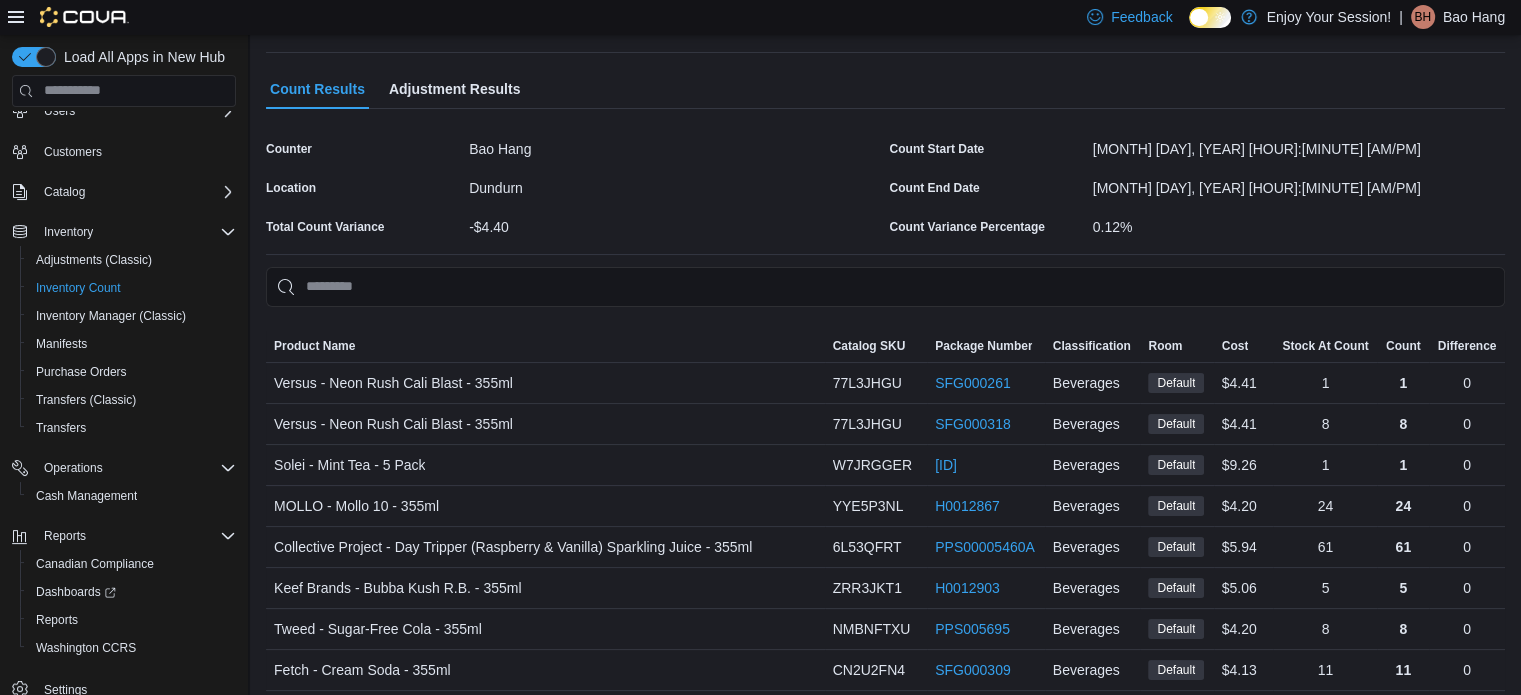 scroll, scrollTop: 0, scrollLeft: 0, axis: both 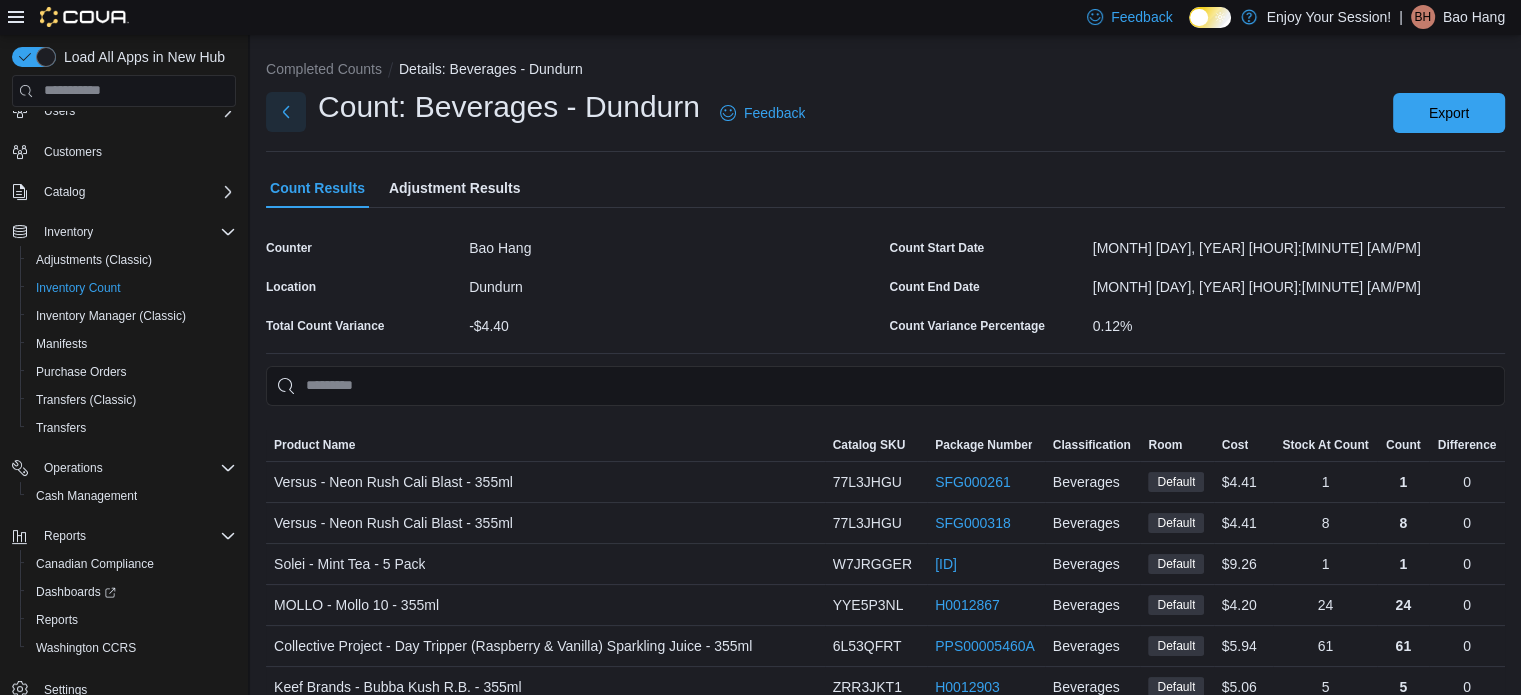 click at bounding box center [286, 112] 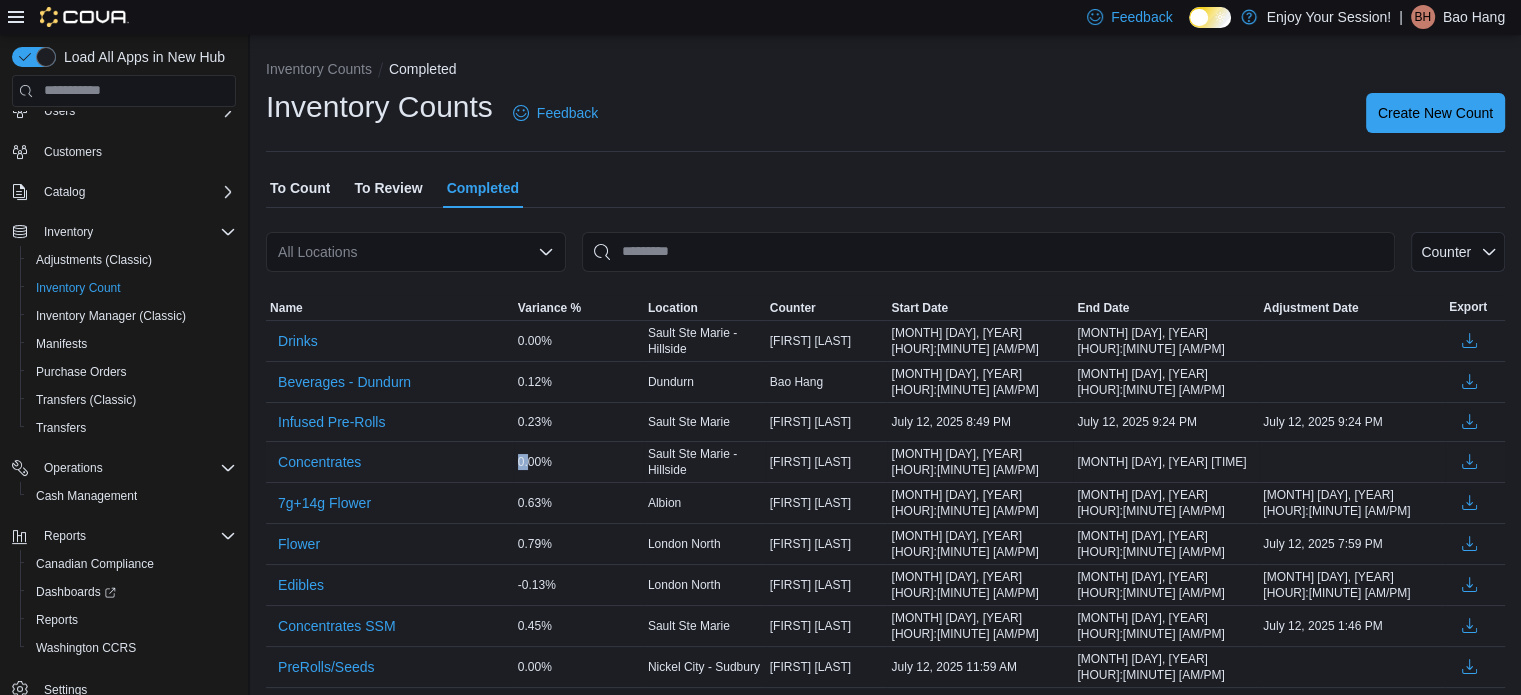 click on "Concentrates 0.00% Sault Ste Marie - Hillside [FIRST] [LAST] Start Date [MONTH] [DAY], [YEAR] [HOUR]:[MINUTE] [AM/PM] End Date [MONTH] [DAY], [YEAR] [HOUR]:[MINUTE] [AM/PM] Adjustment Date" at bounding box center [885, 461] 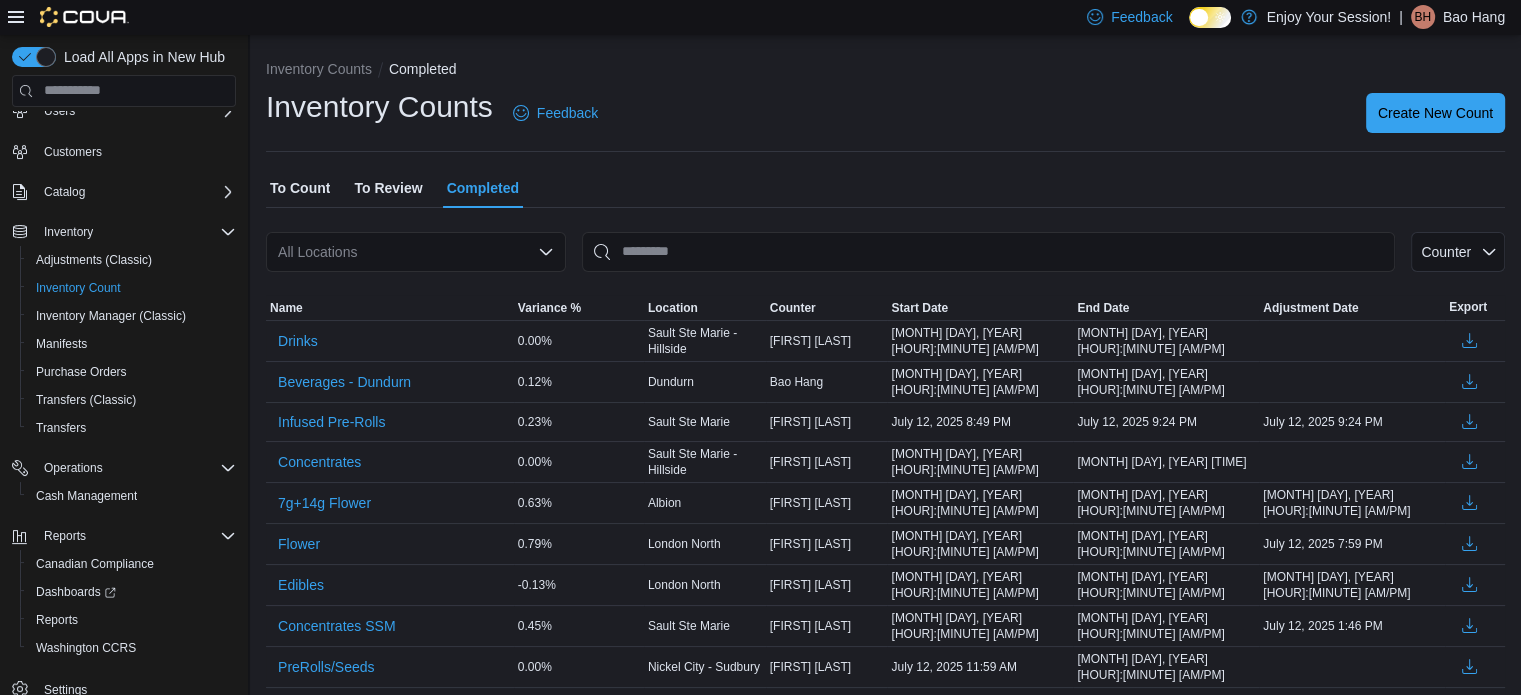 click on "Bao Hang" at bounding box center (1474, 17) 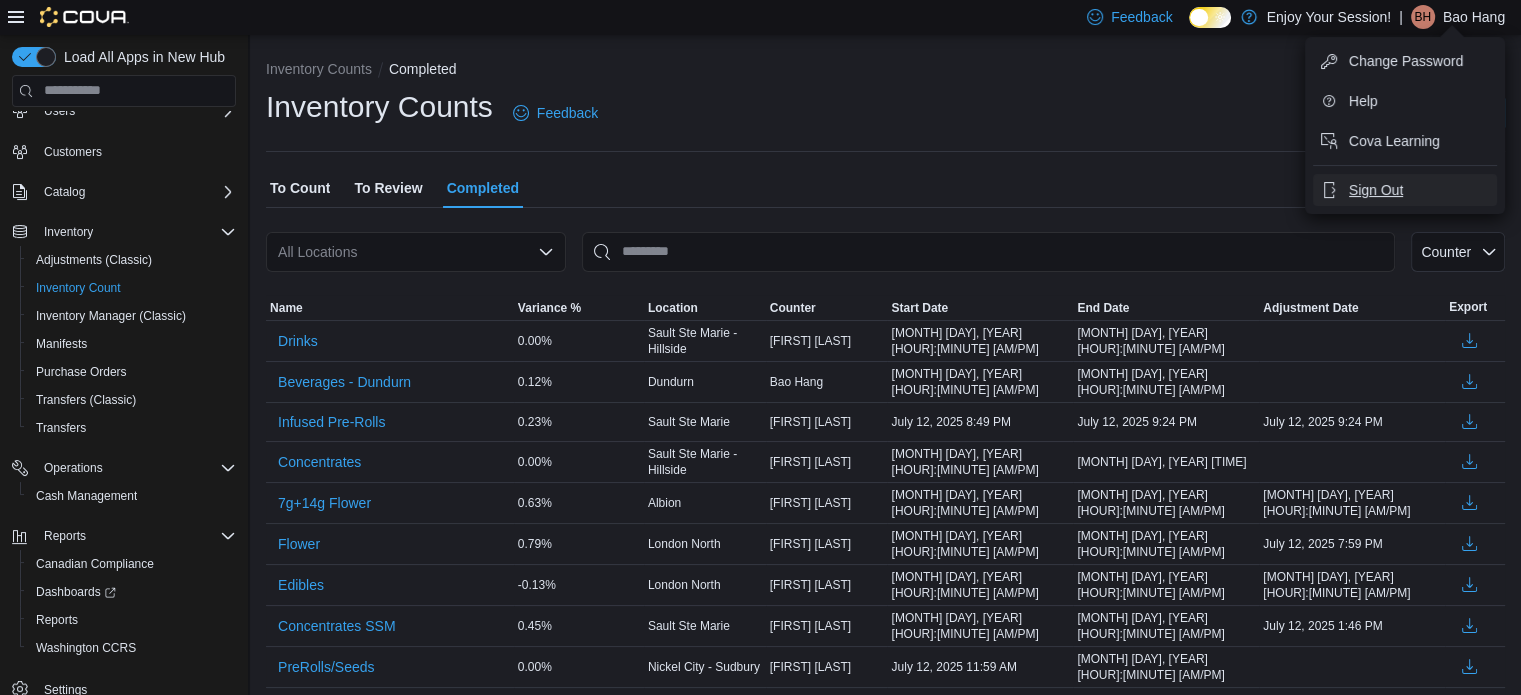 click on "Sign Out" at bounding box center [1376, 190] 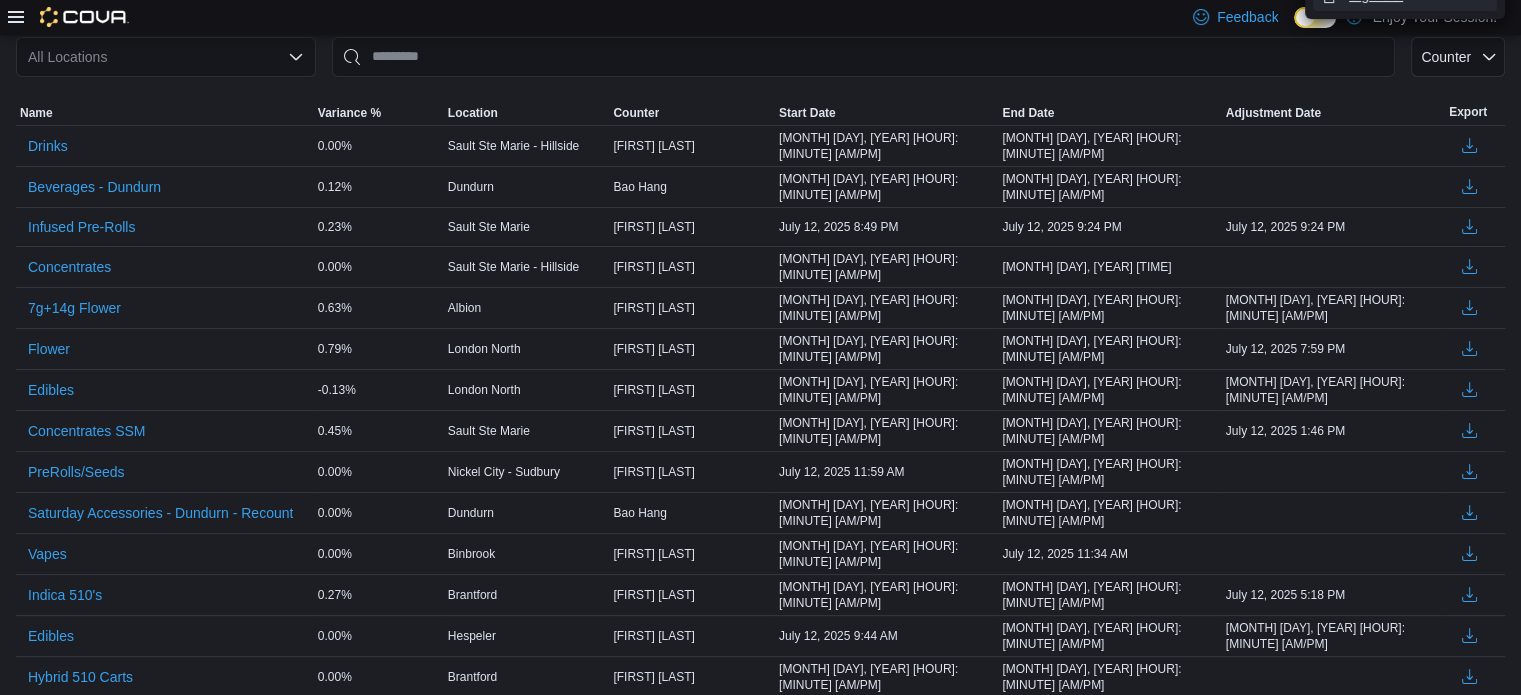 scroll, scrollTop: 200, scrollLeft: 0, axis: vertical 